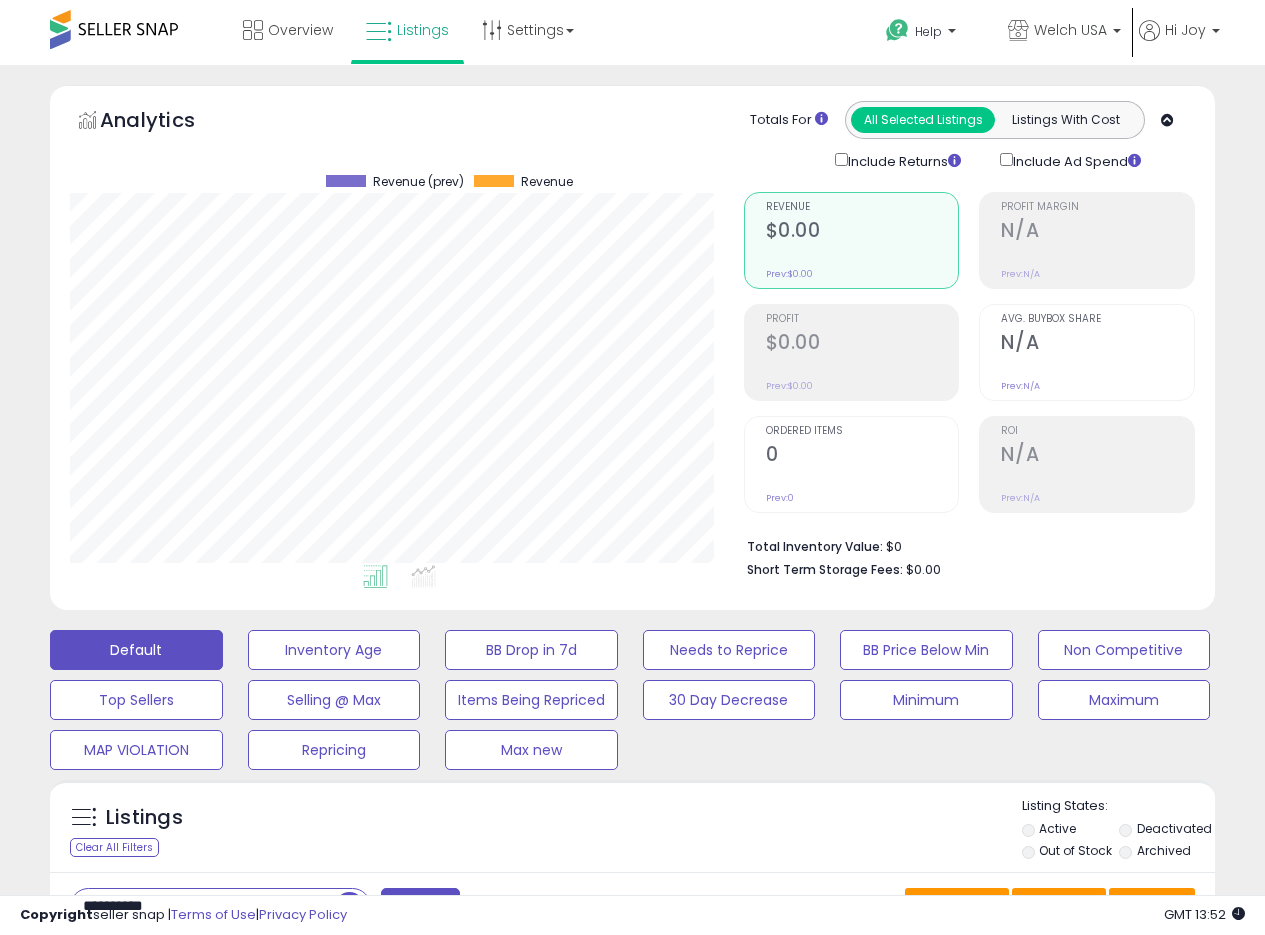 scroll, scrollTop: 514, scrollLeft: 0, axis: vertical 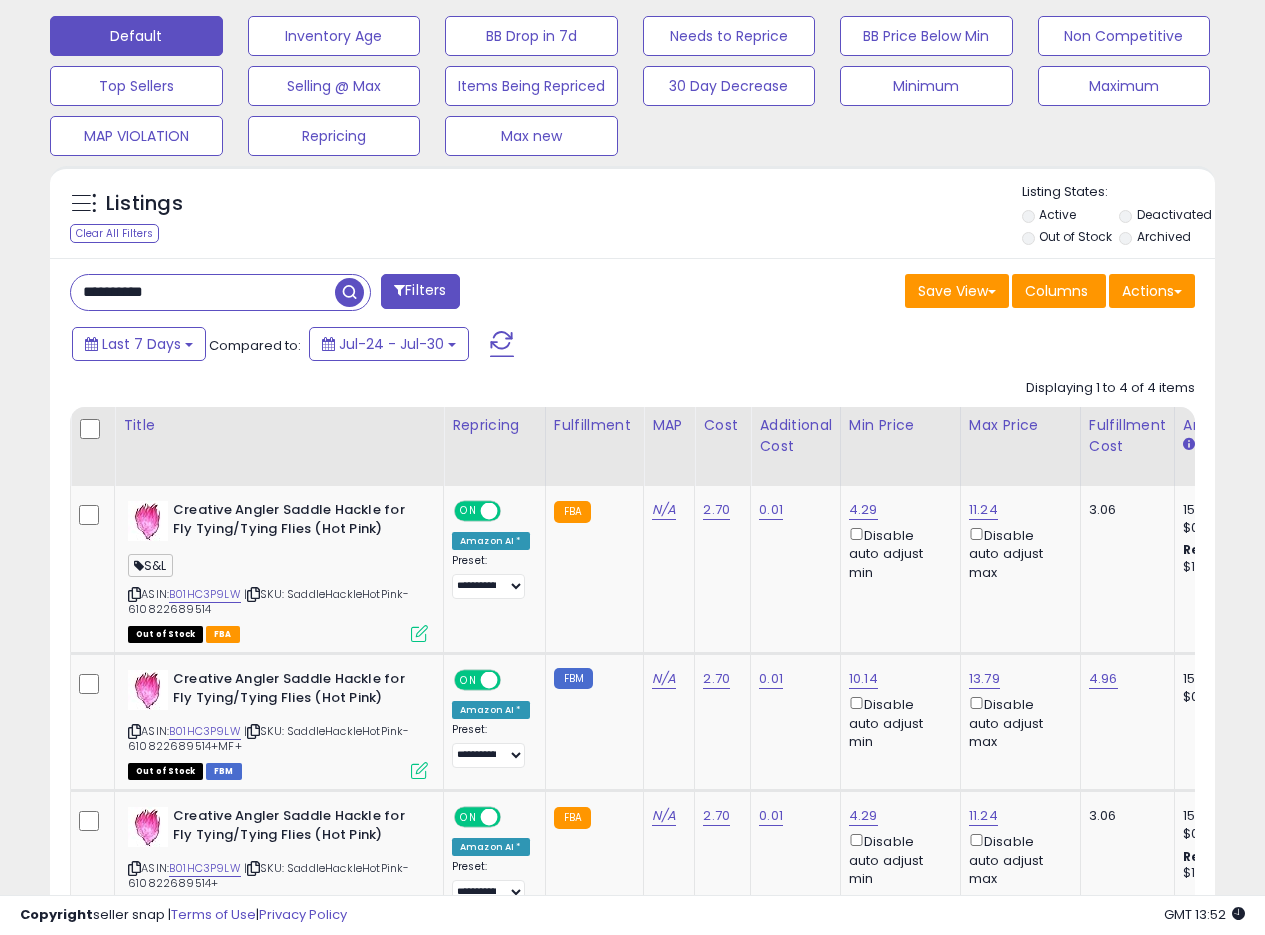 drag, startPoint x: 141, startPoint y: 291, endPoint x: 0, endPoint y: 253, distance: 146.03082 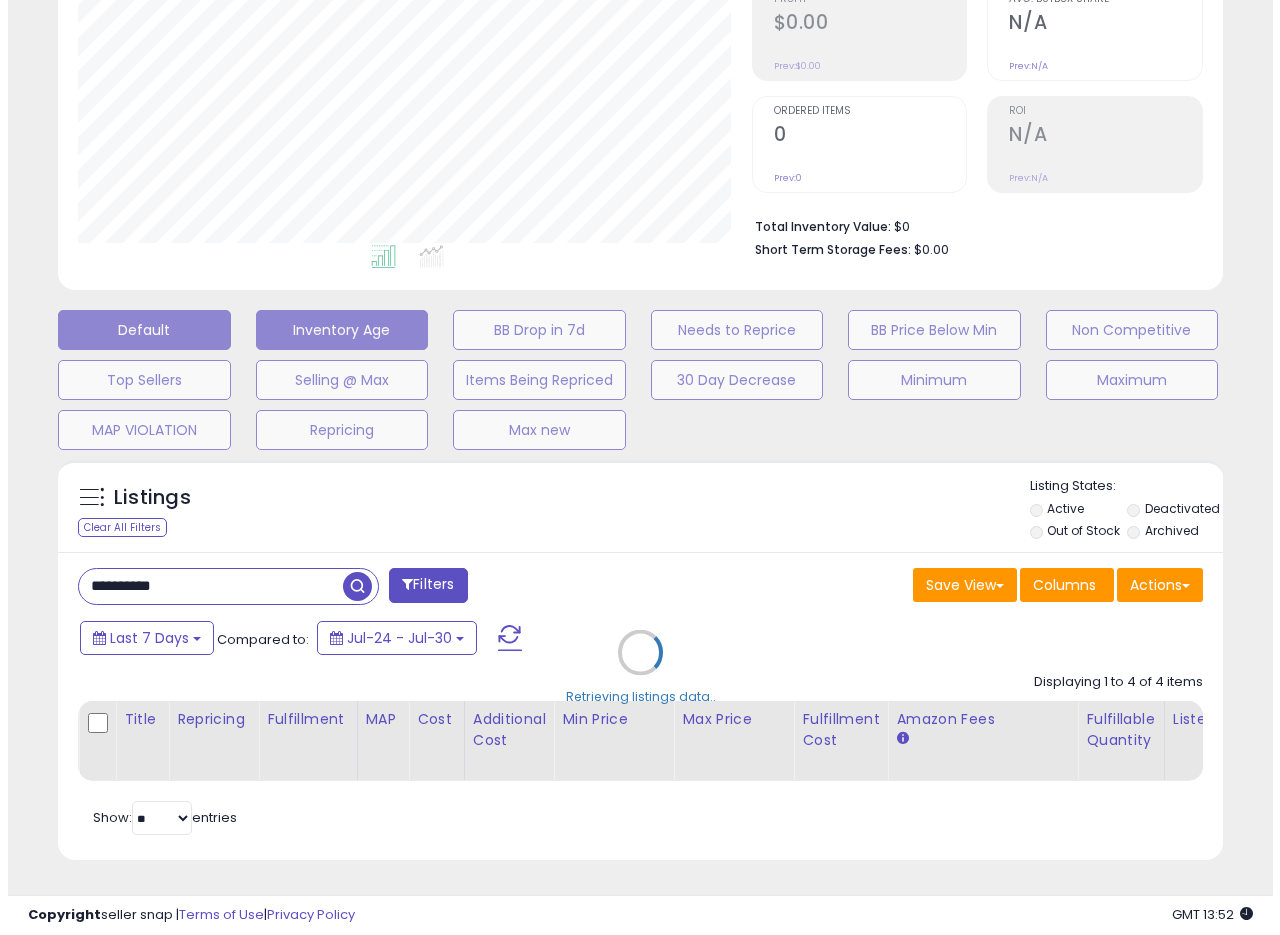 scroll, scrollTop: 335, scrollLeft: 0, axis: vertical 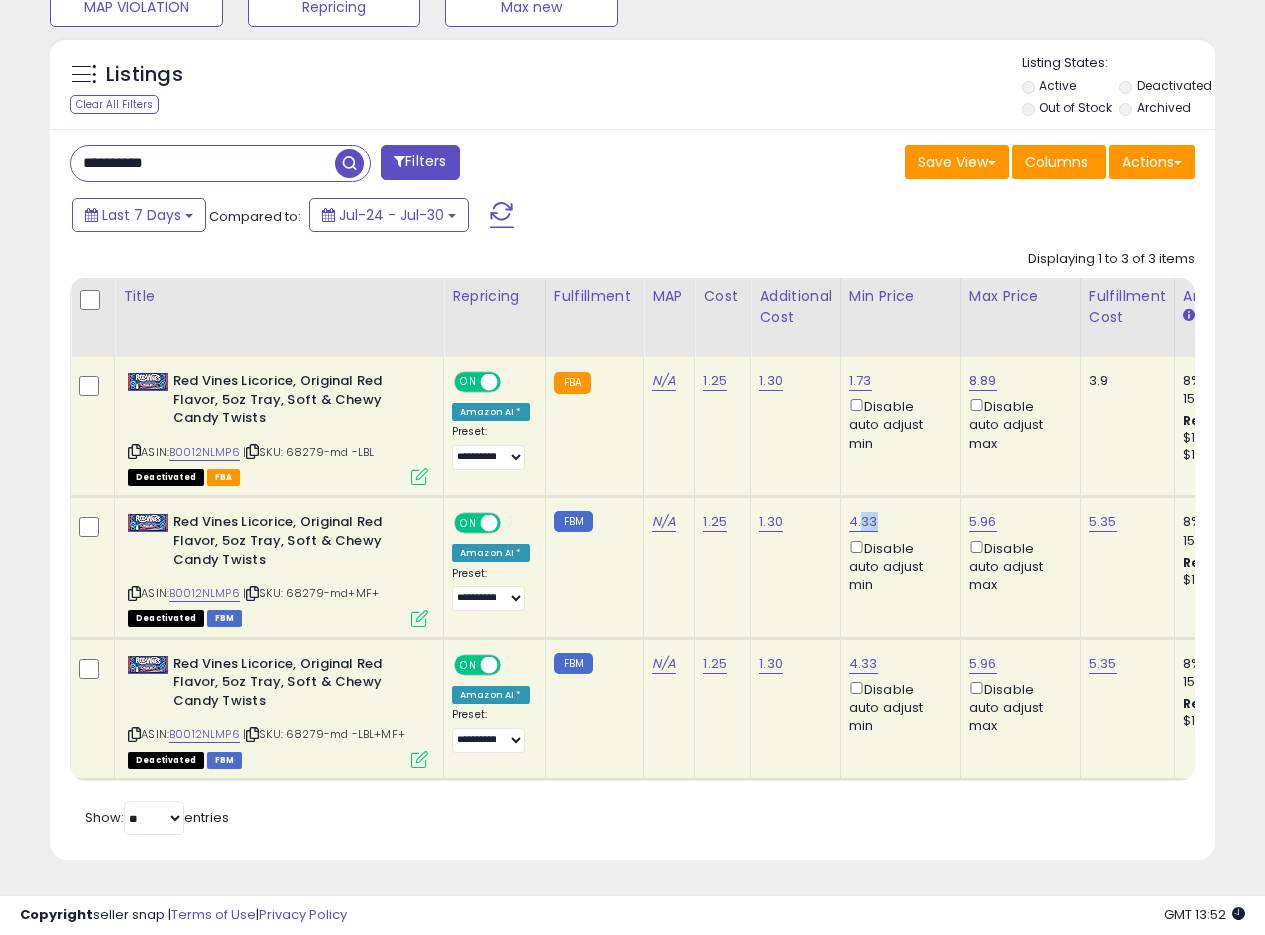 drag, startPoint x: 884, startPoint y: 514, endPoint x: 855, endPoint y: 503, distance: 31.016125 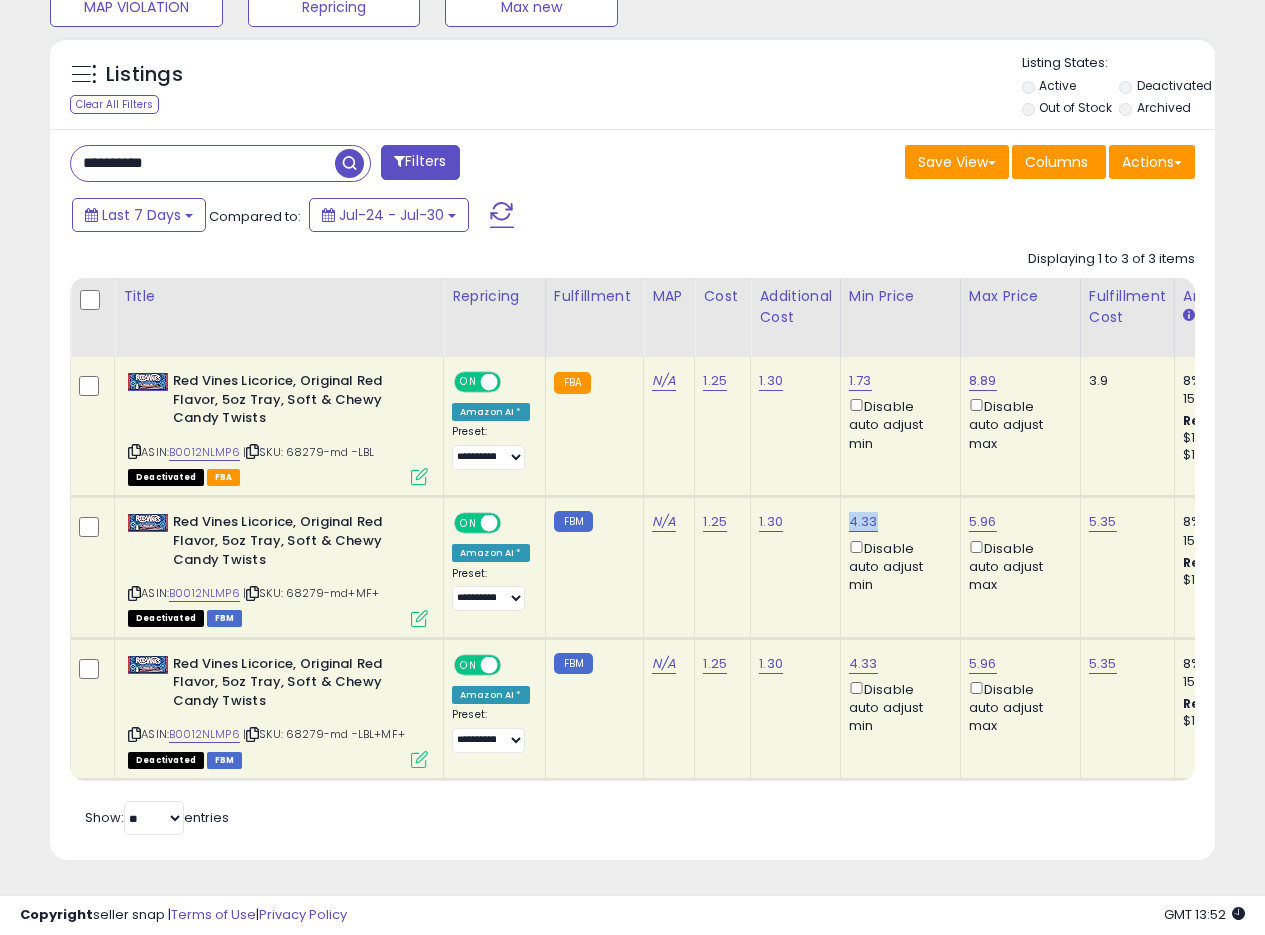 click on "**********" 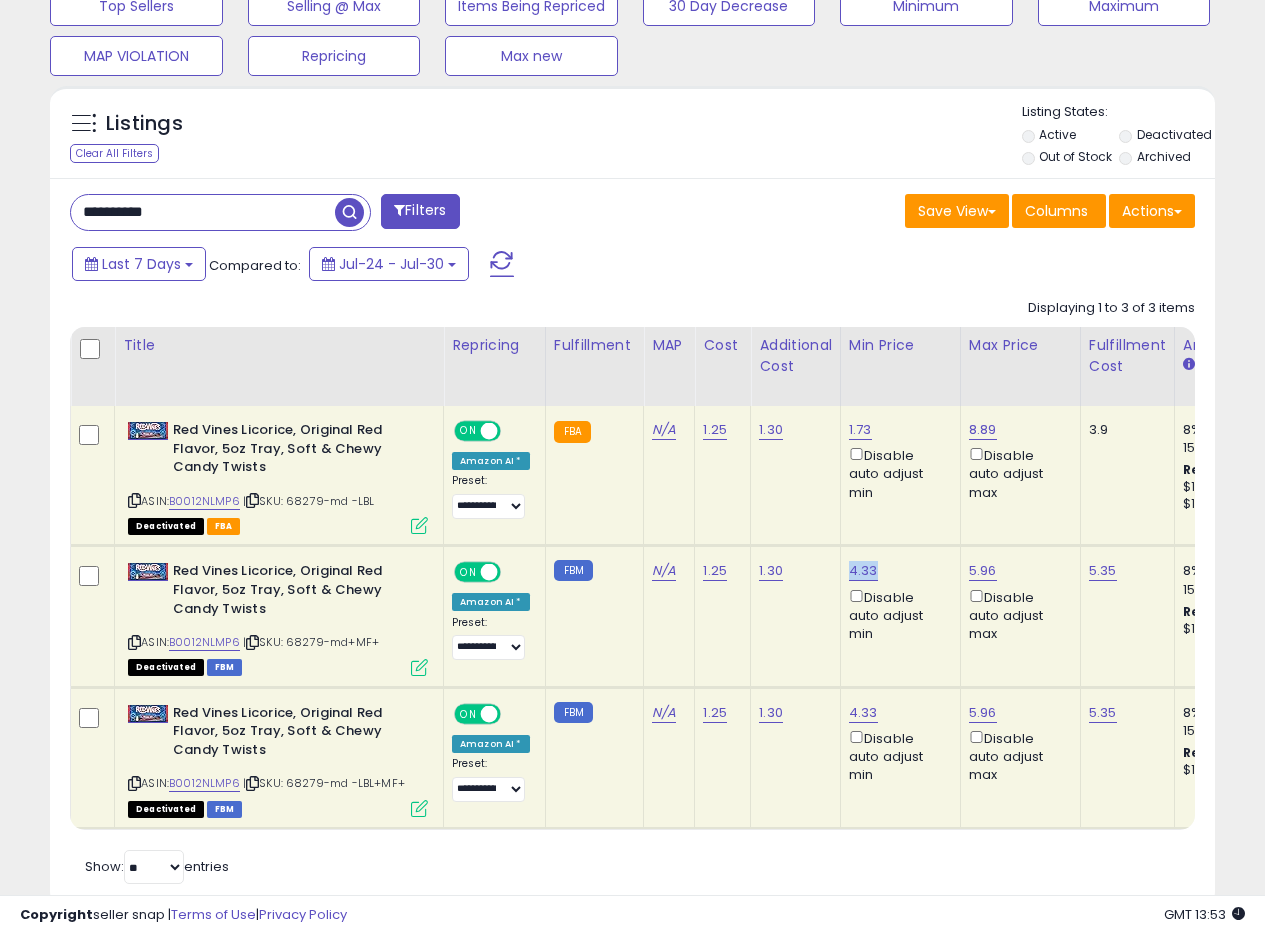 scroll, scrollTop: 658, scrollLeft: 0, axis: vertical 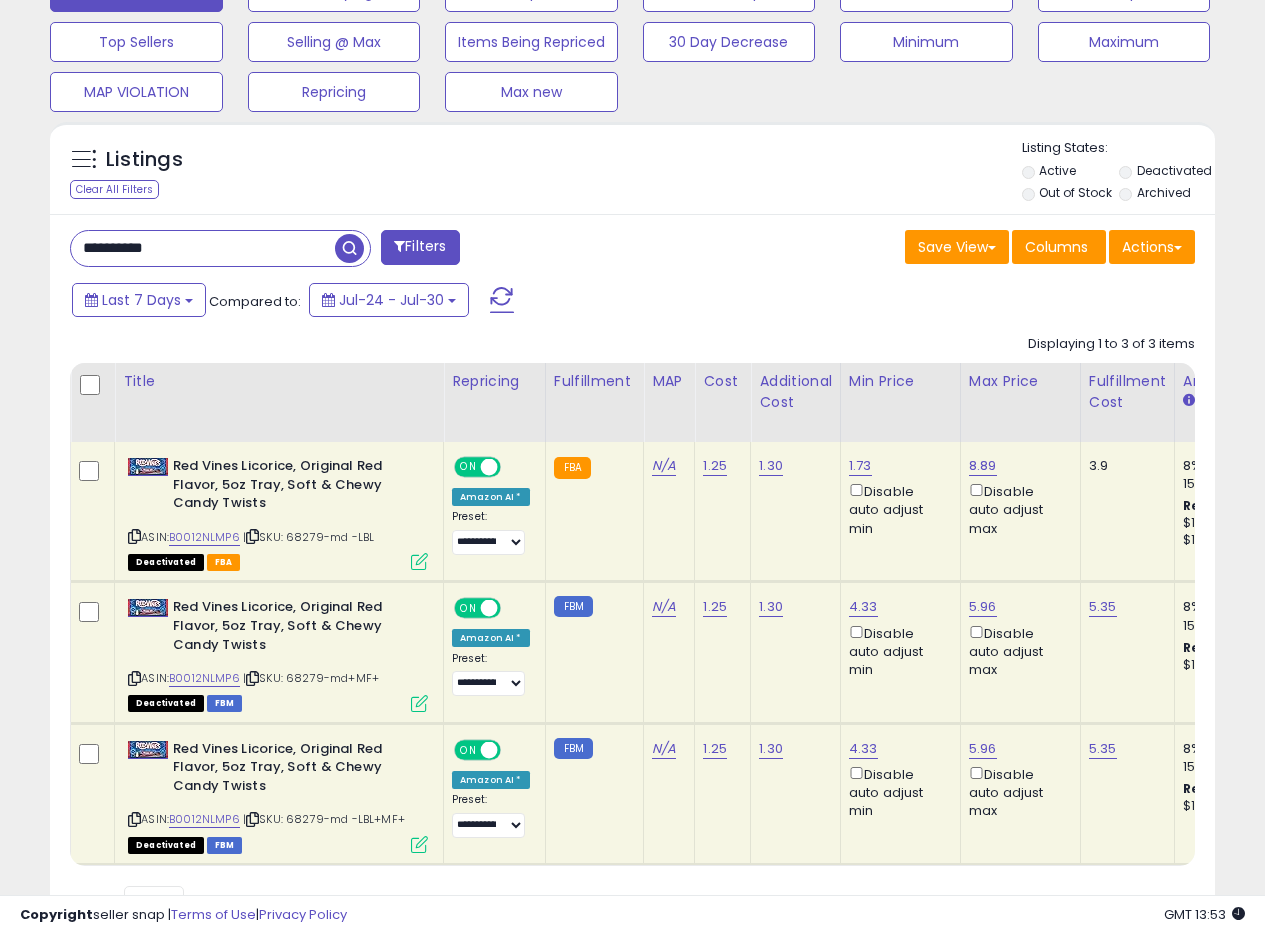 drag, startPoint x: 213, startPoint y: 240, endPoint x: 0, endPoint y: 211, distance: 214.96512 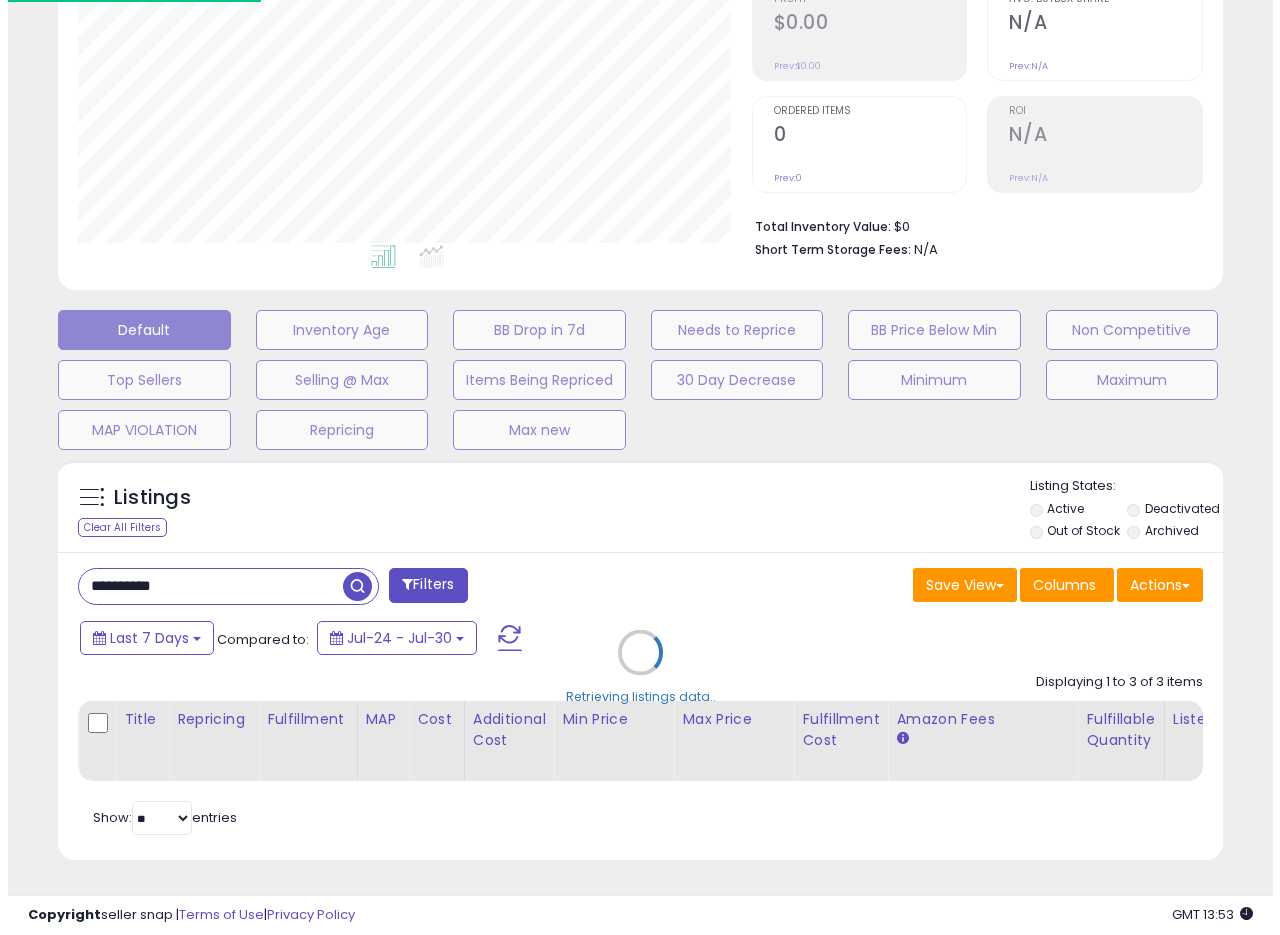 scroll, scrollTop: 335, scrollLeft: 0, axis: vertical 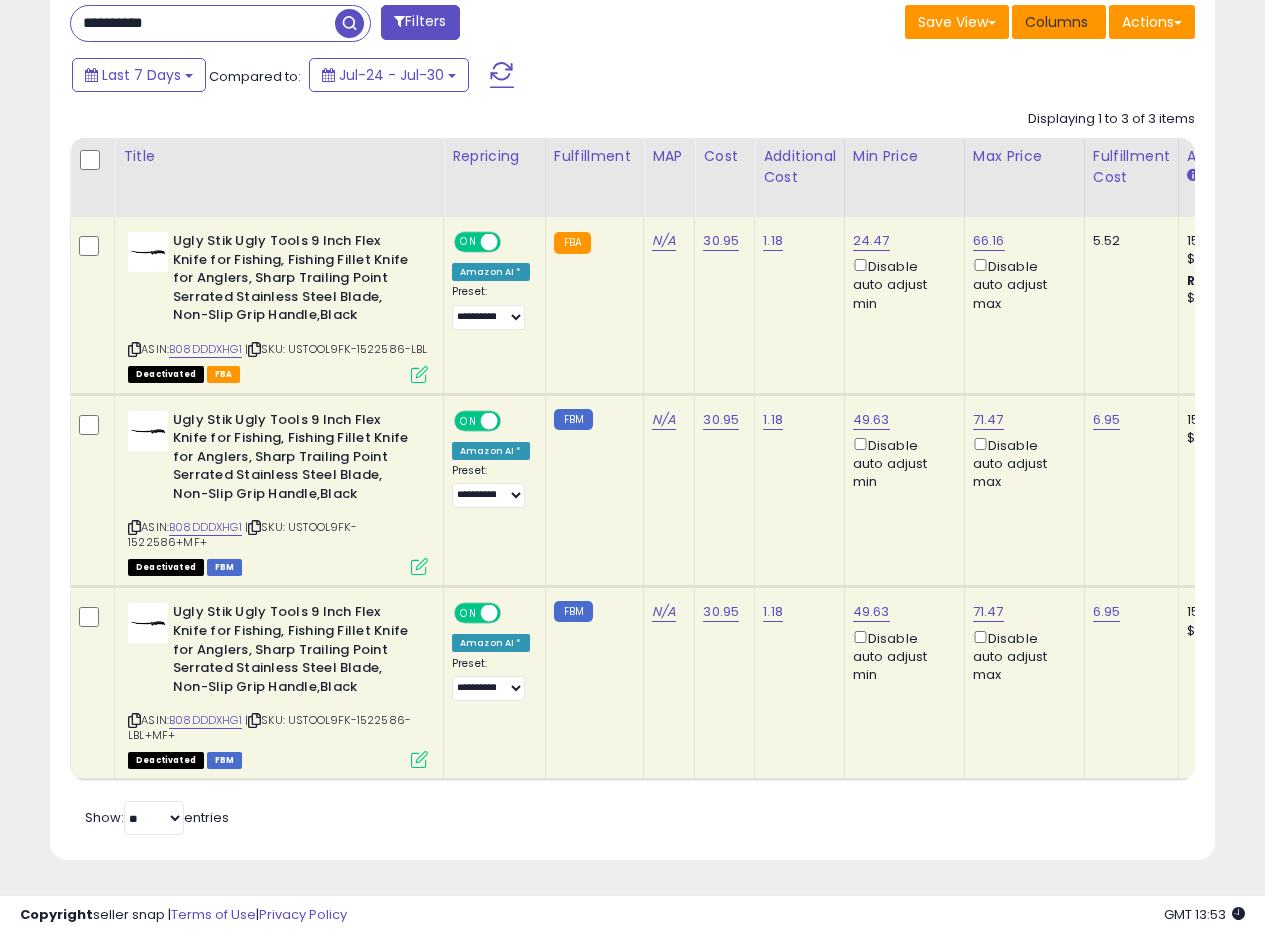type 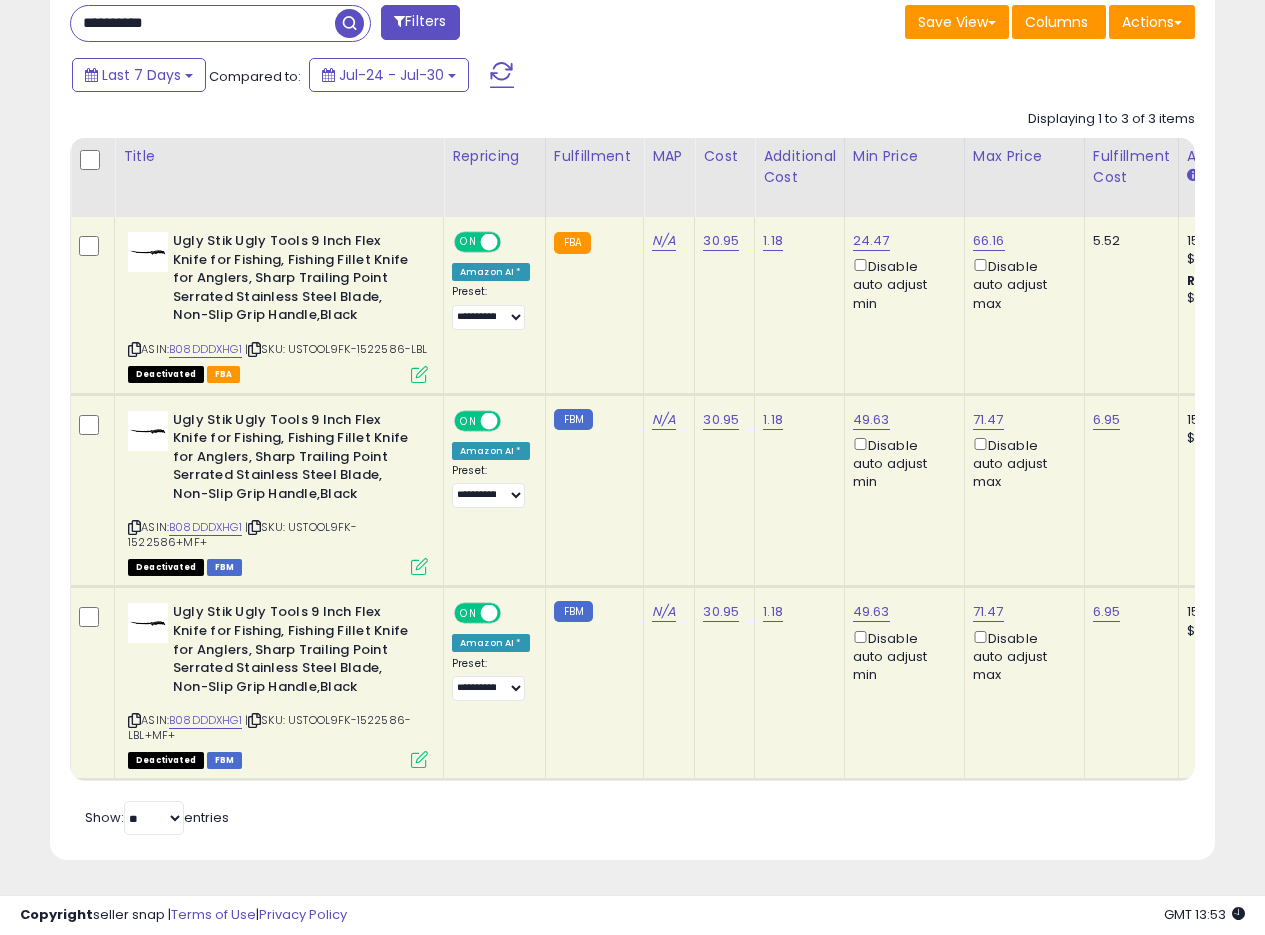 click on "ASIN:  B08DDDXHG1    |   SKU: USTOOL9FK-1522586-LBL+MF+ Deactivated FBM" at bounding box center [278, 684] 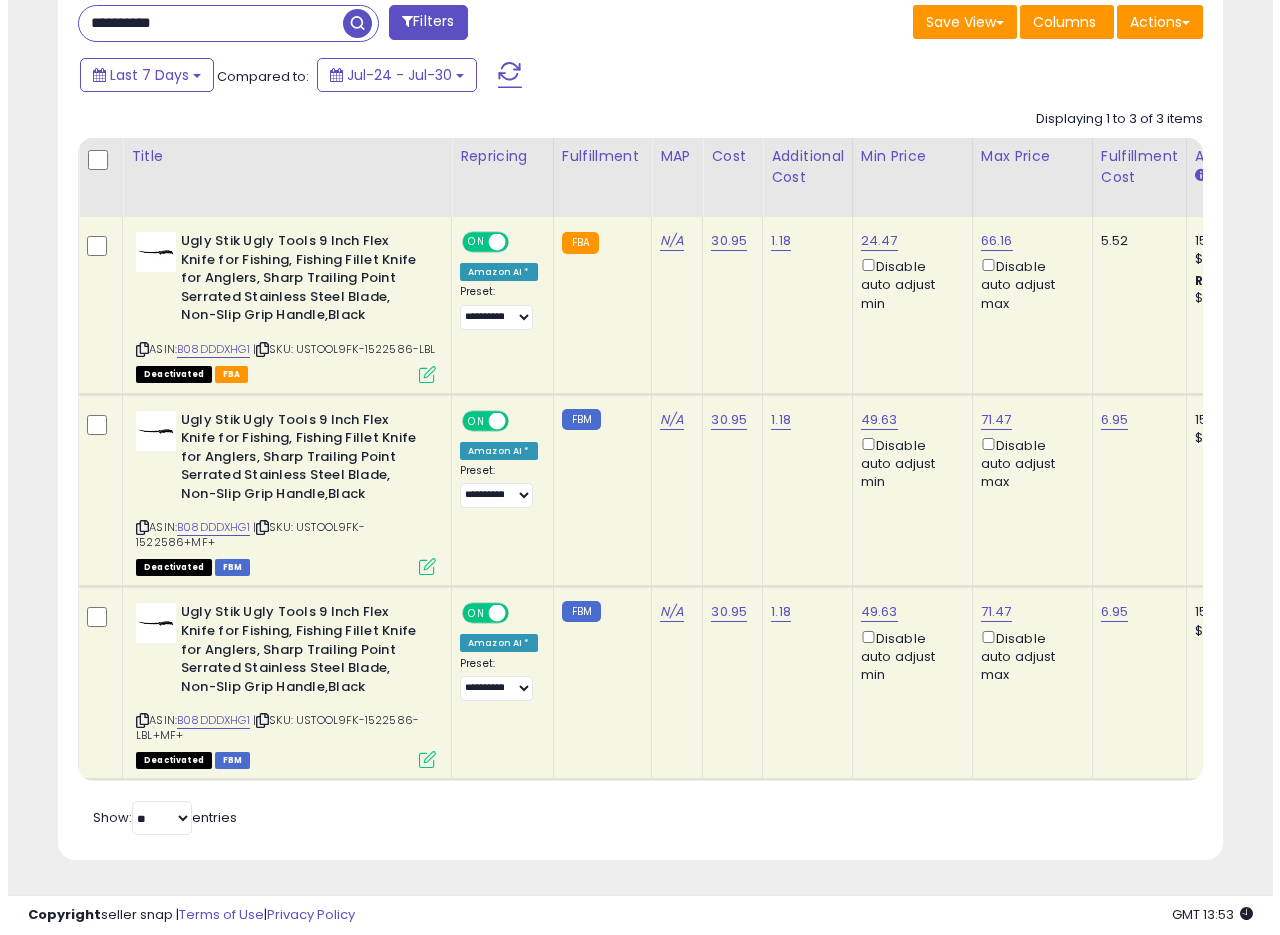 scroll, scrollTop: 999590, scrollLeft: 999317, axis: both 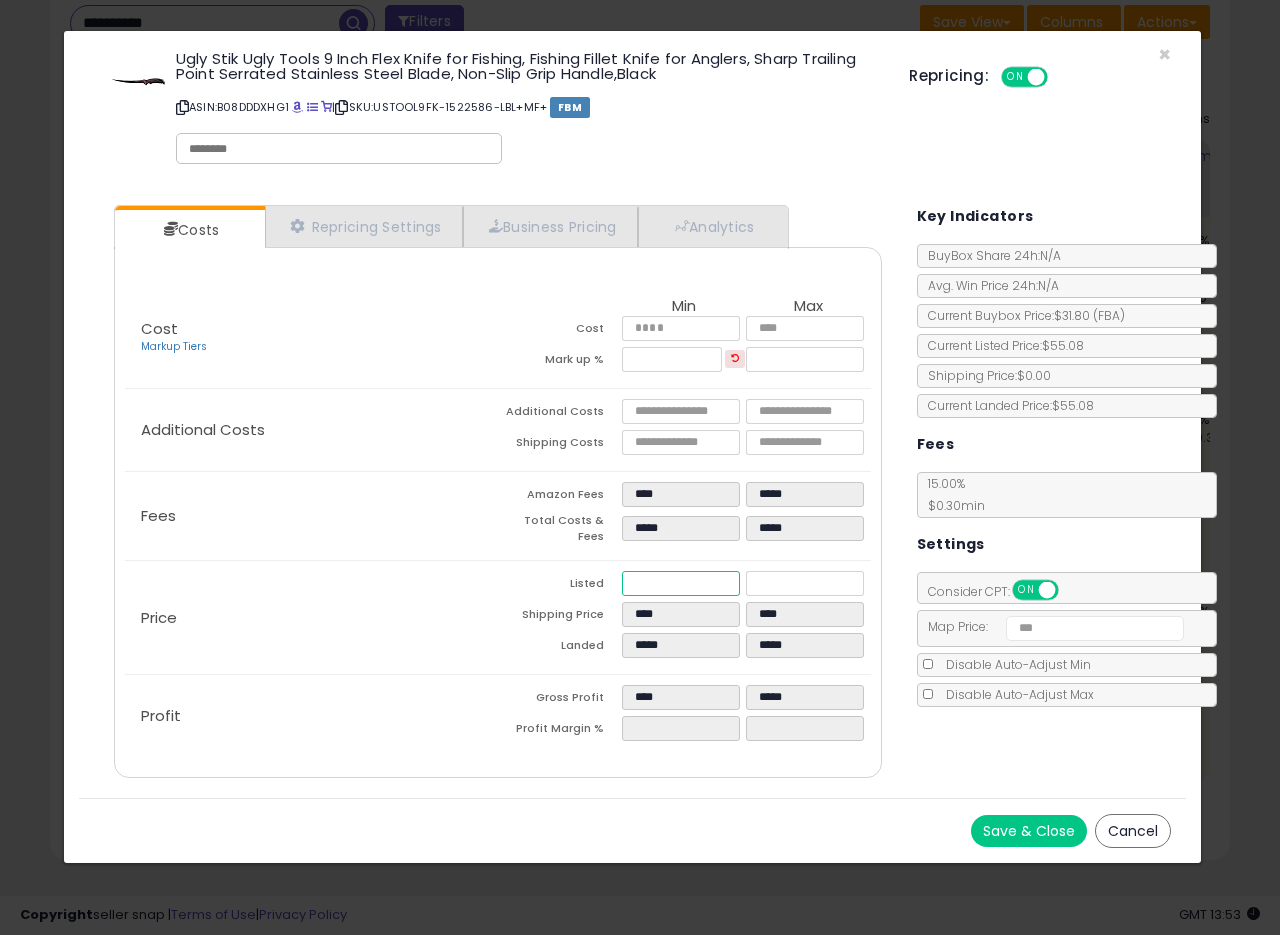 click on "Listed
*****
*****" at bounding box center (684, 586) 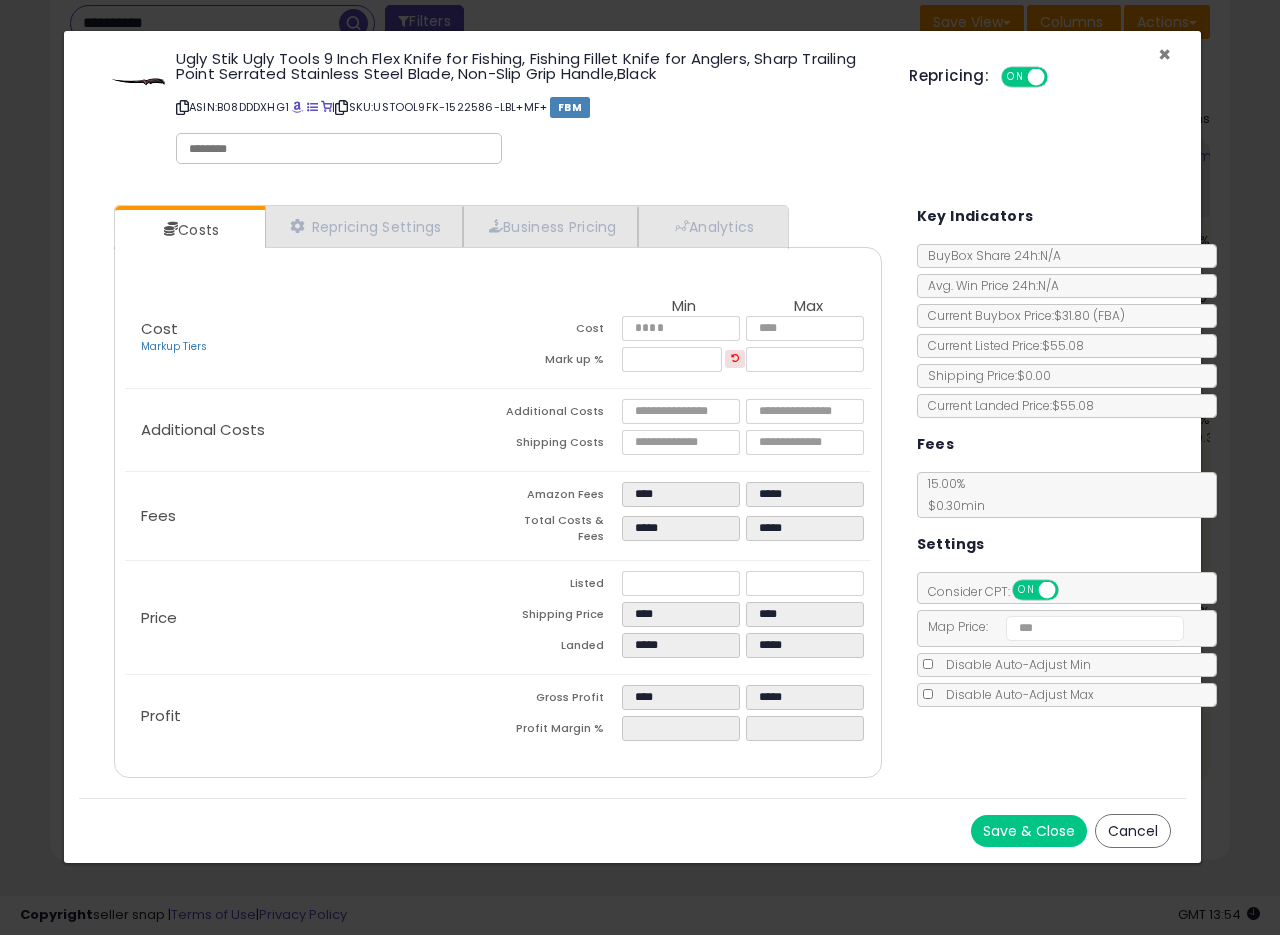 click on "×" at bounding box center (1164, 54) 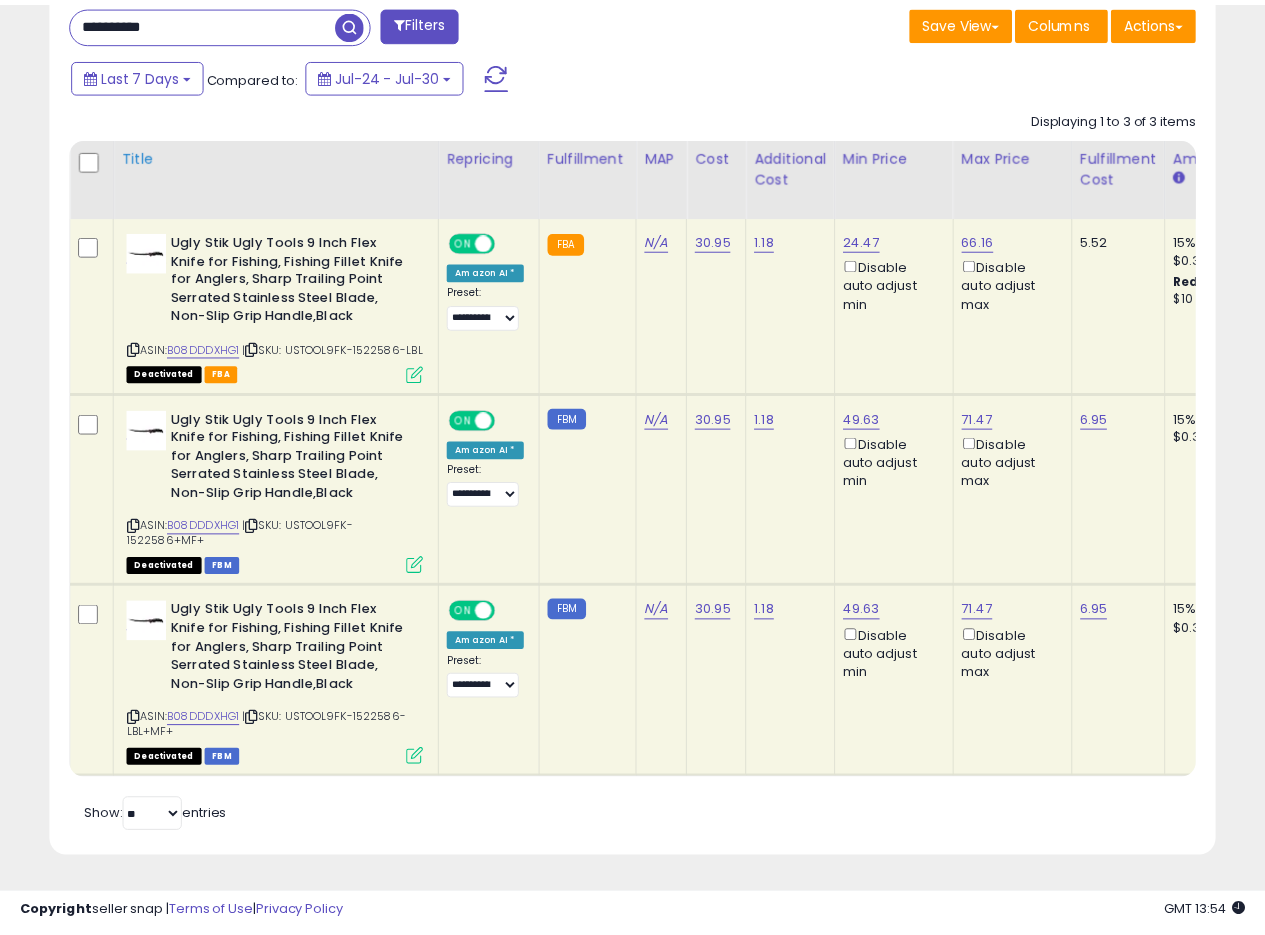 scroll, scrollTop: 410, scrollLeft: 674, axis: both 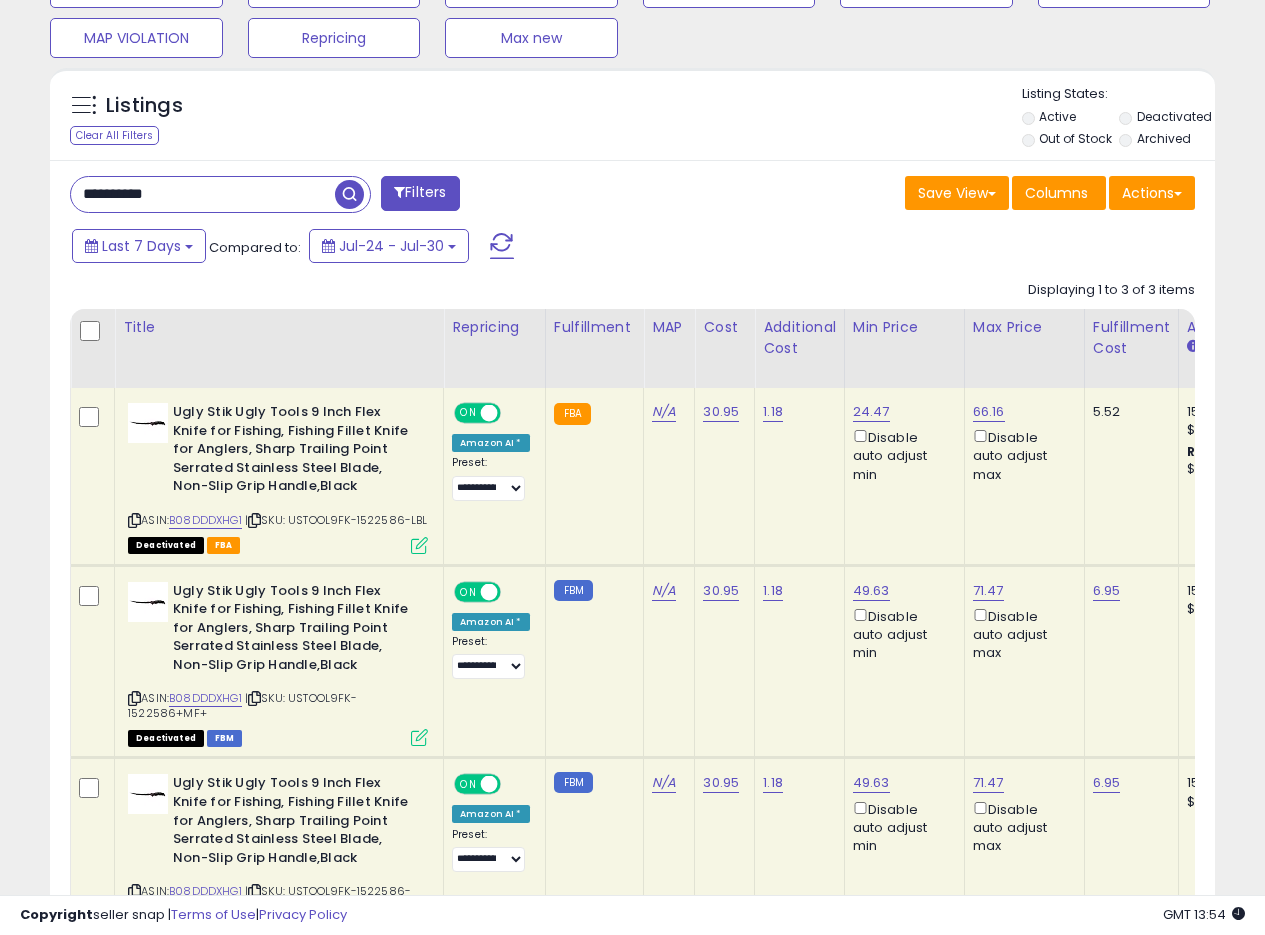 drag, startPoint x: 138, startPoint y: 196, endPoint x: 0, endPoint y: 175, distance: 139.58868 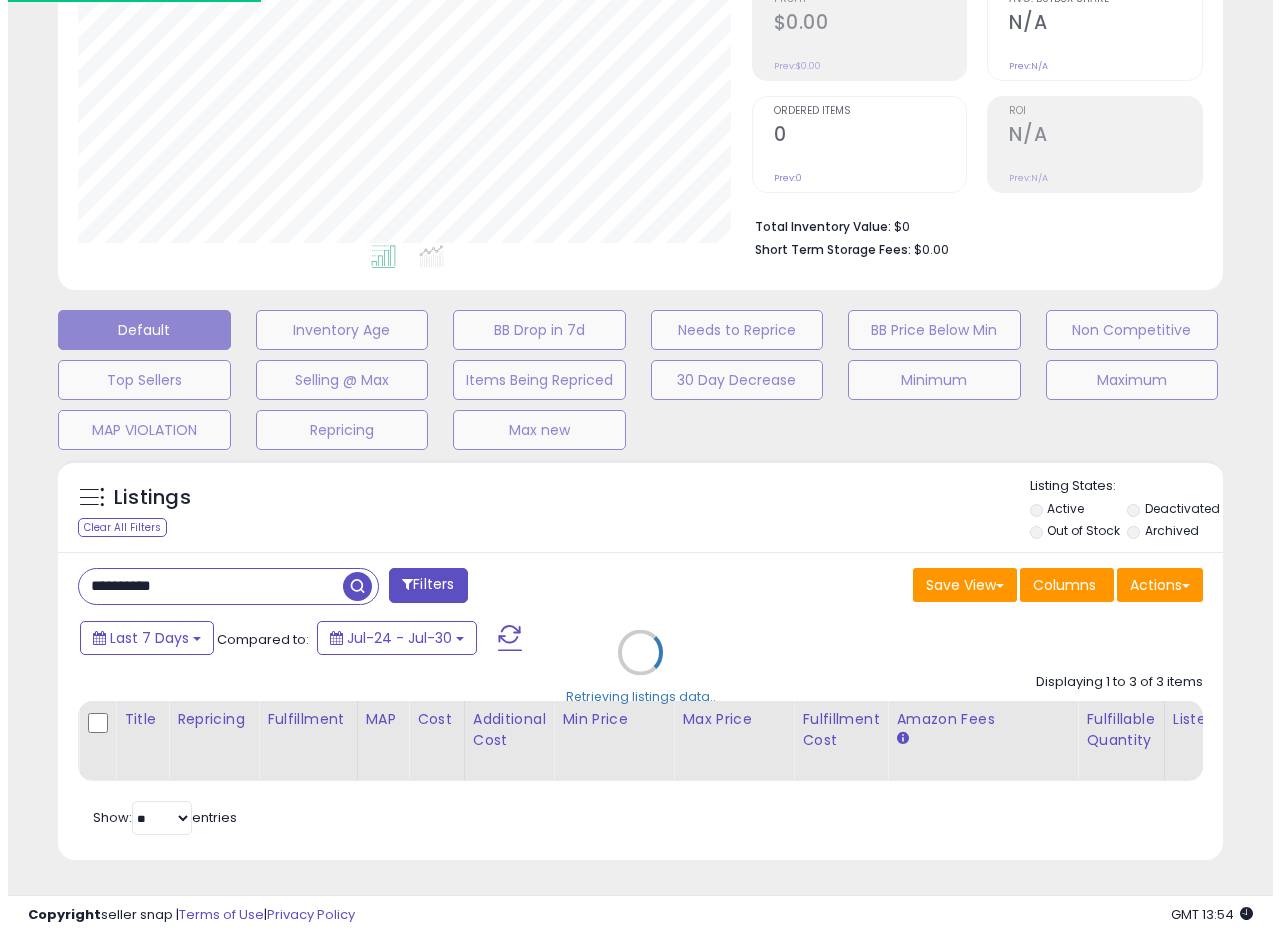 scroll, scrollTop: 335, scrollLeft: 0, axis: vertical 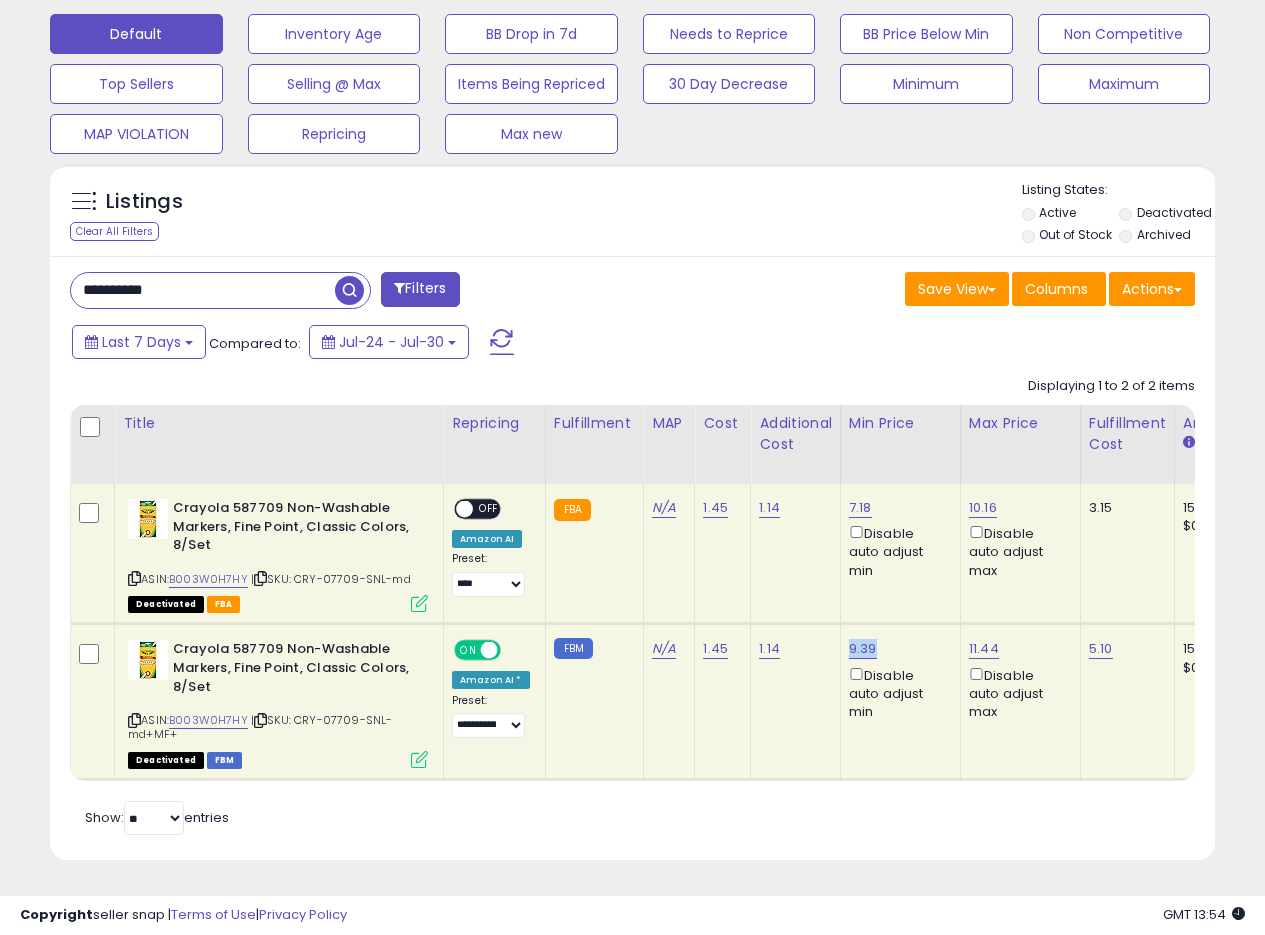 drag, startPoint x: 877, startPoint y: 634, endPoint x: 847, endPoint y: 637, distance: 30.149628 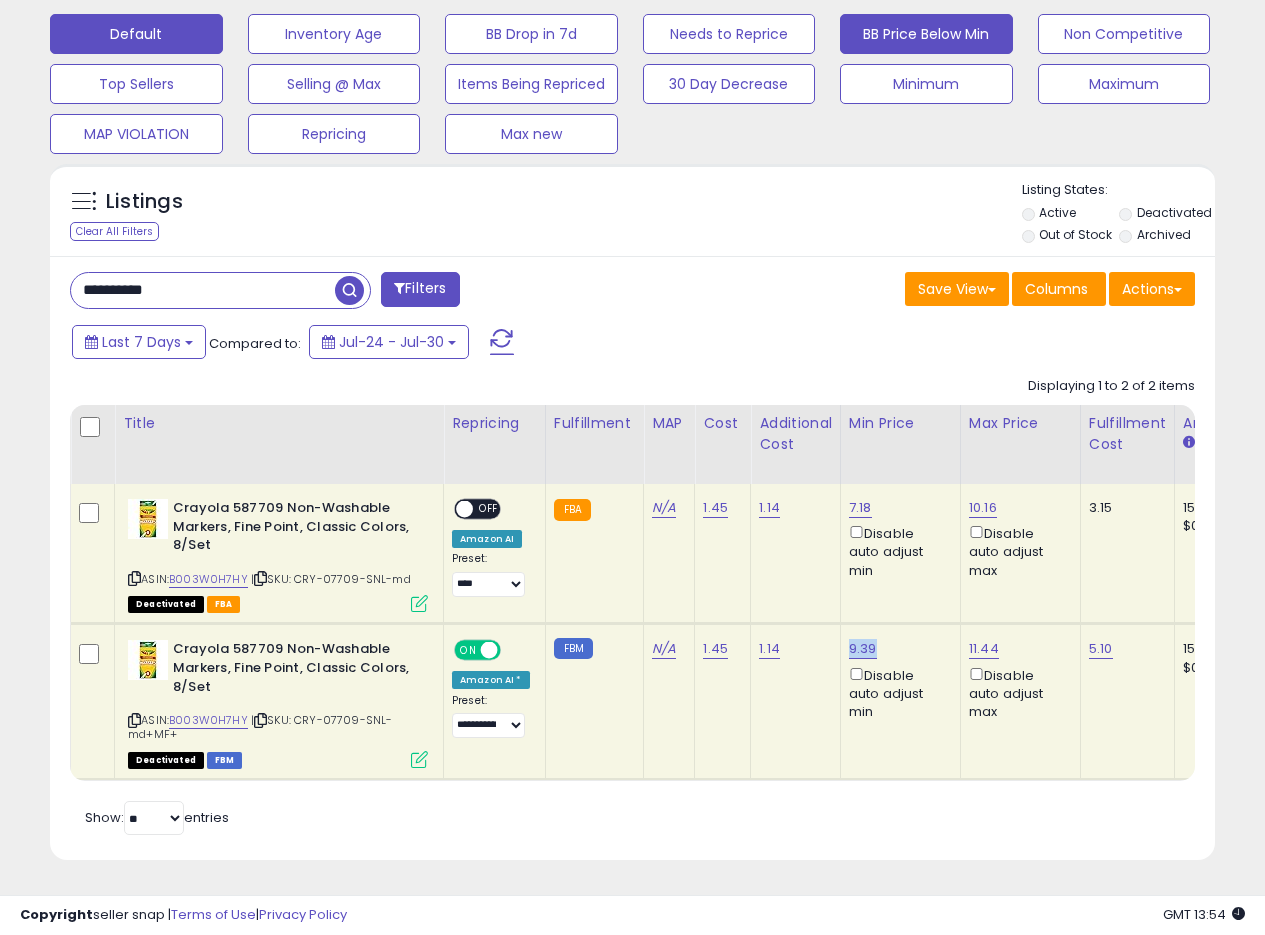 copy on "9.39" 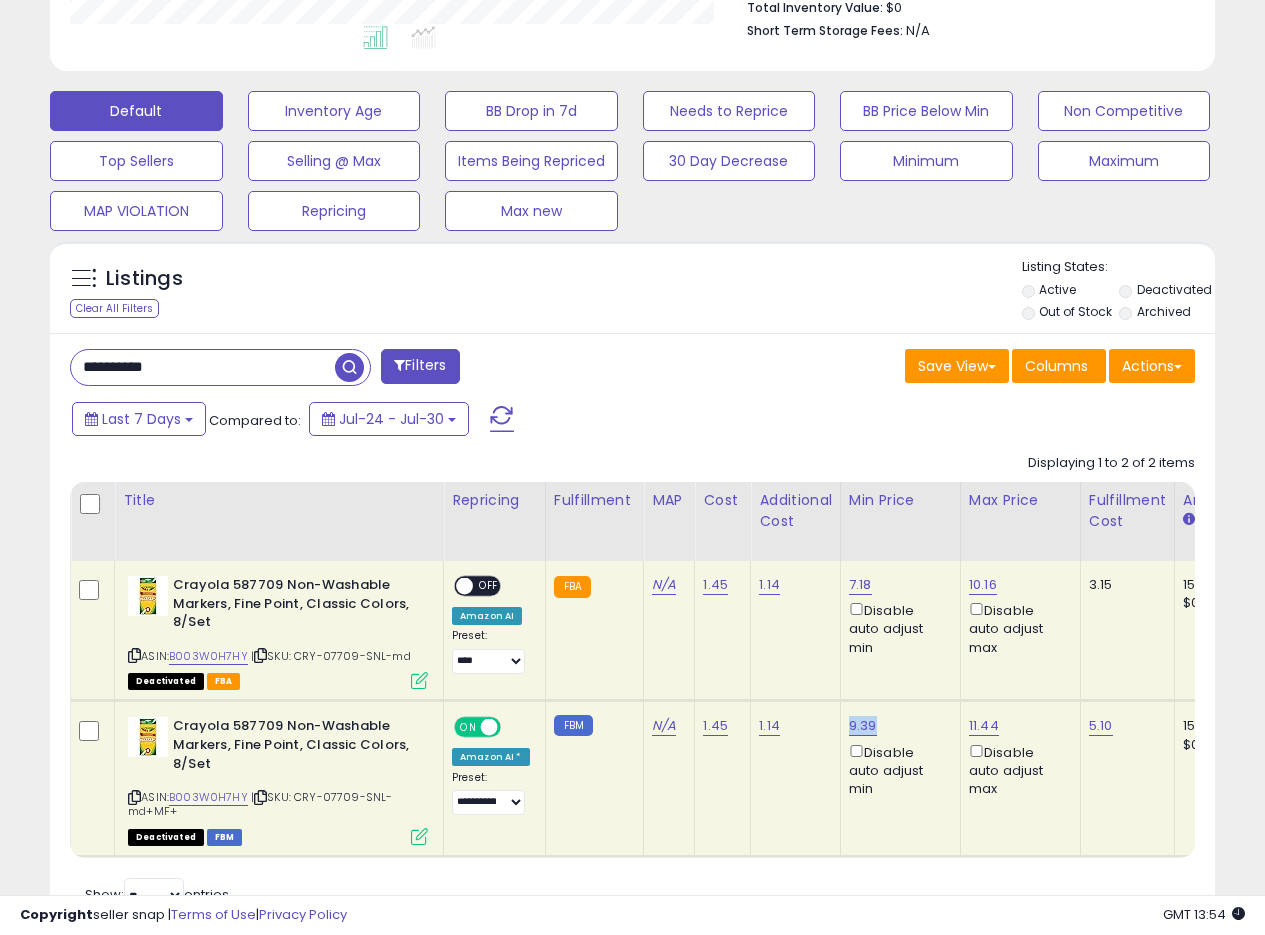 scroll, scrollTop: 431, scrollLeft: 0, axis: vertical 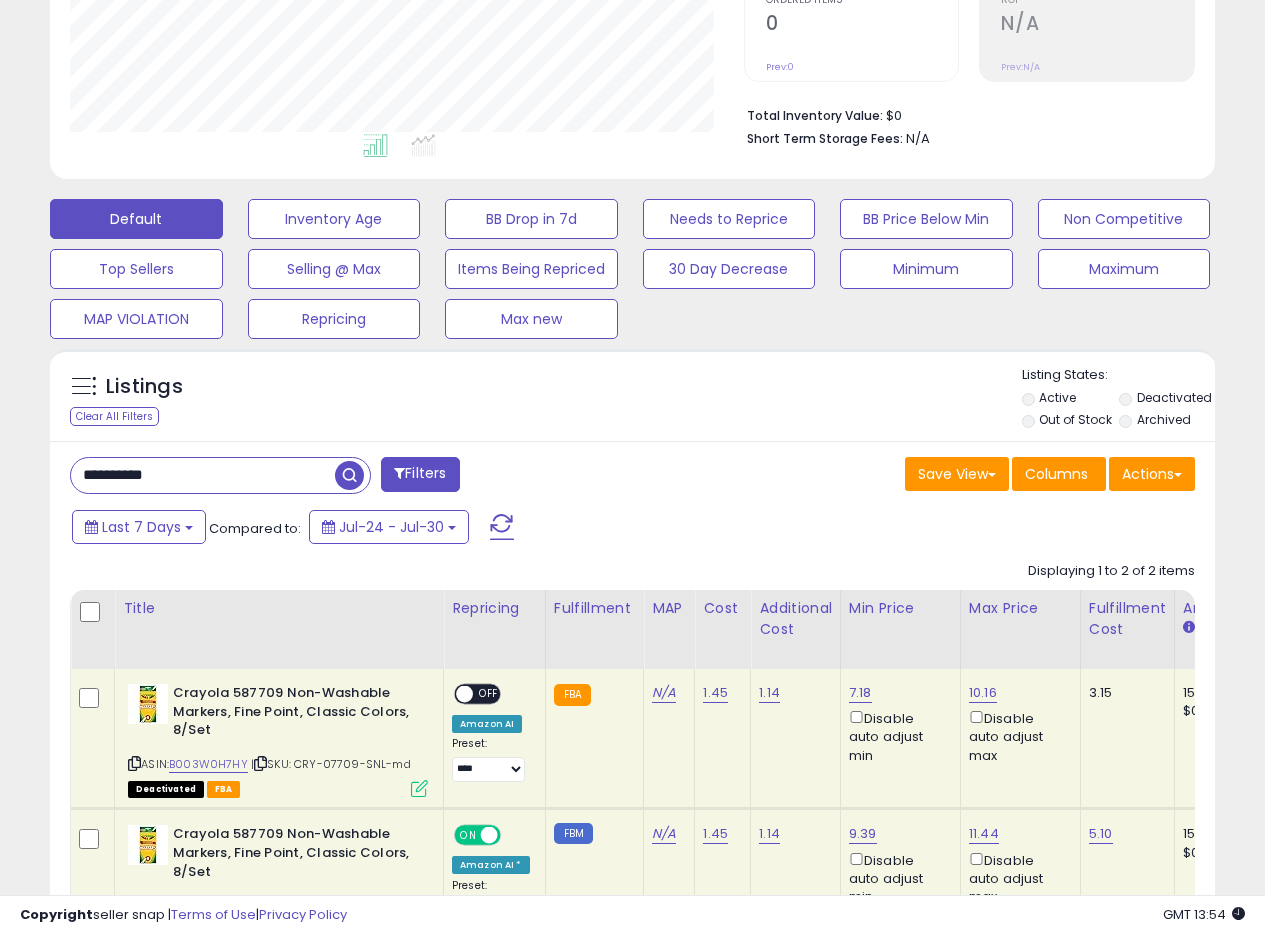 drag, startPoint x: 210, startPoint y: 468, endPoint x: 0, endPoint y: 429, distance: 213.59073 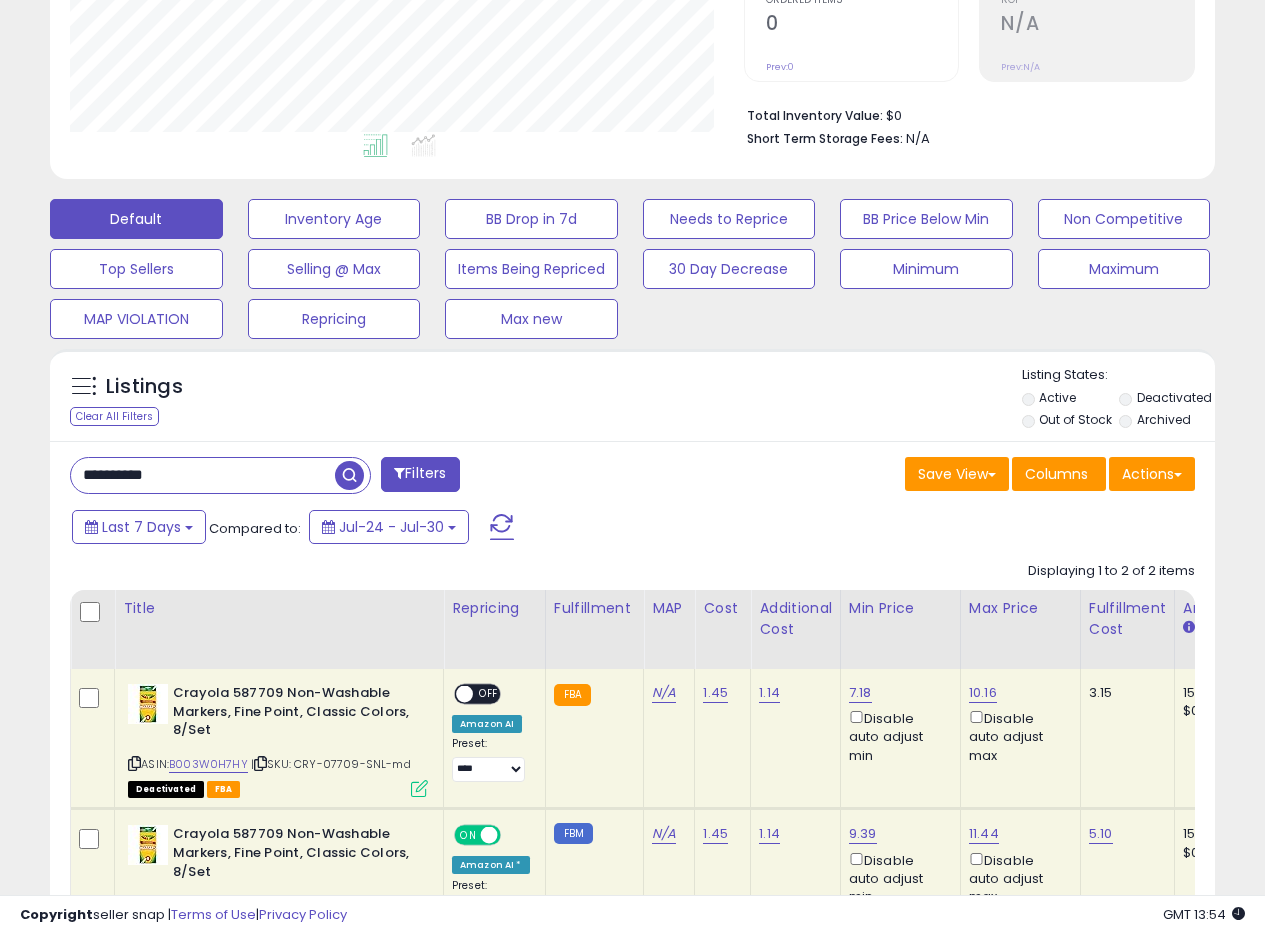 paste 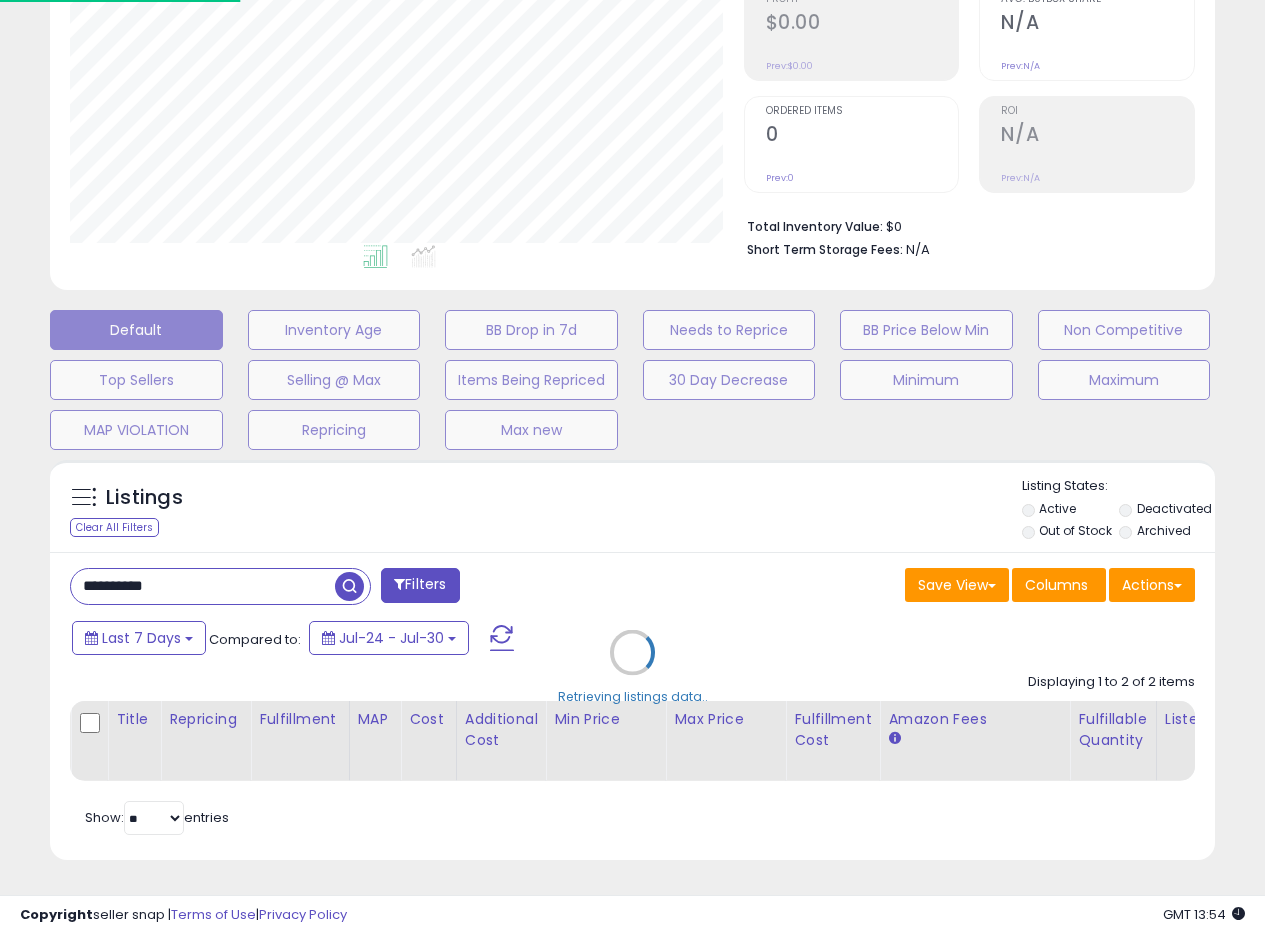 scroll, scrollTop: 999590, scrollLeft: 999317, axis: both 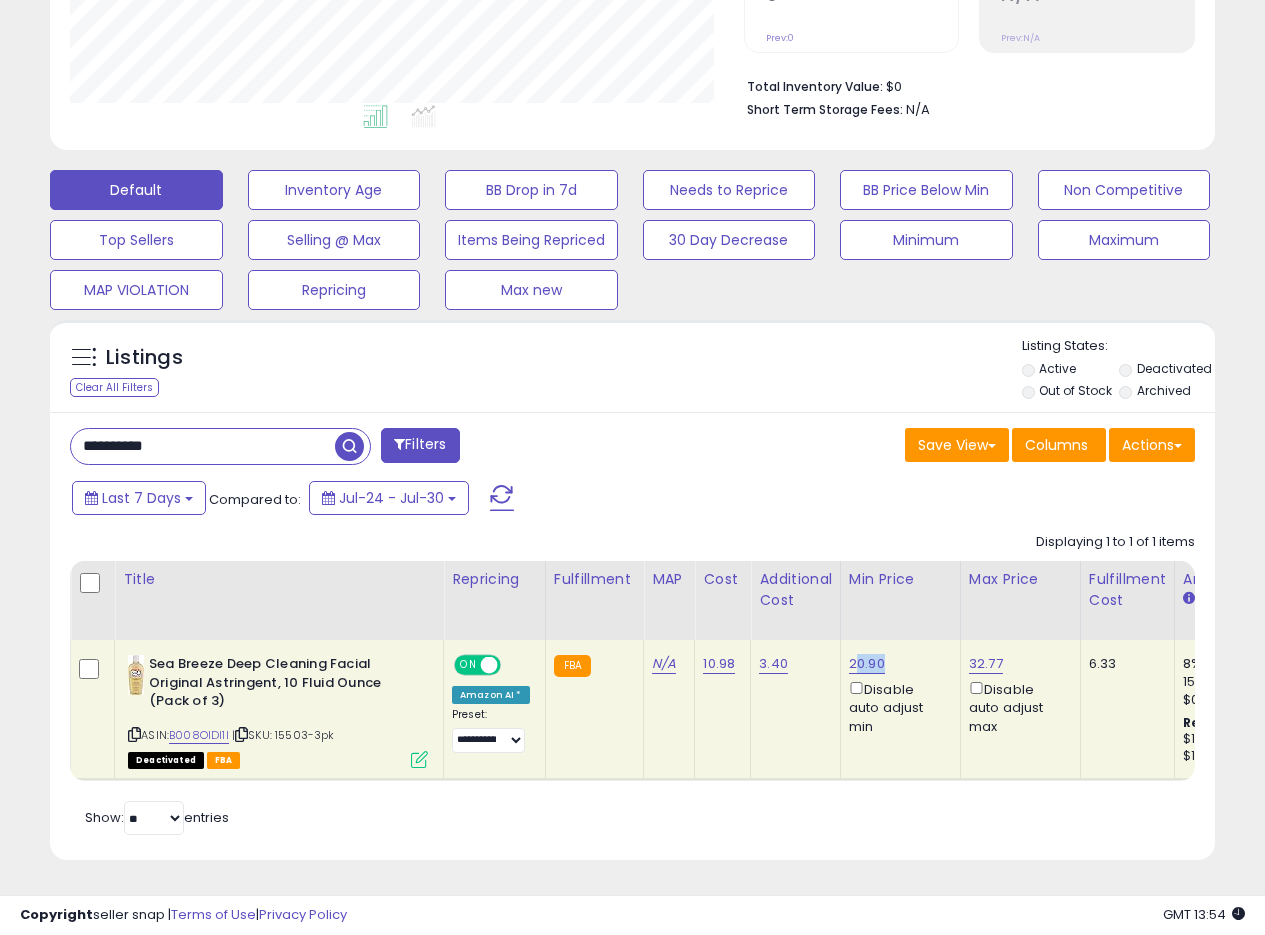 drag, startPoint x: 883, startPoint y: 646, endPoint x: 850, endPoint y: 653, distance: 33.734257 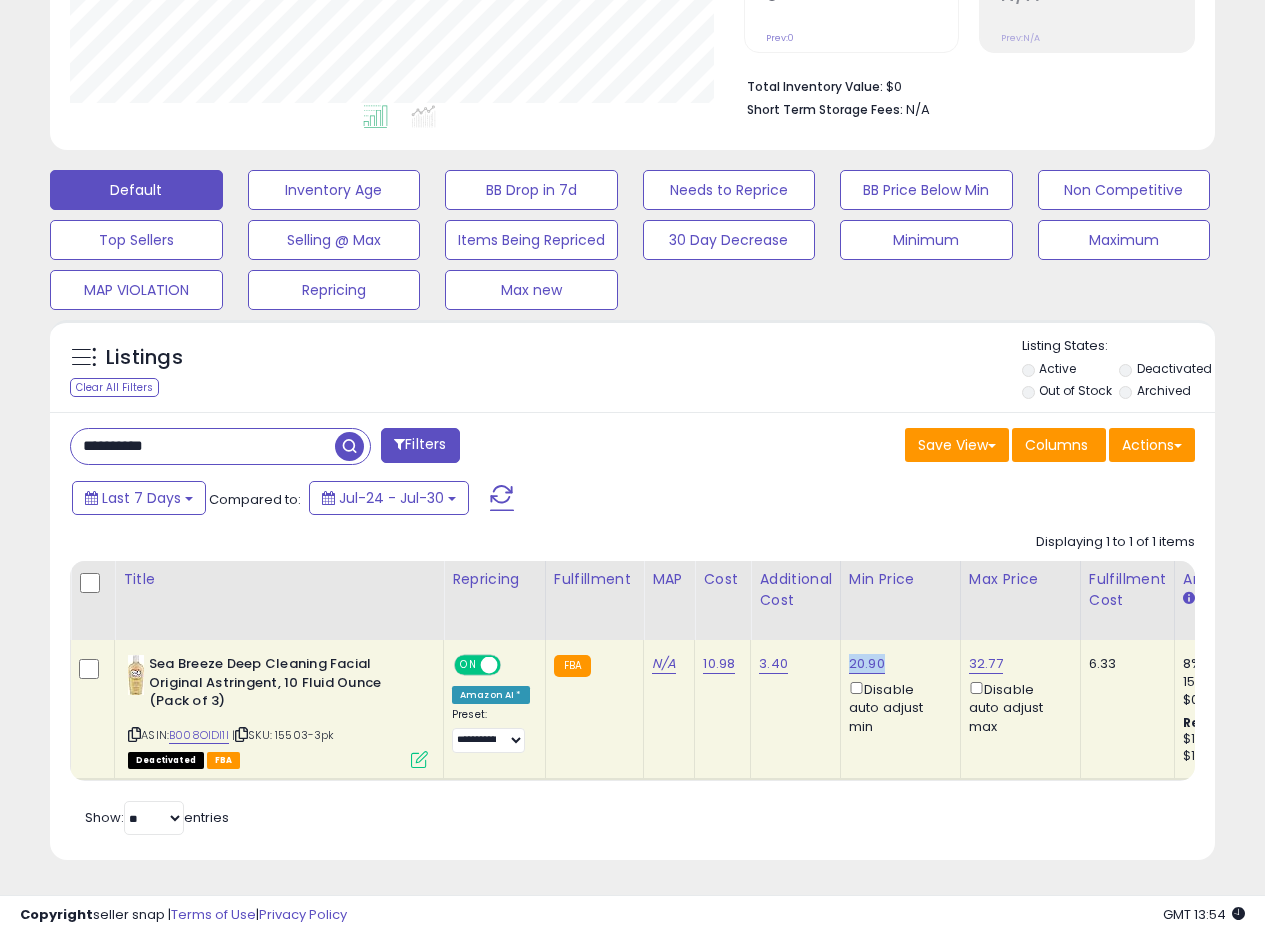 drag, startPoint x: 843, startPoint y: 652, endPoint x: 878, endPoint y: 644, distance: 35.902645 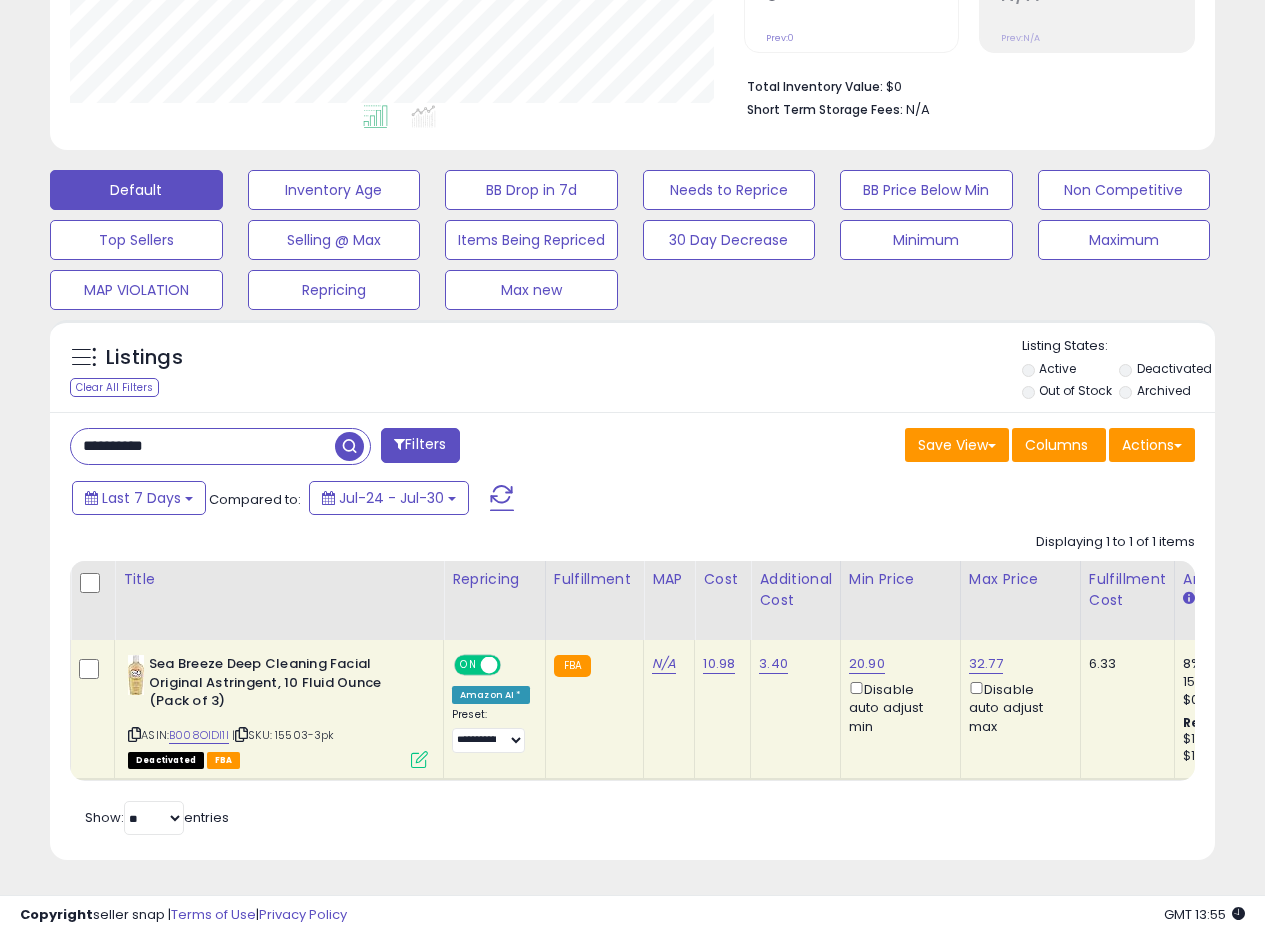 drag, startPoint x: 221, startPoint y: 434, endPoint x: 10, endPoint y: 422, distance: 211.34096 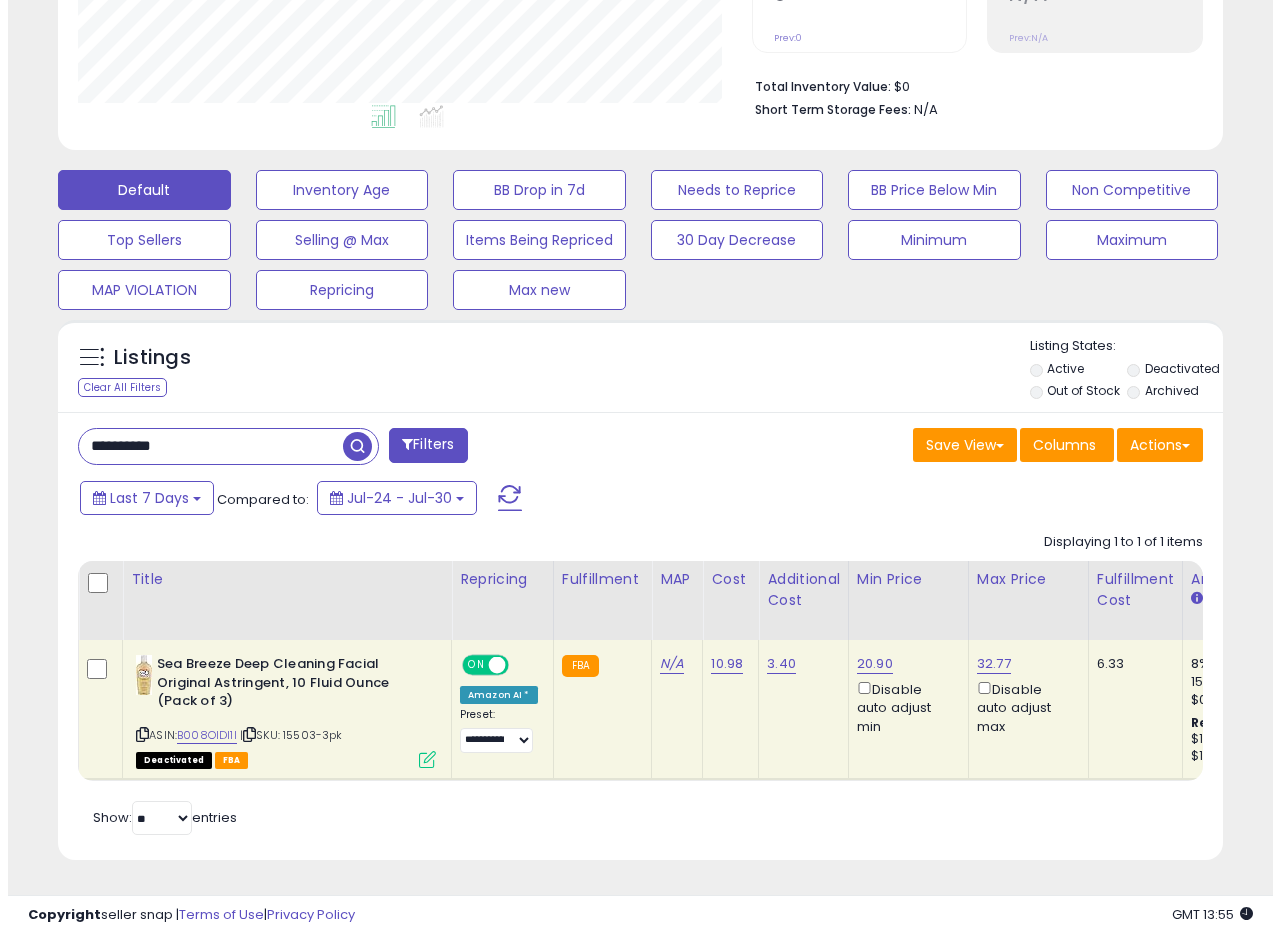scroll, scrollTop: 335, scrollLeft: 0, axis: vertical 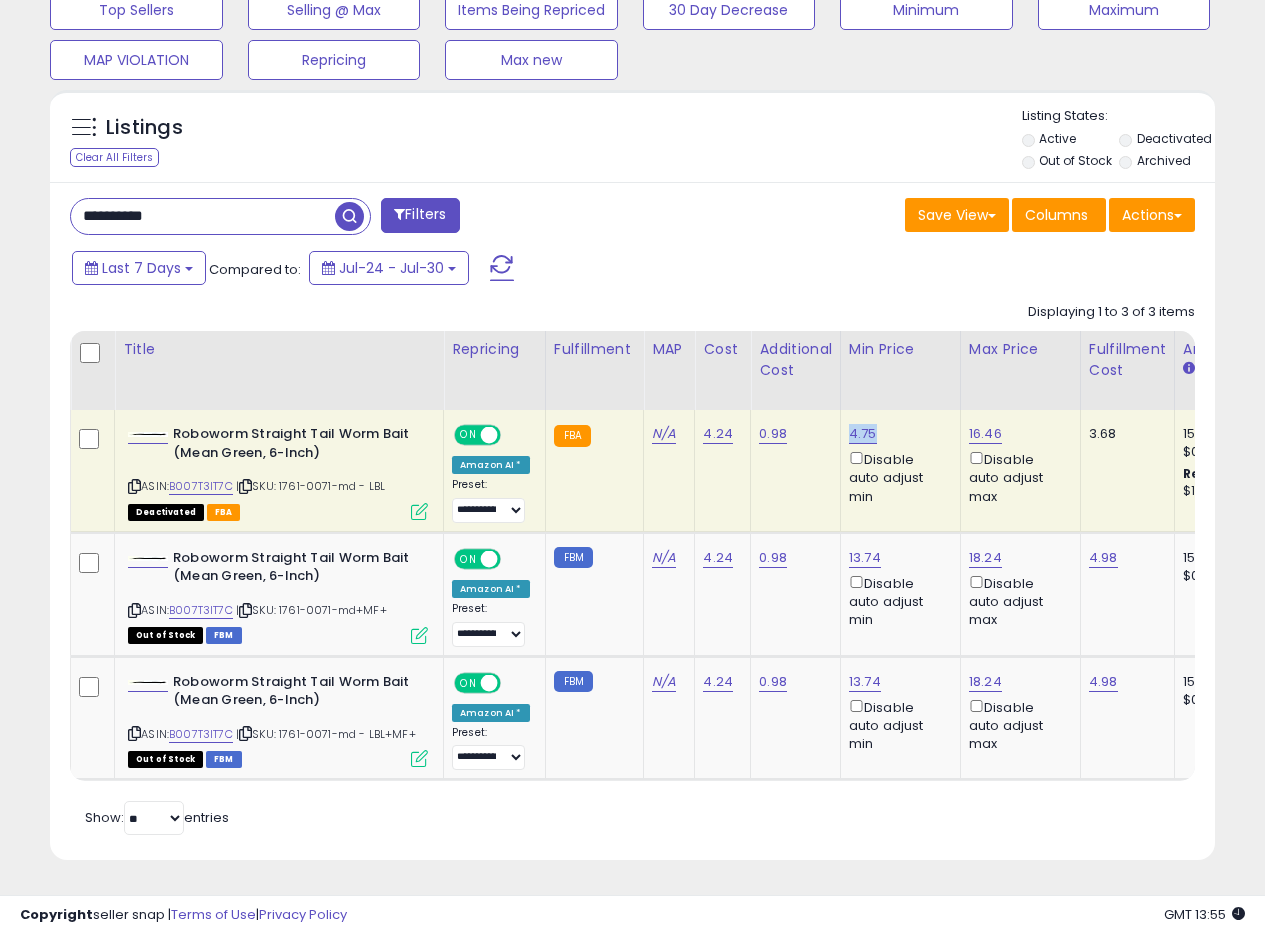 drag, startPoint x: 877, startPoint y: 410, endPoint x: 847, endPoint y: 419, distance: 31.320919 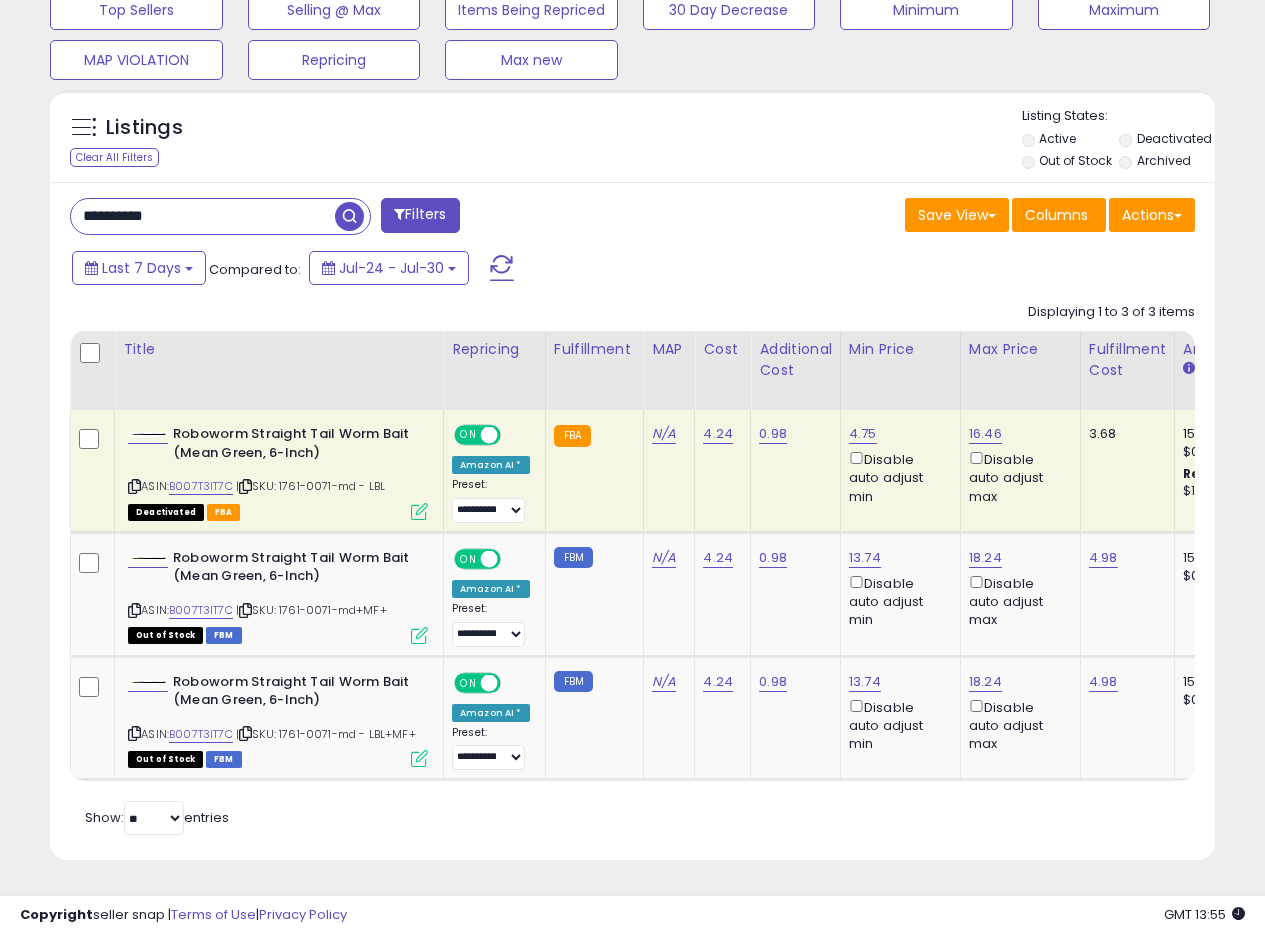 drag, startPoint x: 189, startPoint y: 200, endPoint x: 0, endPoint y: 161, distance: 192.98186 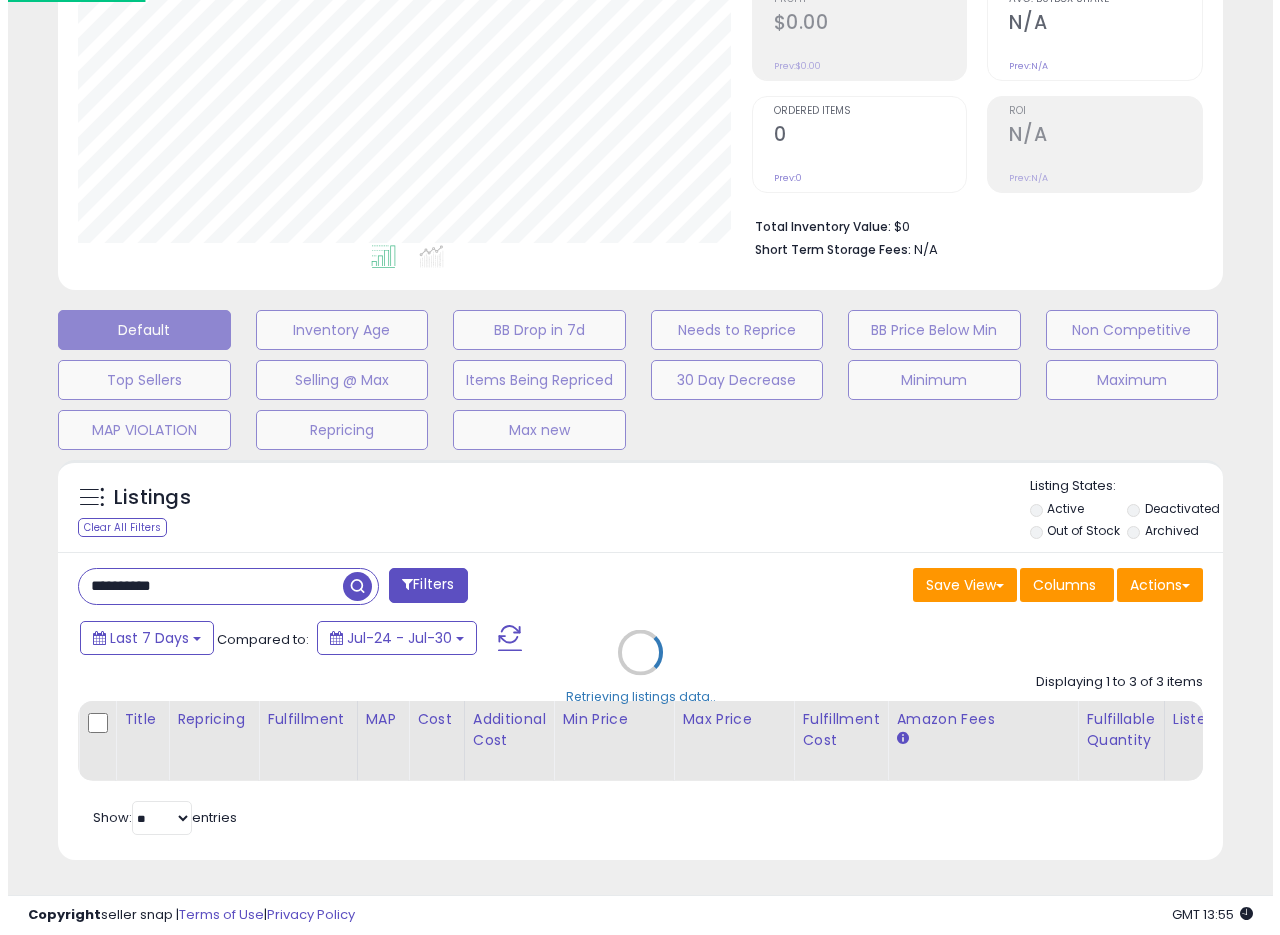scroll, scrollTop: 335, scrollLeft: 0, axis: vertical 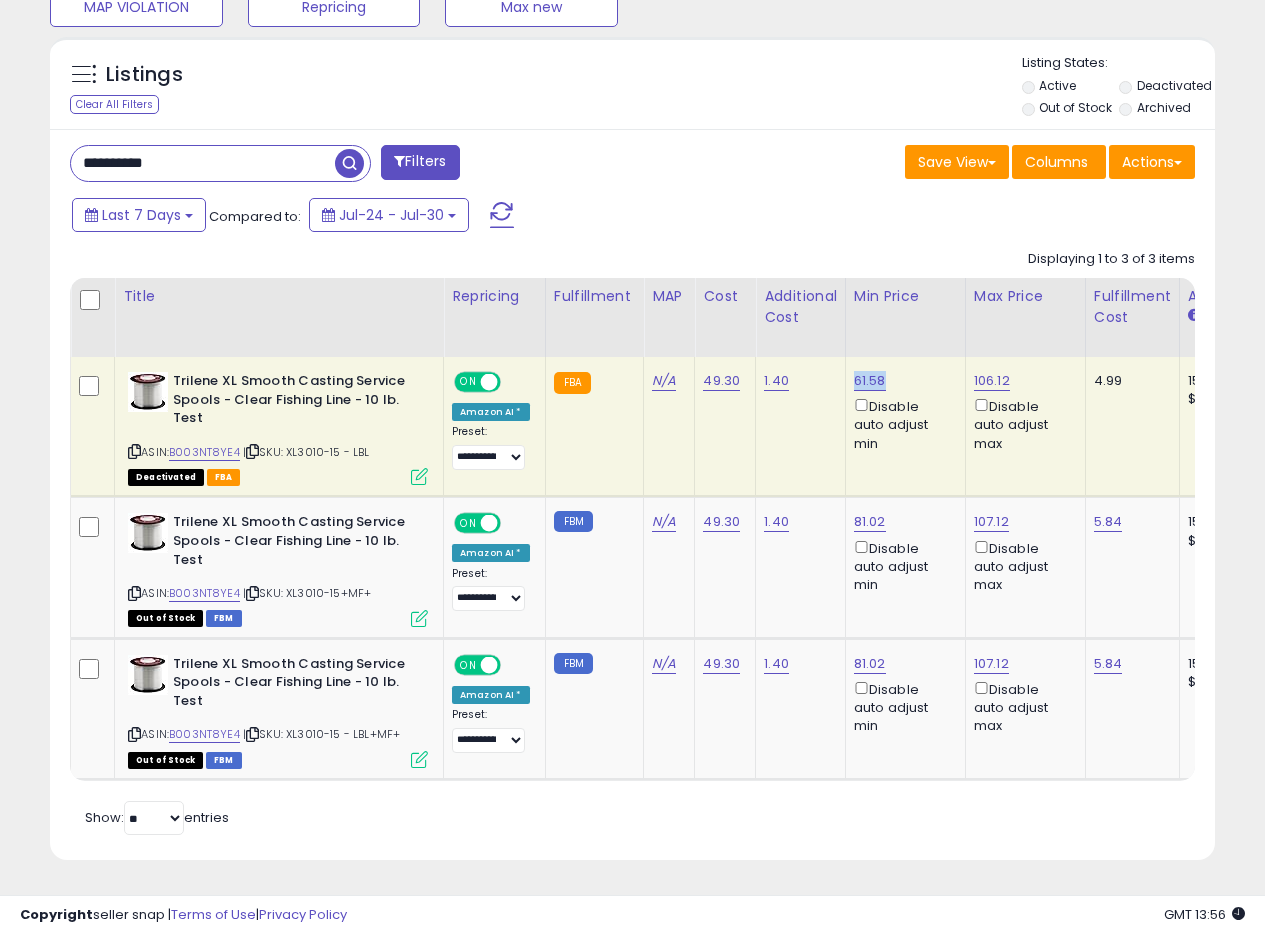 drag, startPoint x: 888, startPoint y: 366, endPoint x: 850, endPoint y: 366, distance: 38 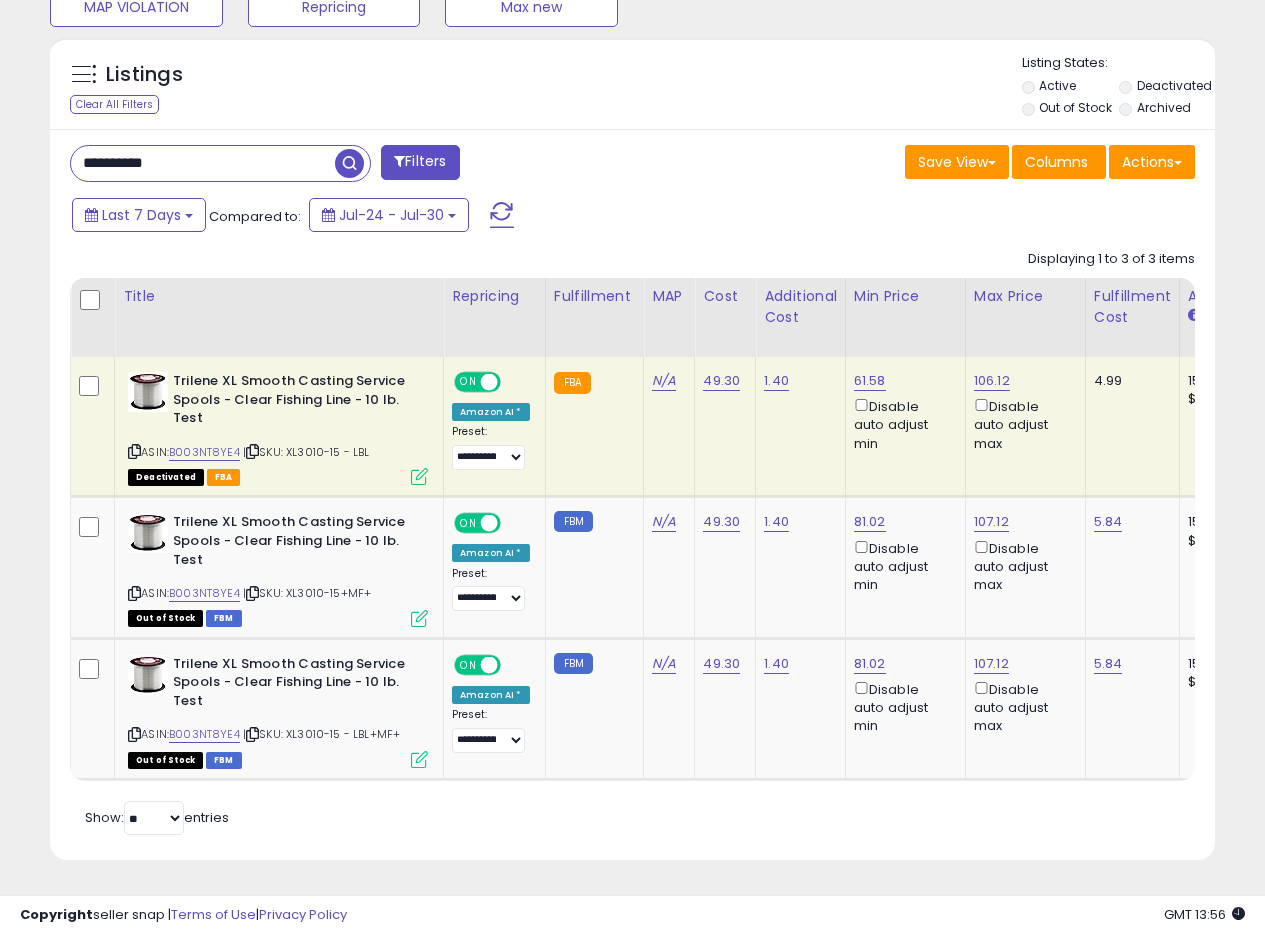 drag, startPoint x: 228, startPoint y: 143, endPoint x: 0, endPoint y: 135, distance: 228.1403 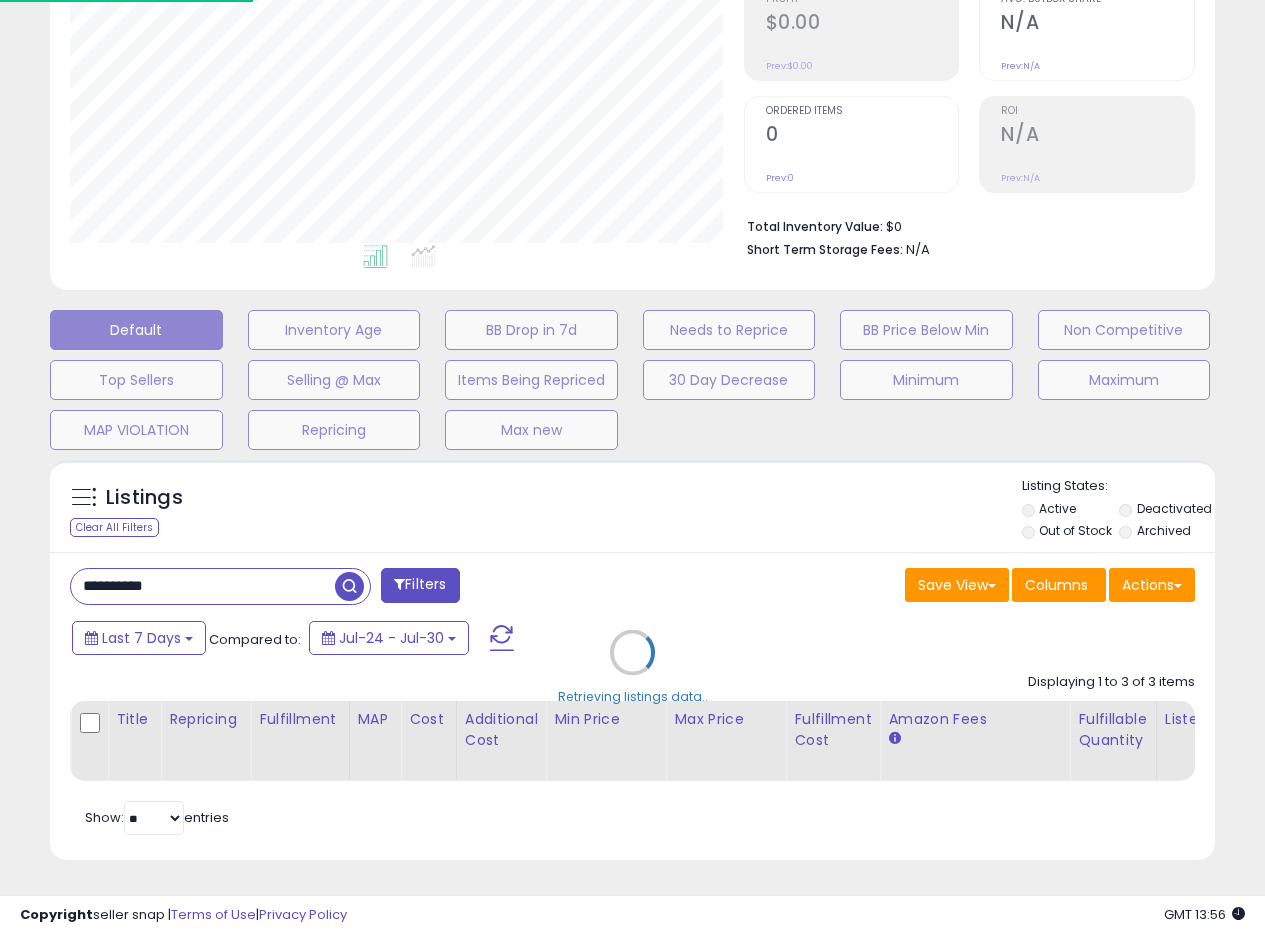 scroll, scrollTop: 999590, scrollLeft: 999317, axis: both 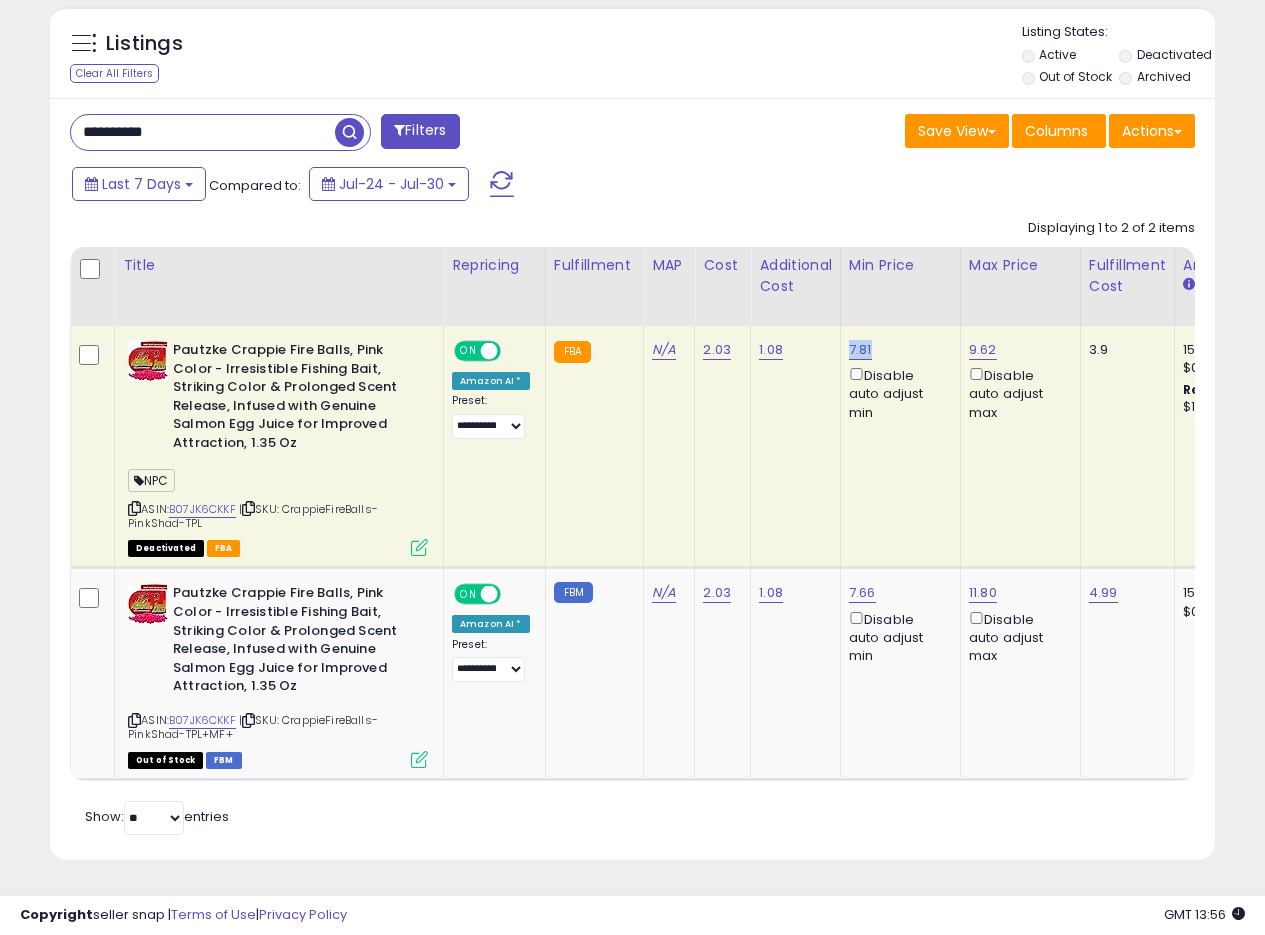 drag, startPoint x: 874, startPoint y: 326, endPoint x: 846, endPoint y: 338, distance: 30.463093 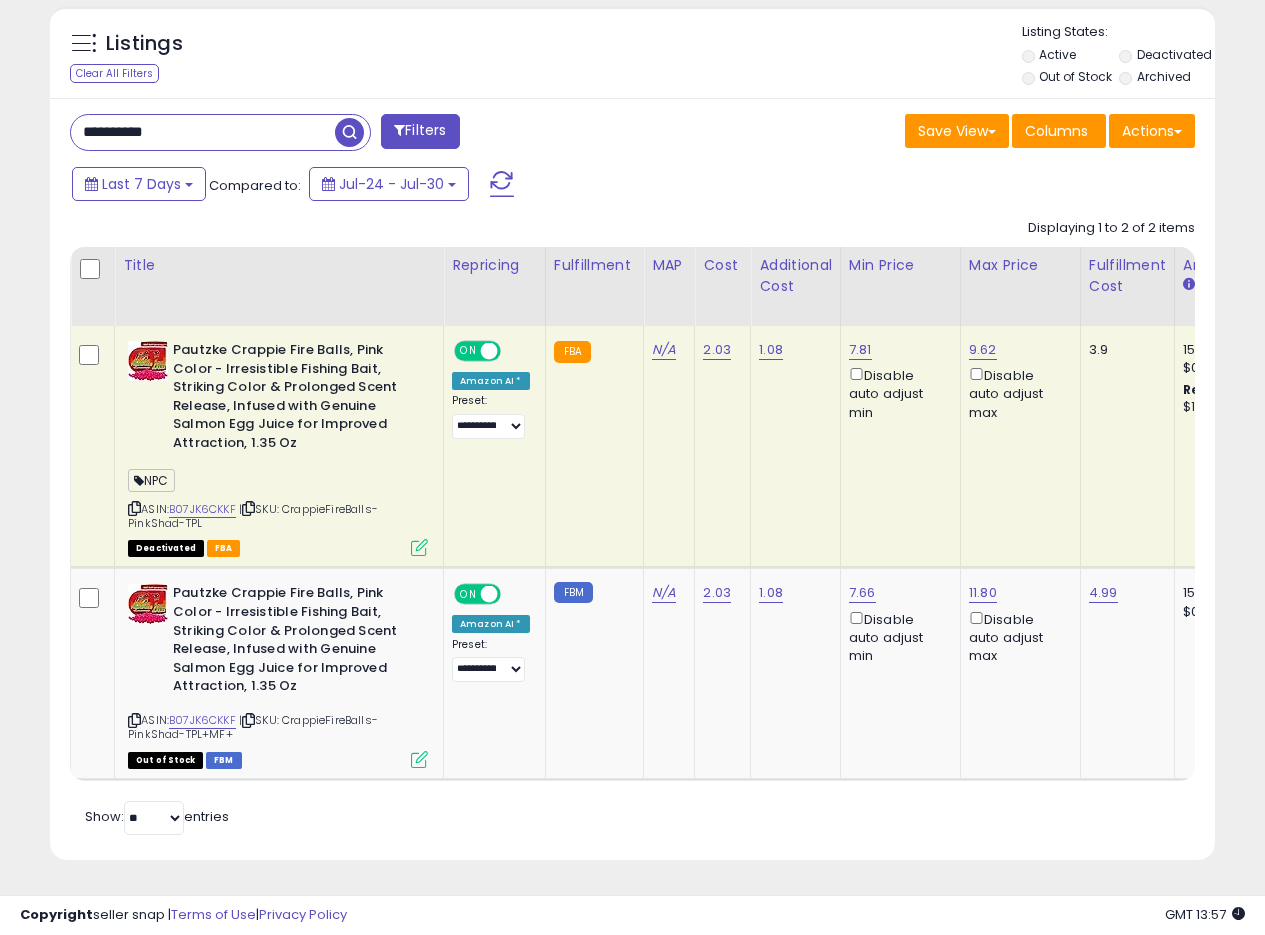 drag, startPoint x: 220, startPoint y: 108, endPoint x: 0, endPoint y: 86, distance: 221.09726 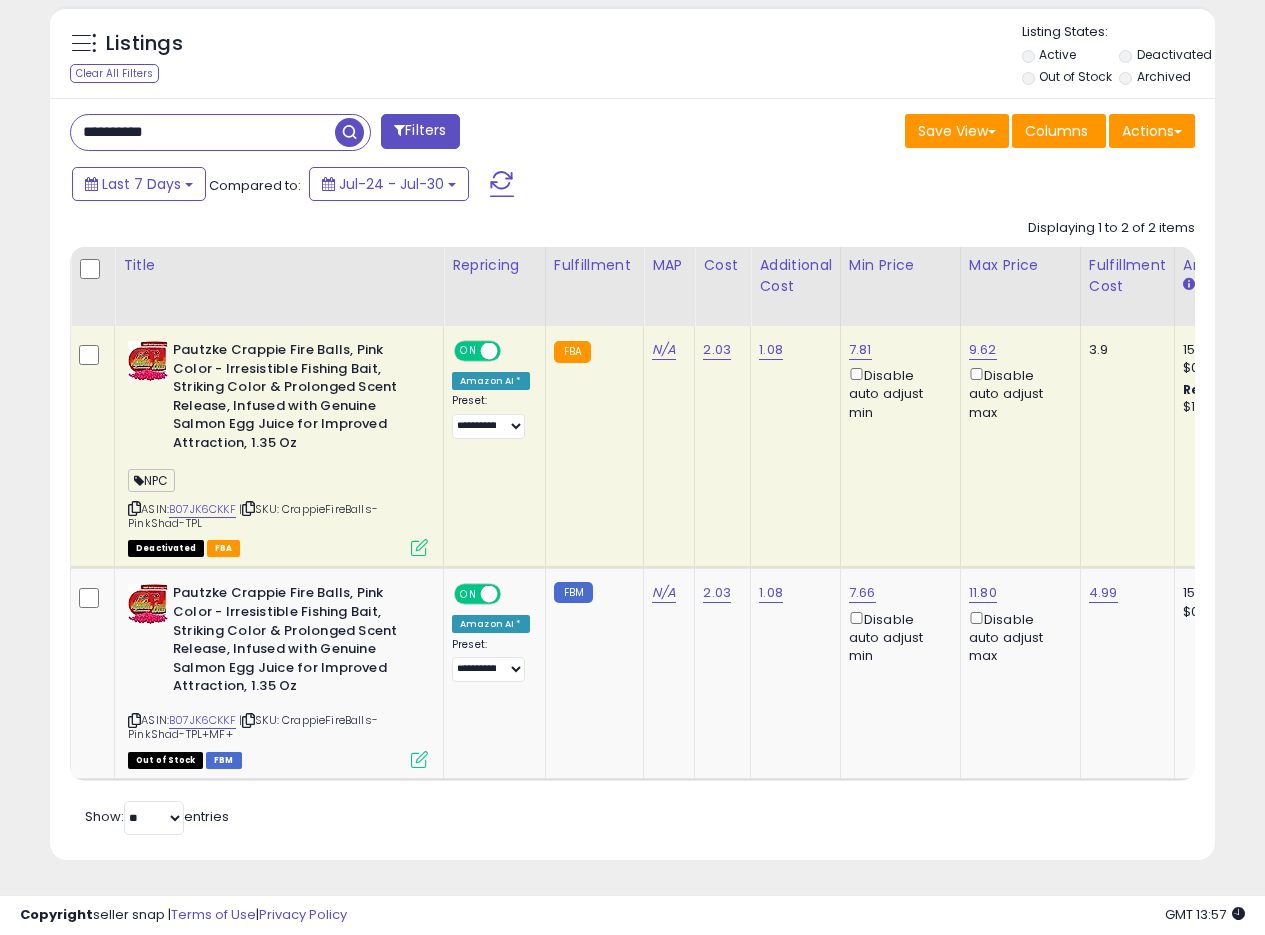 paste 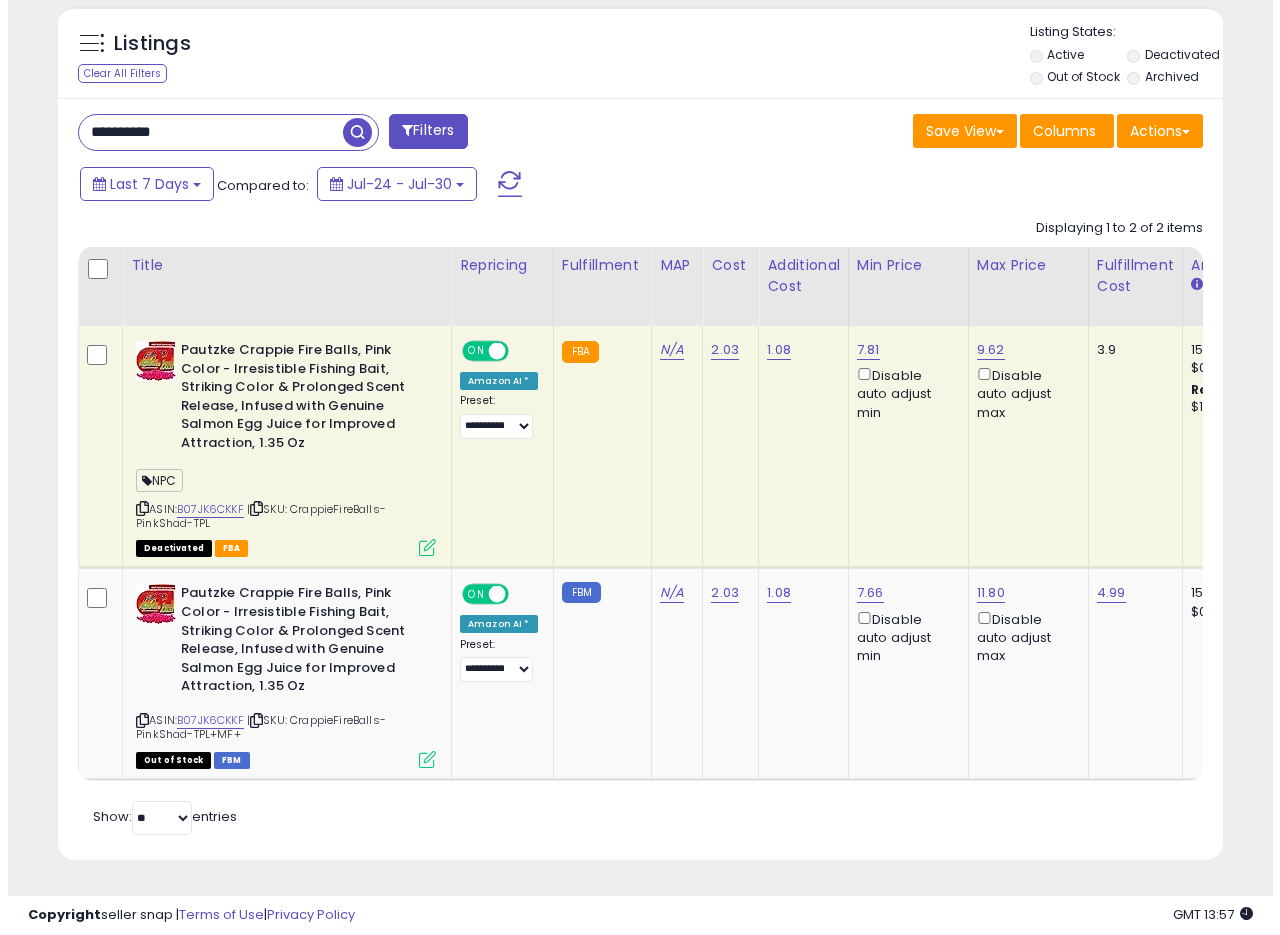 scroll, scrollTop: 335, scrollLeft: 0, axis: vertical 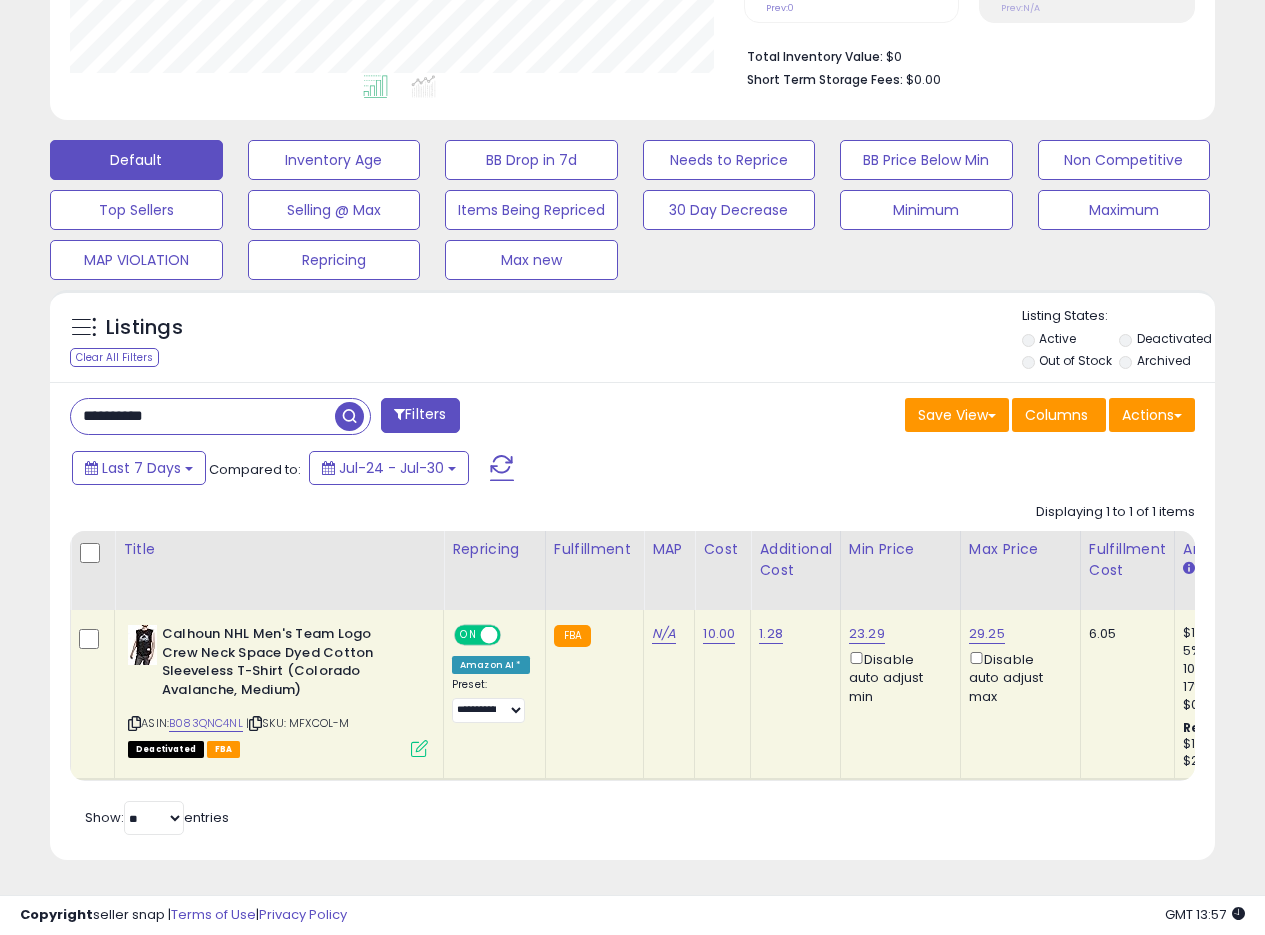 click at bounding box center (419, 748) 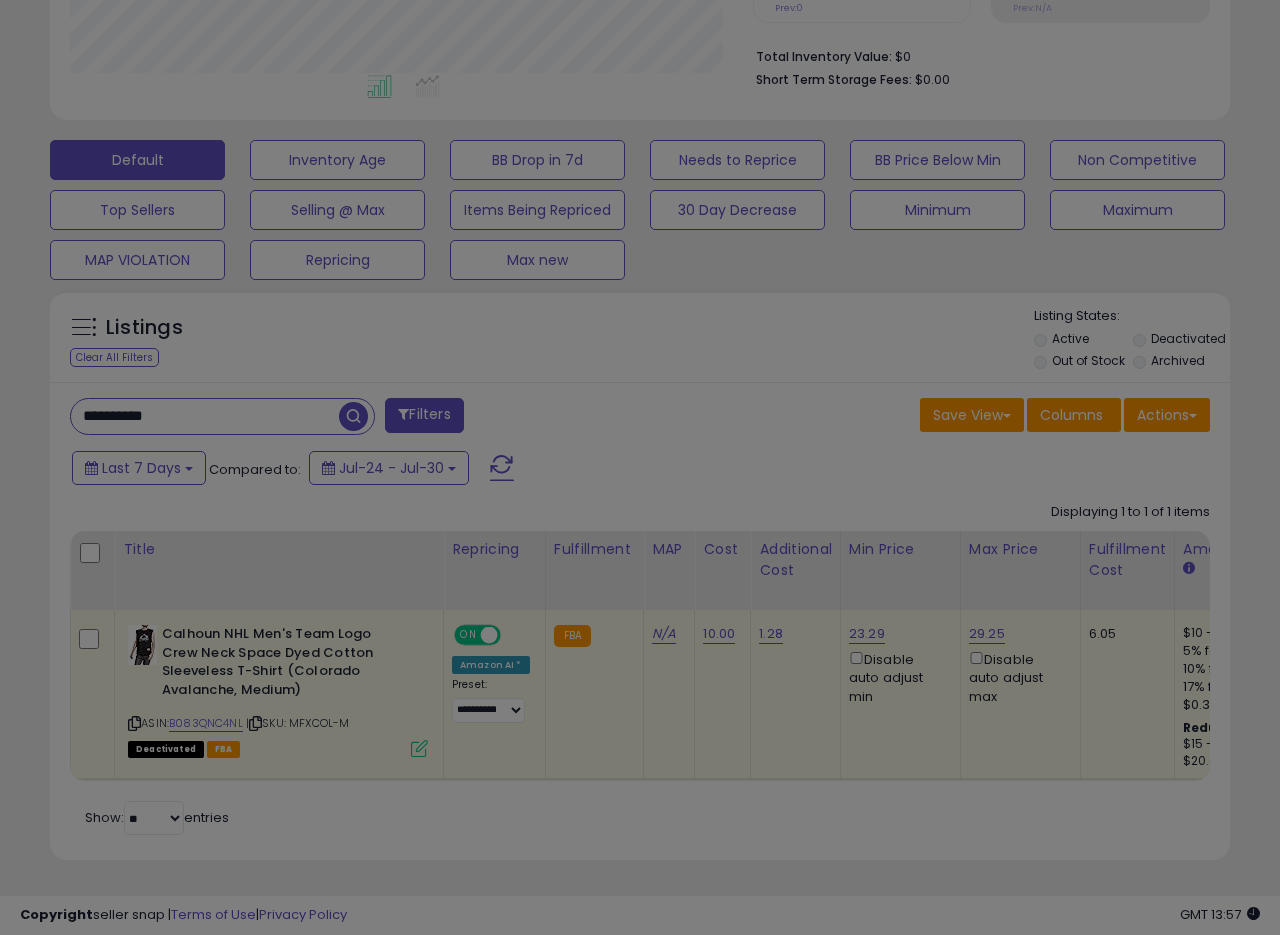 scroll, scrollTop: 999590, scrollLeft: 999317, axis: both 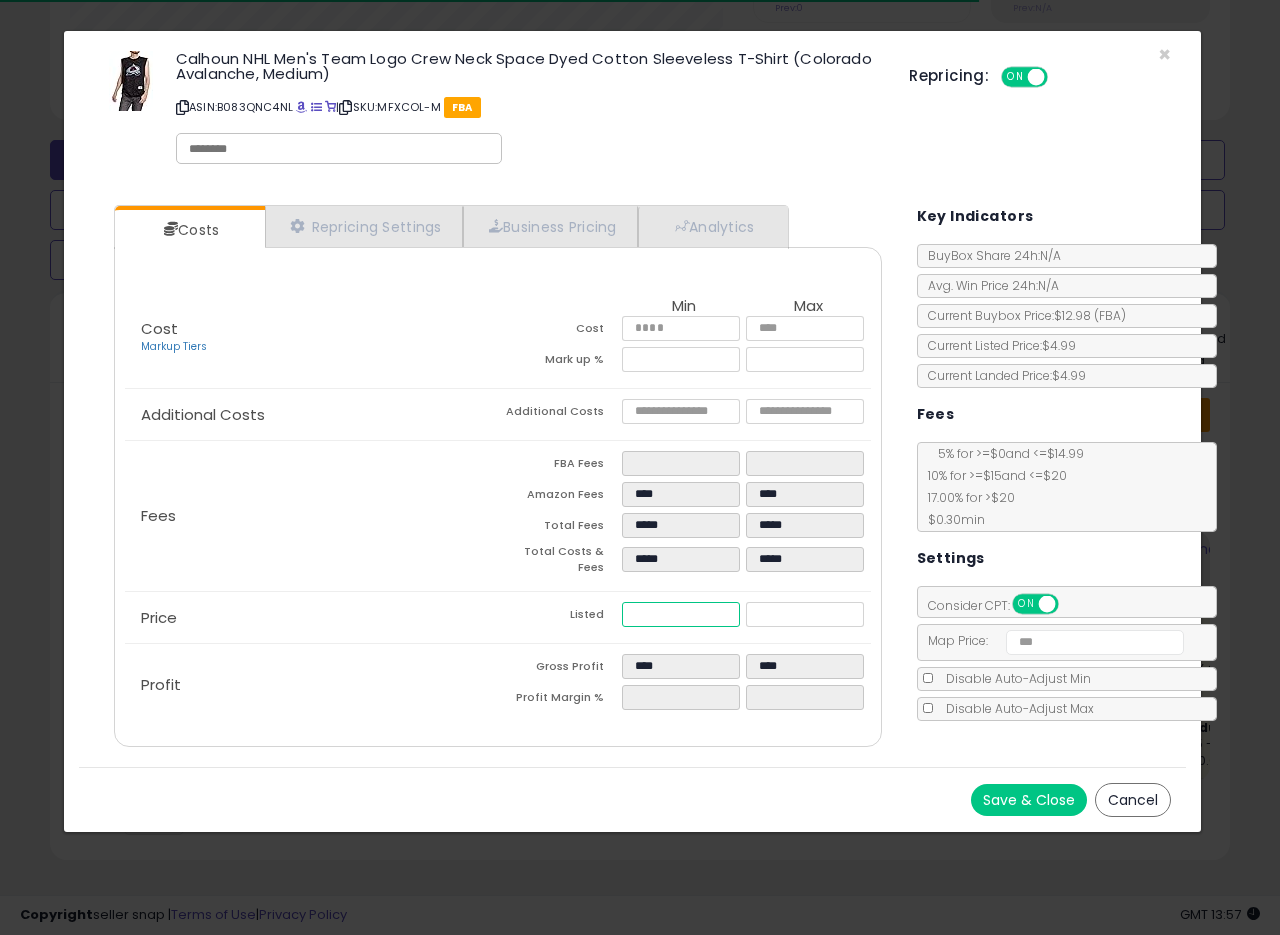 drag, startPoint x: 658, startPoint y: 607, endPoint x: 679, endPoint y: 607, distance: 21 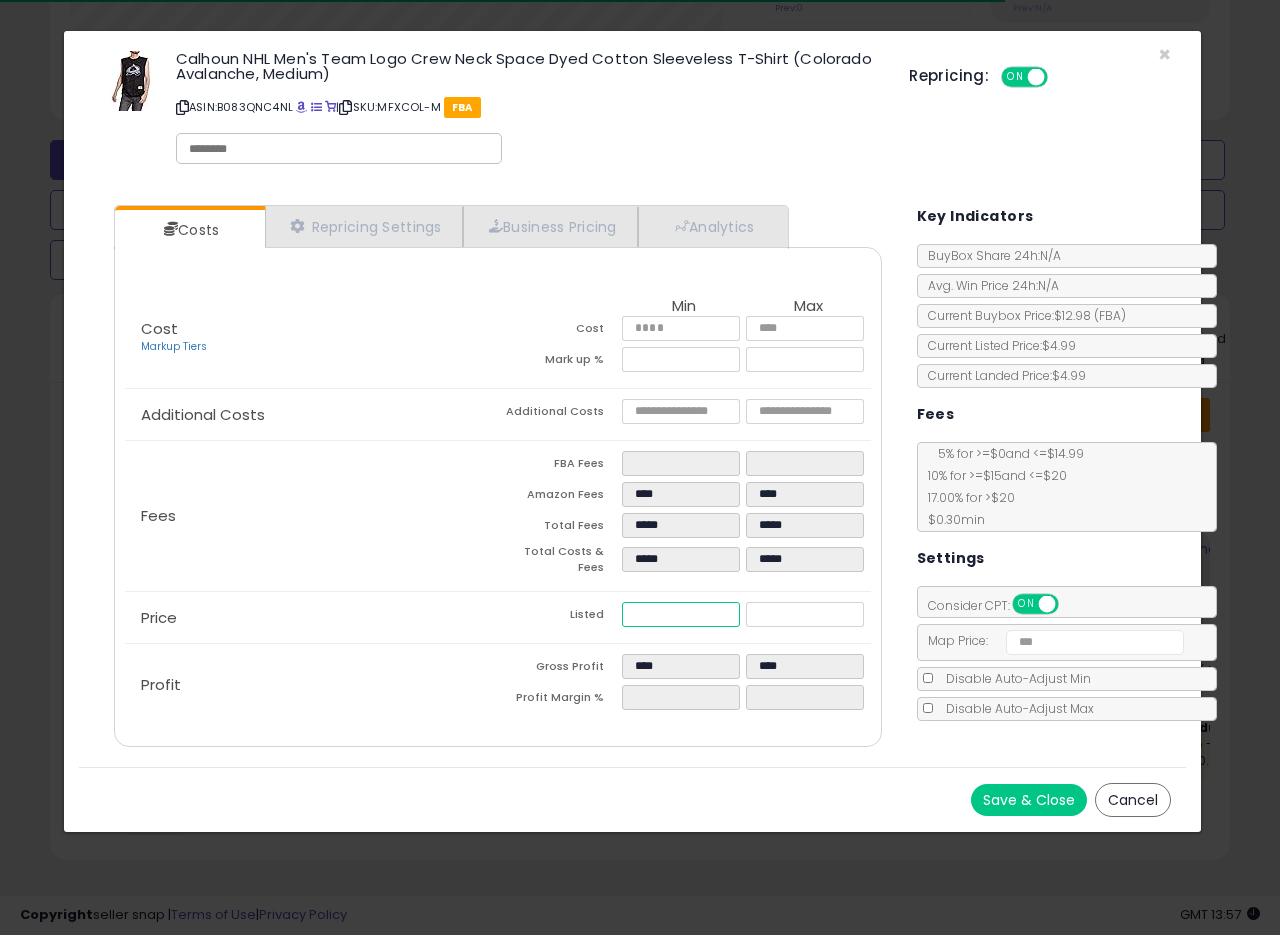 type on "*****" 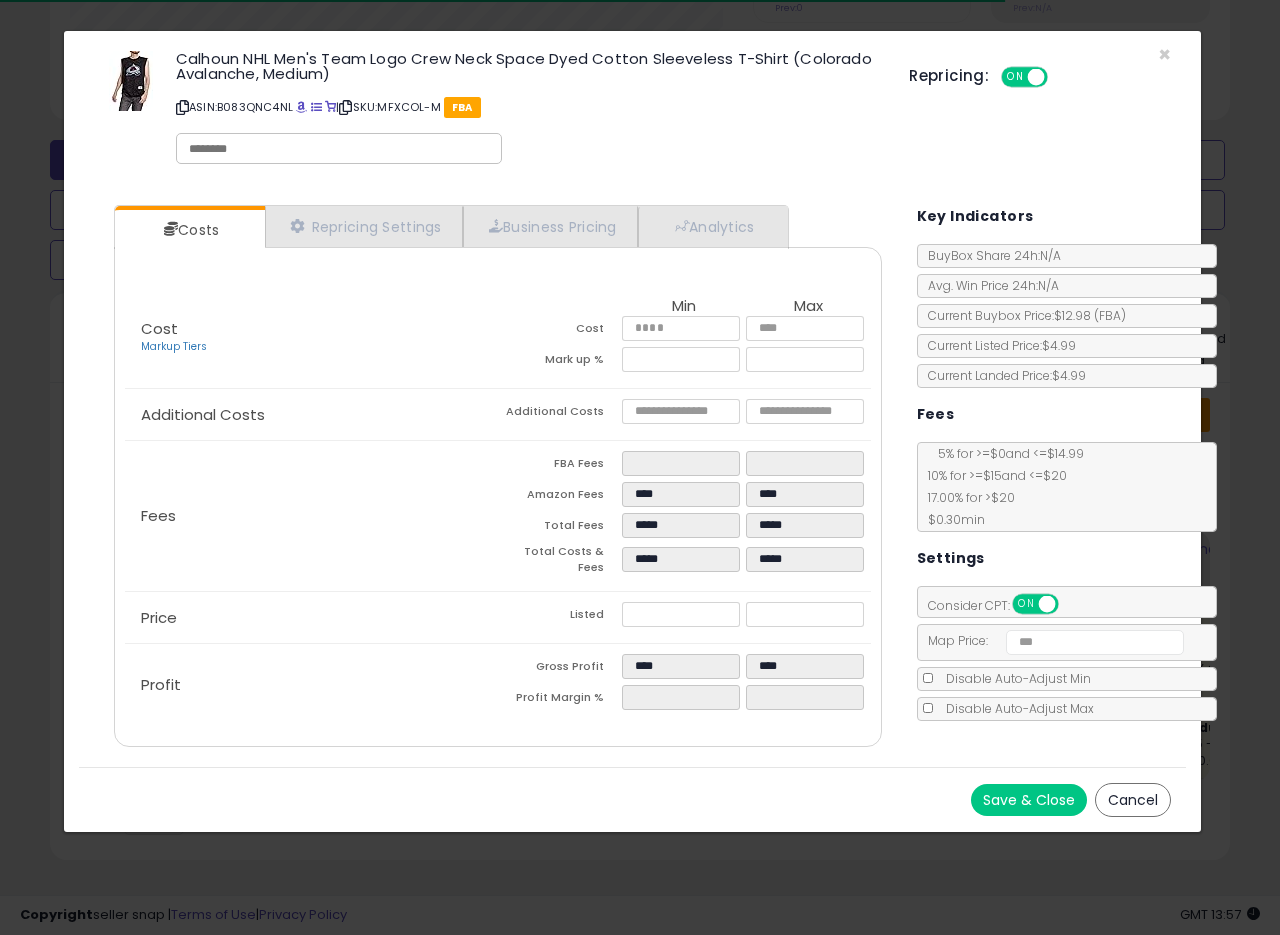 type on "*****" 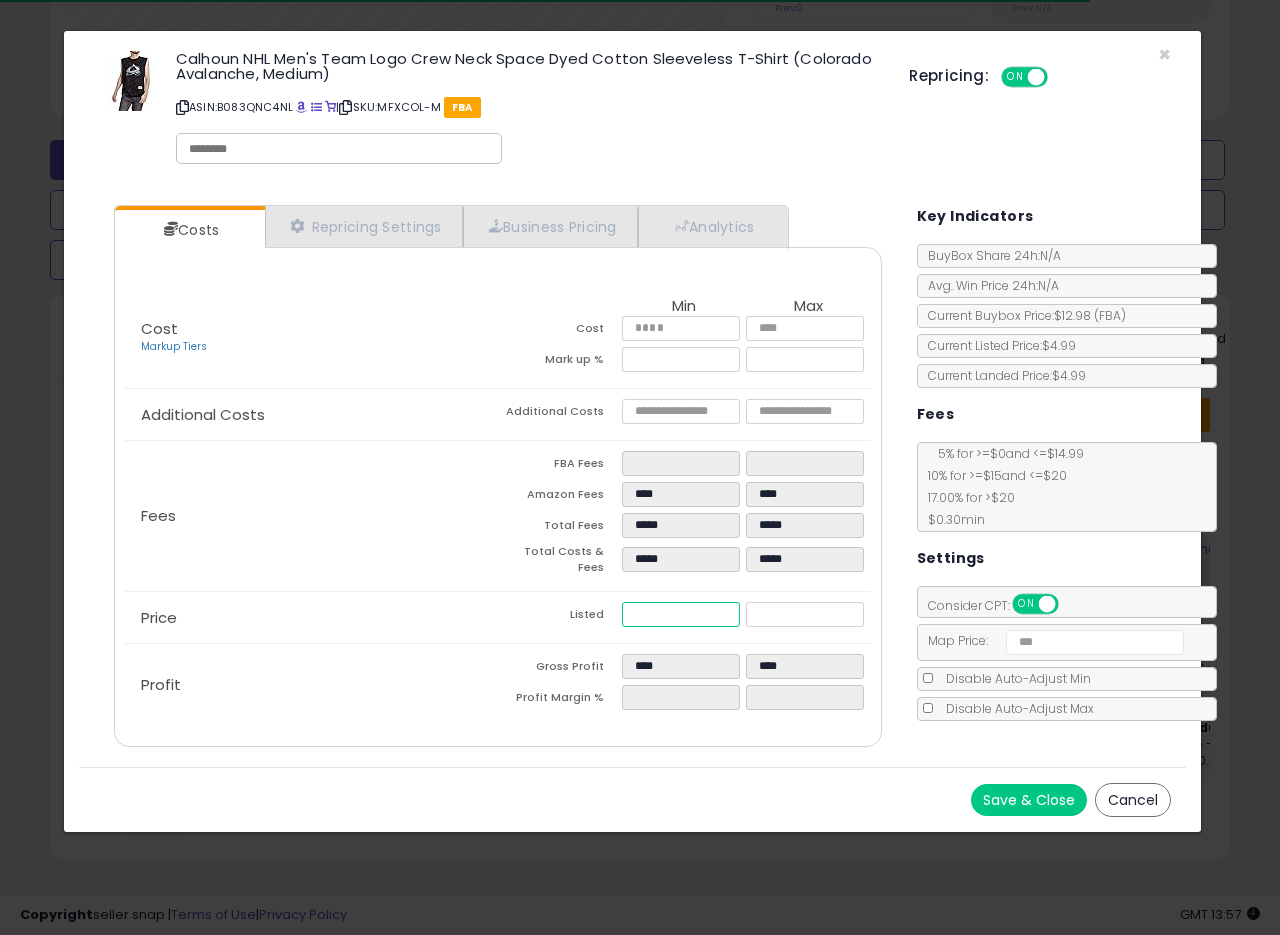 drag, startPoint x: 670, startPoint y: 611, endPoint x: 452, endPoint y: 585, distance: 219.54498 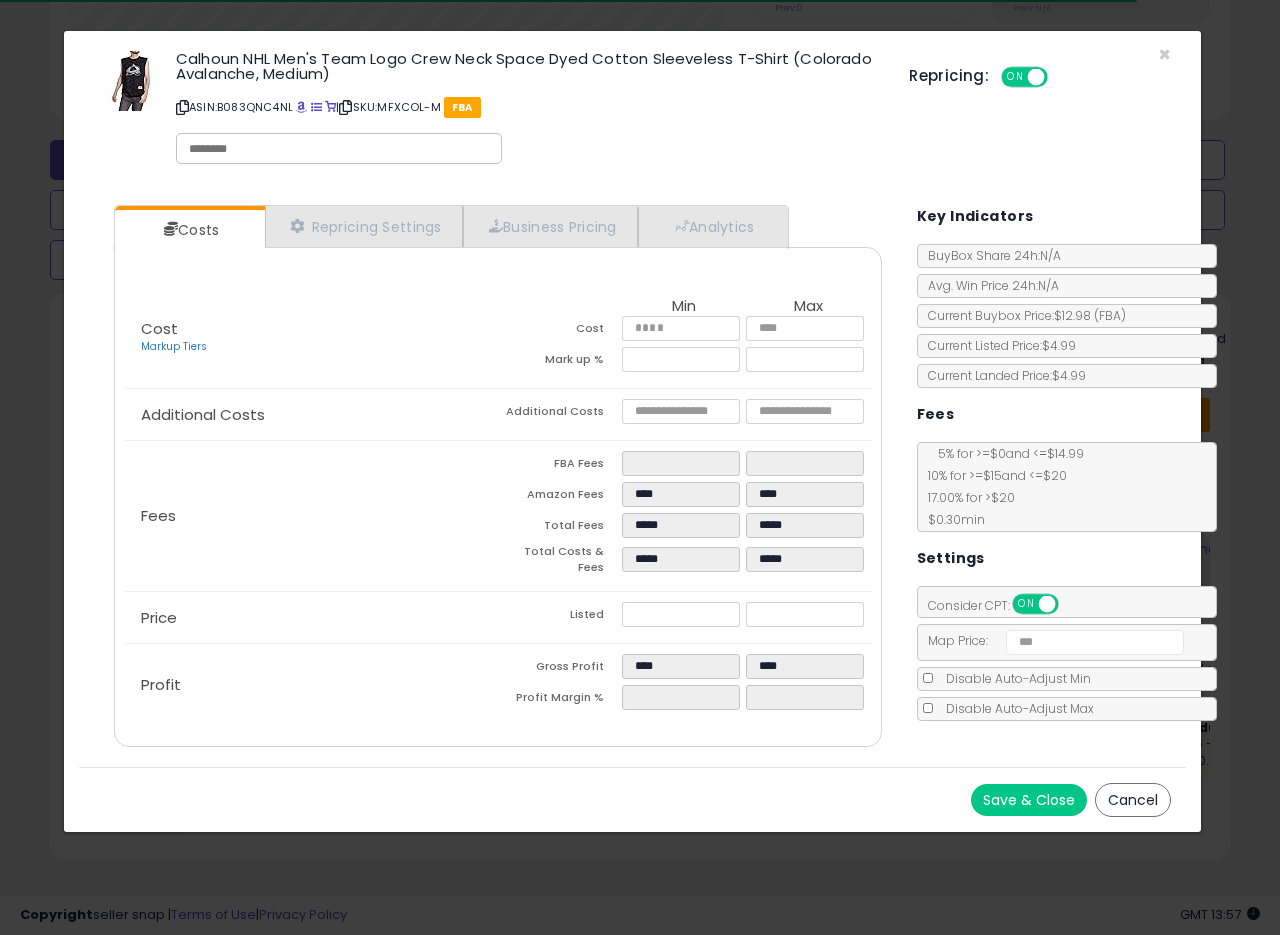 click on "Save & Close" at bounding box center [1029, 800] 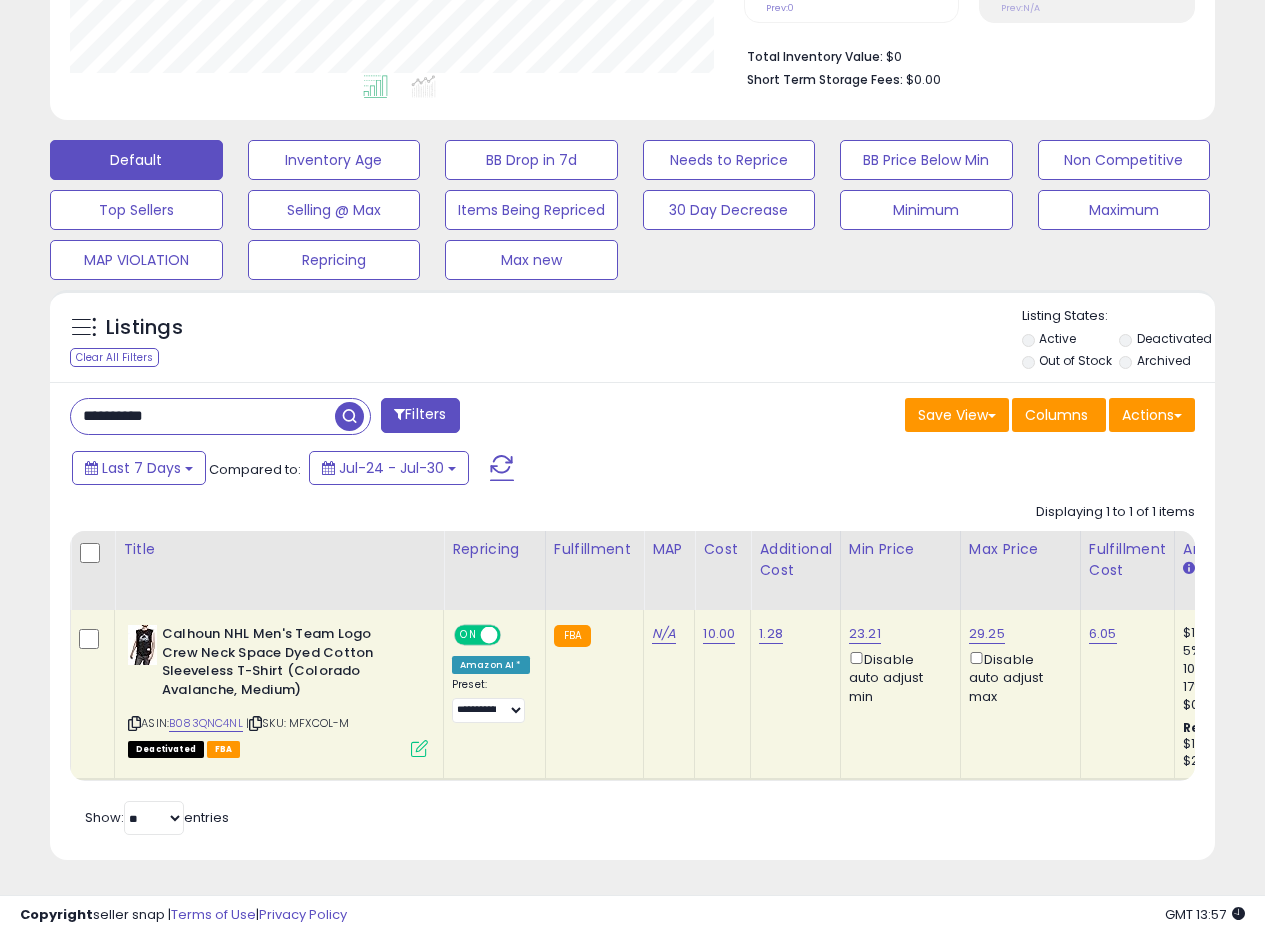 scroll, scrollTop: 410, scrollLeft: 674, axis: both 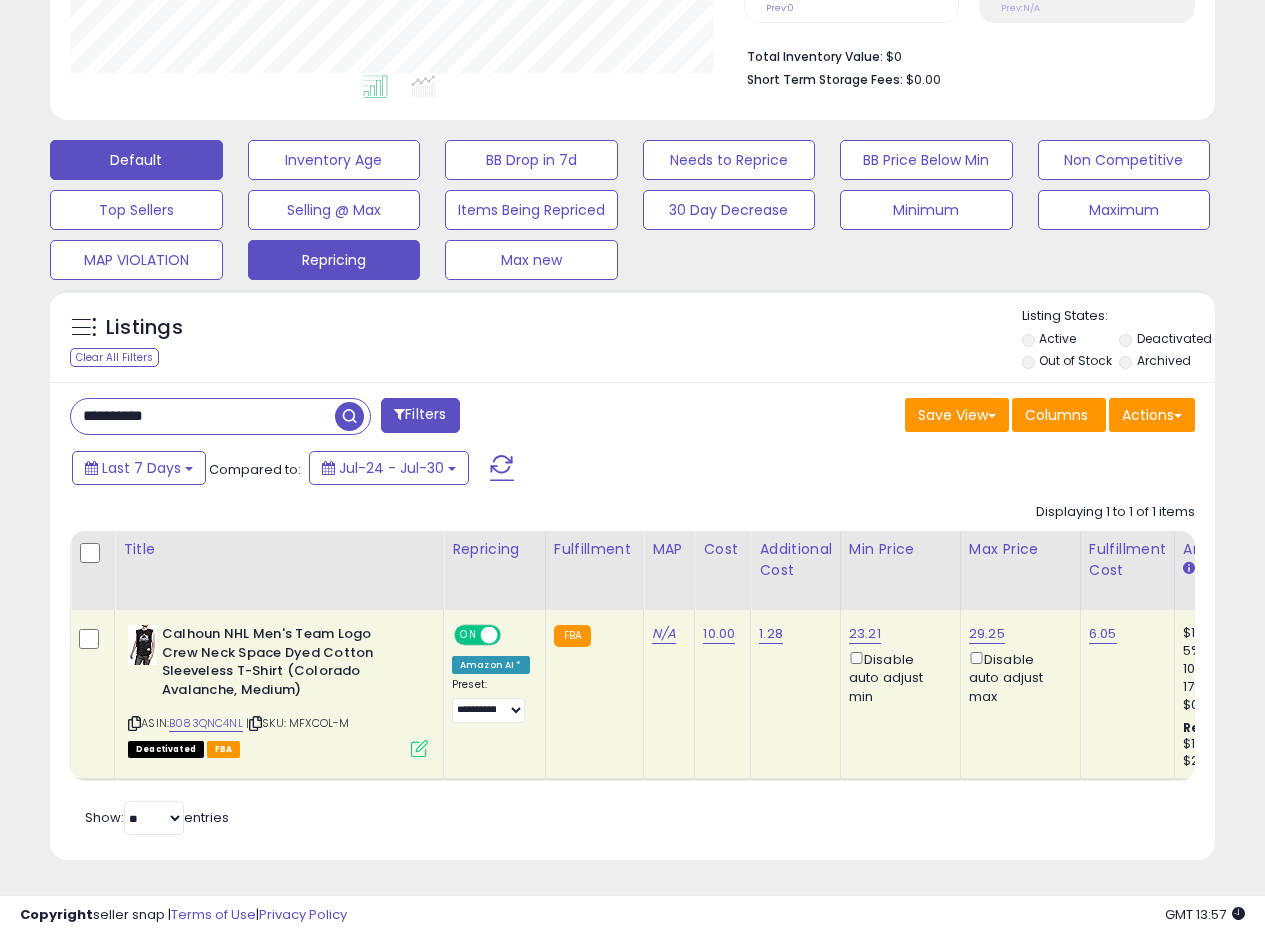 click at bounding box center [349, 416] 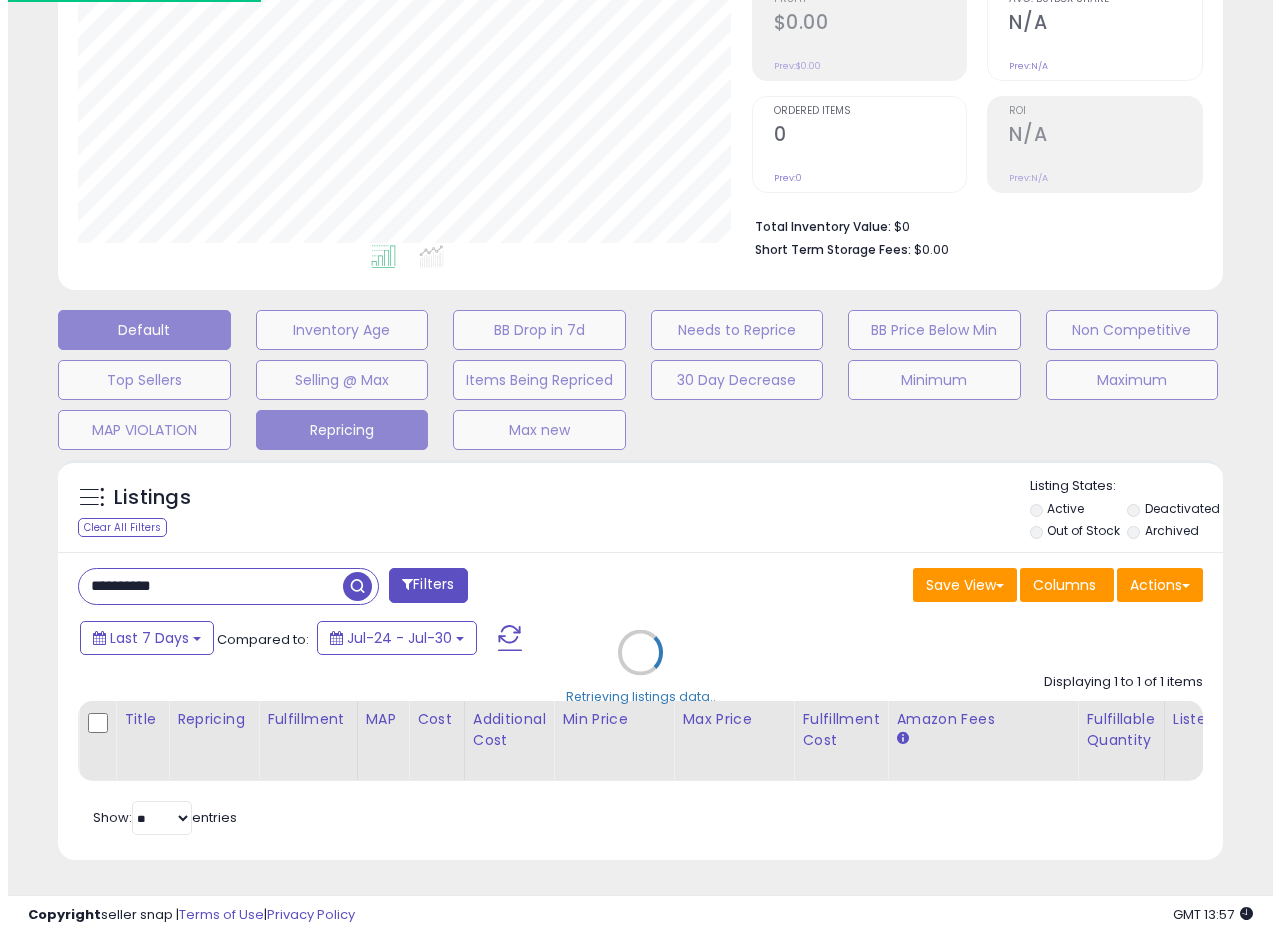 scroll, scrollTop: 335, scrollLeft: 0, axis: vertical 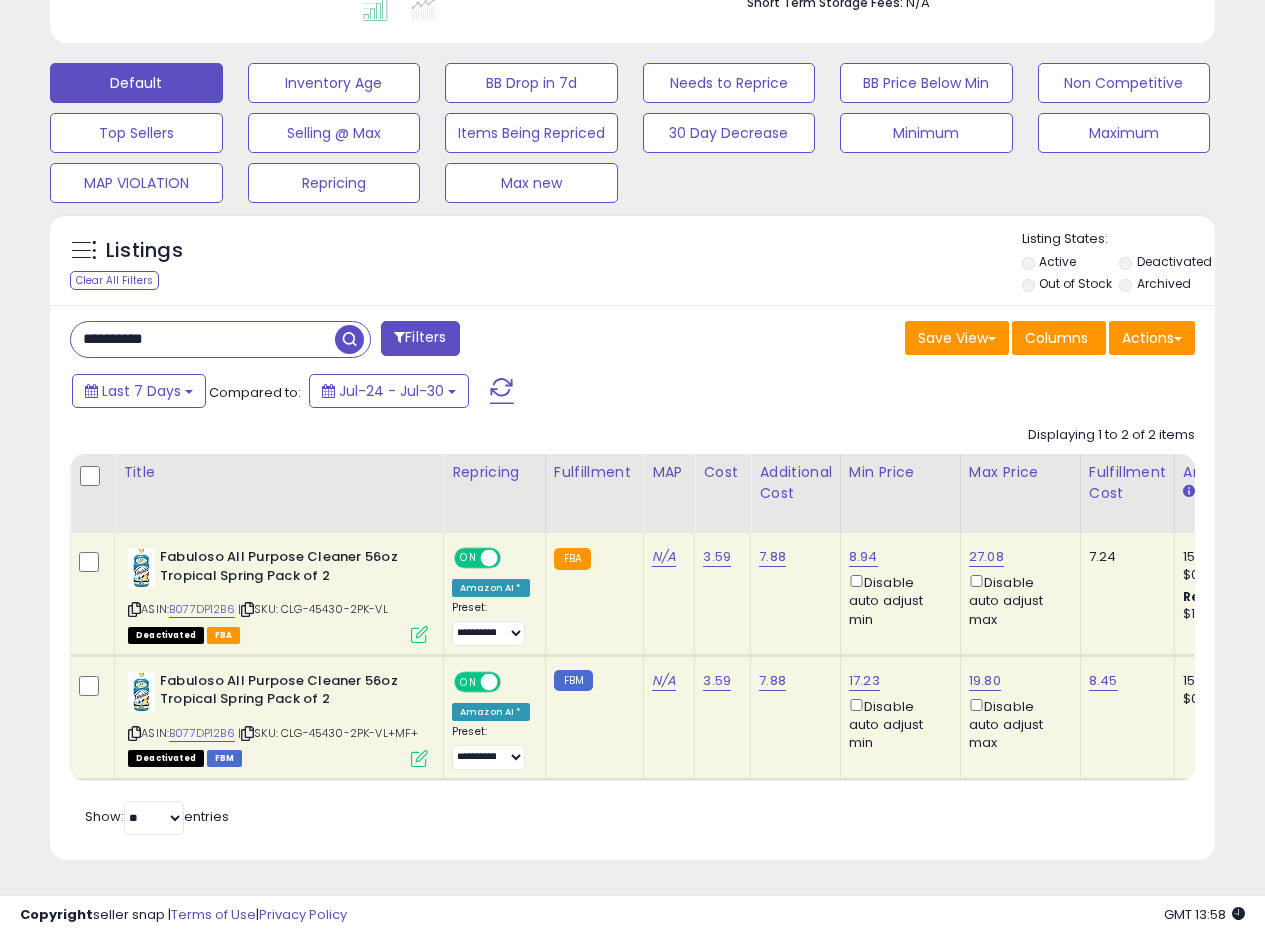 drag, startPoint x: 221, startPoint y: 318, endPoint x: 0, endPoint y: 299, distance: 221.81523 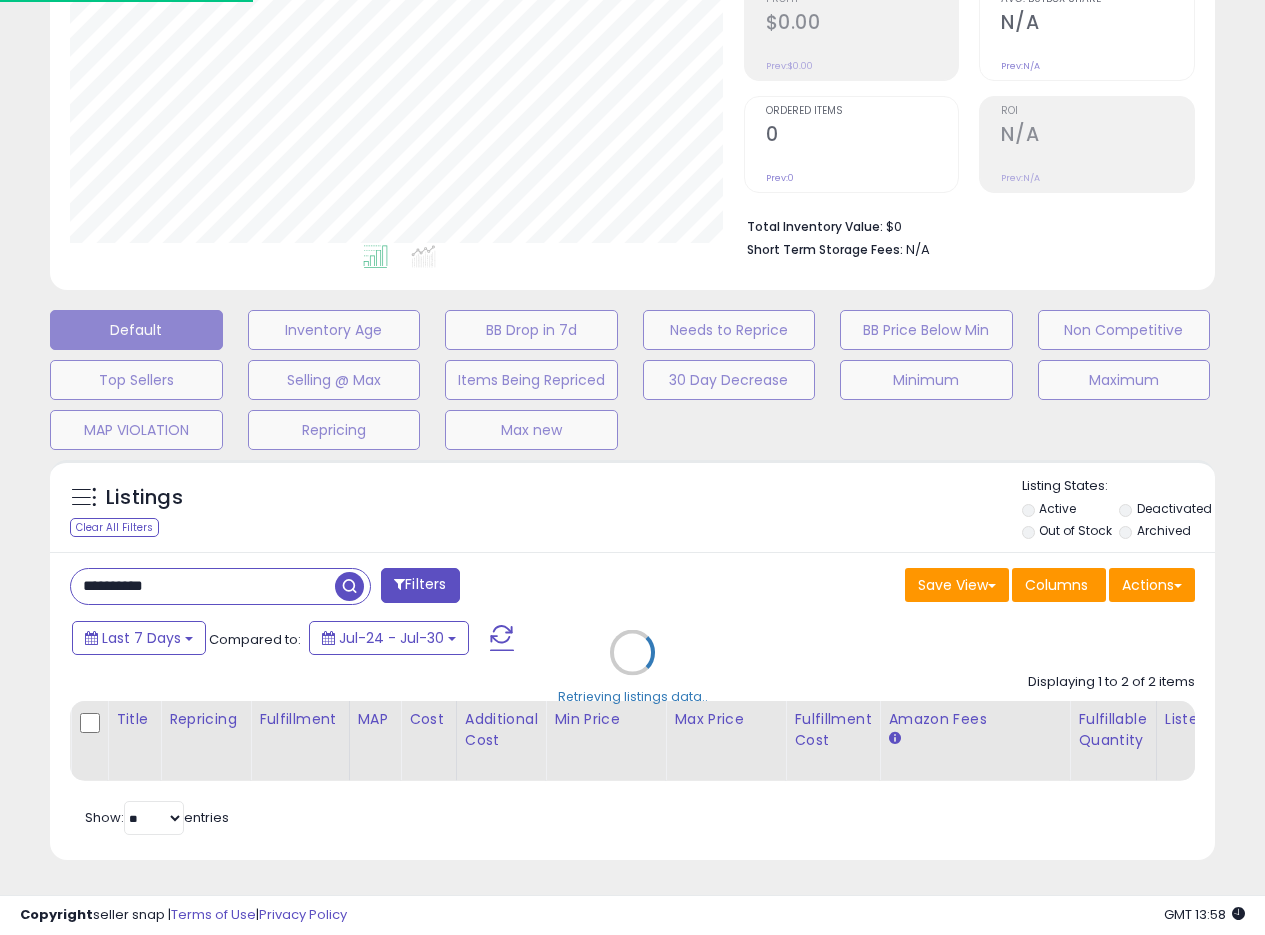 scroll, scrollTop: 999590, scrollLeft: 999317, axis: both 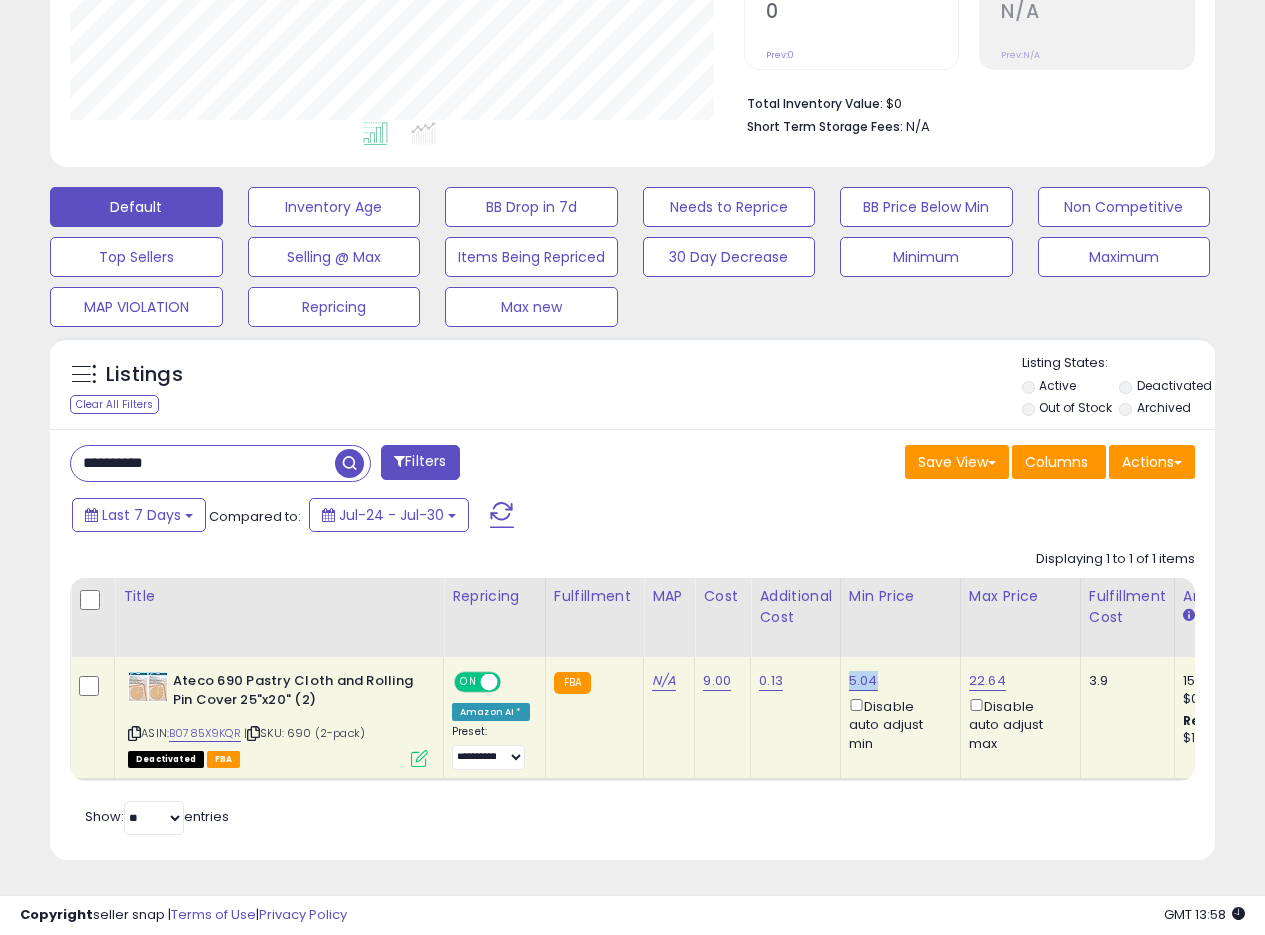 drag, startPoint x: 876, startPoint y: 663, endPoint x: 821, endPoint y: 664, distance: 55.00909 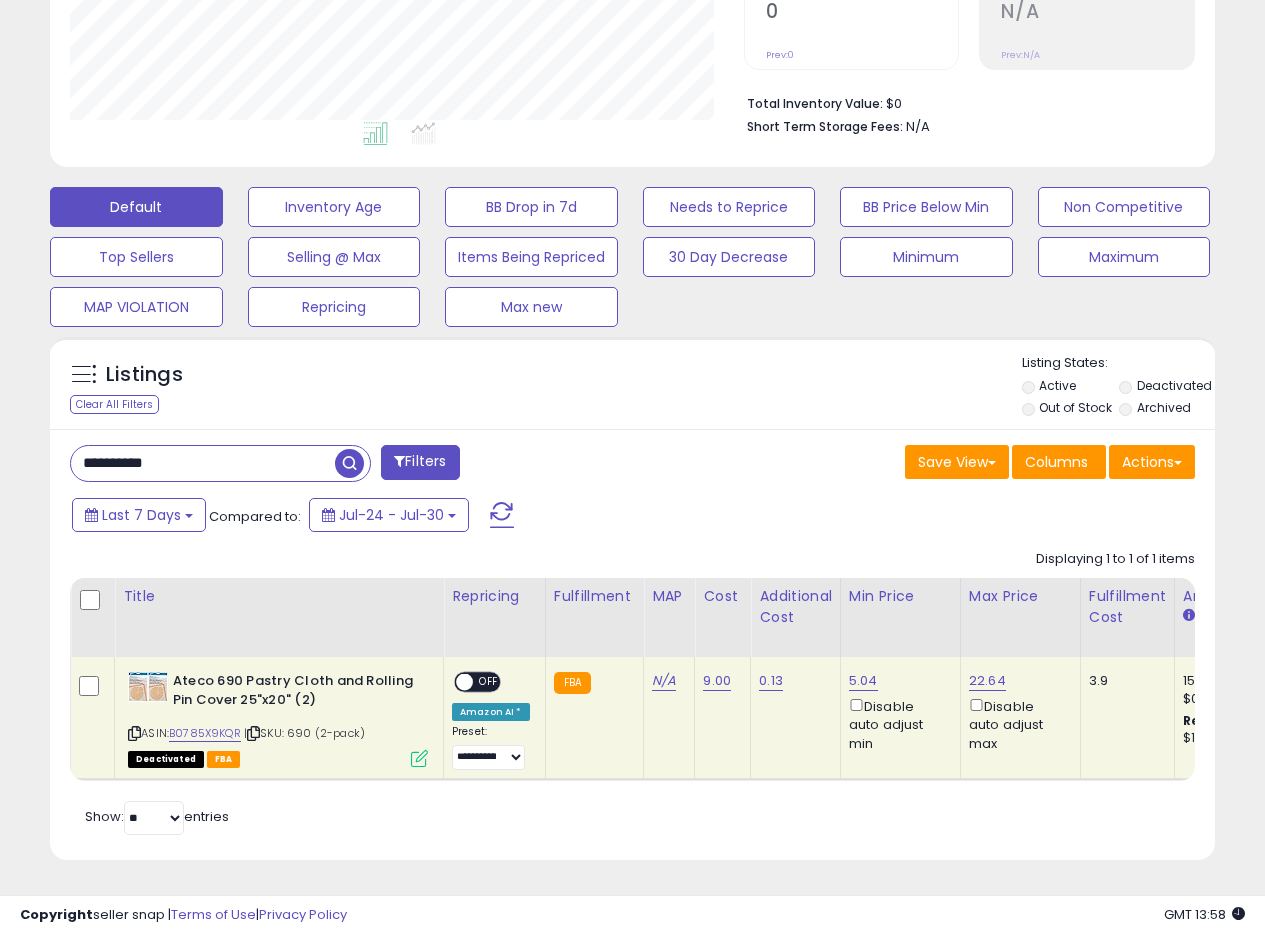 drag, startPoint x: 211, startPoint y: 452, endPoint x: 0, endPoint y: 426, distance: 212.59586 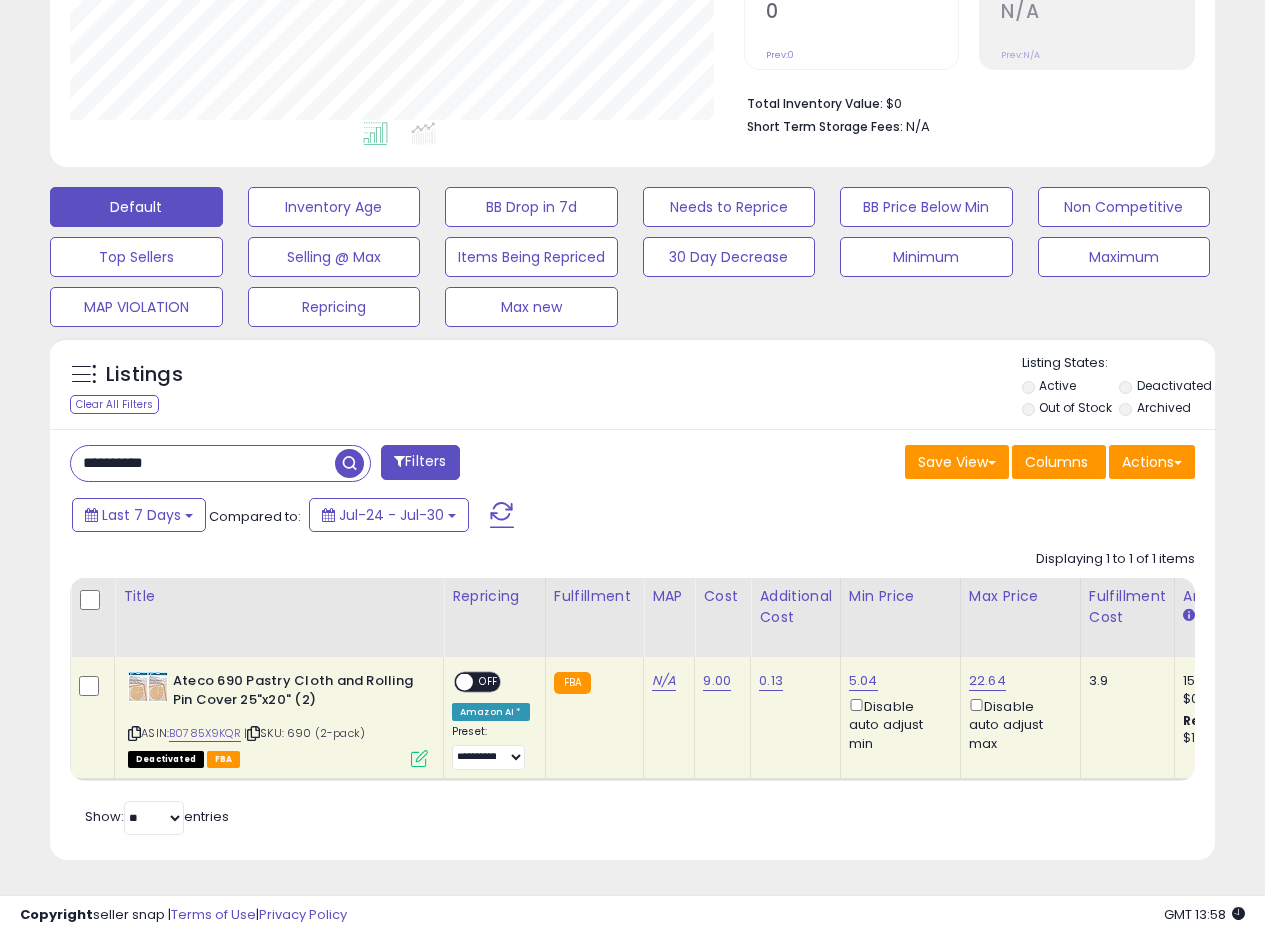 paste 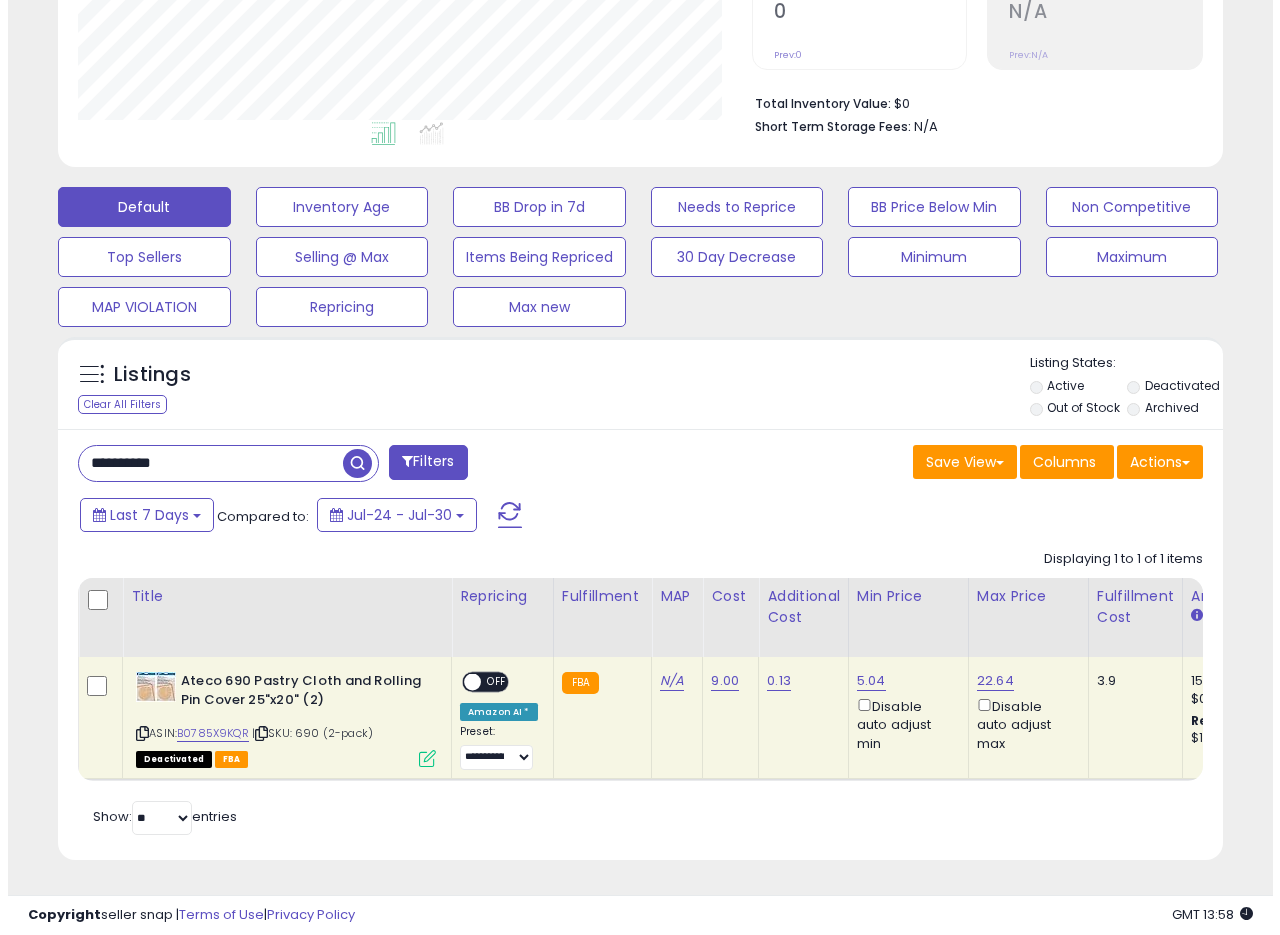 scroll, scrollTop: 335, scrollLeft: 0, axis: vertical 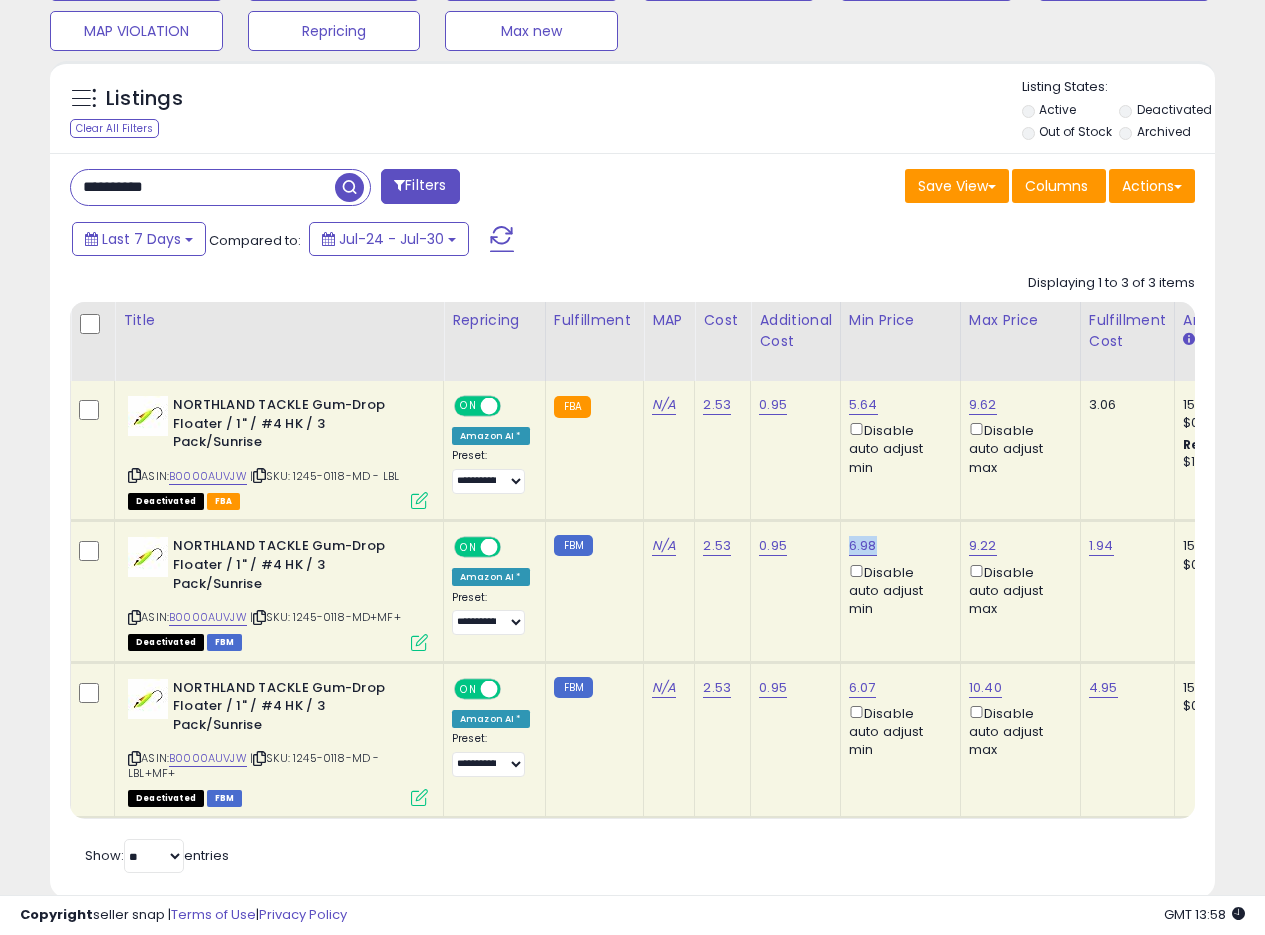 drag, startPoint x: 876, startPoint y: 530, endPoint x: 965, endPoint y: 40, distance: 498.01706 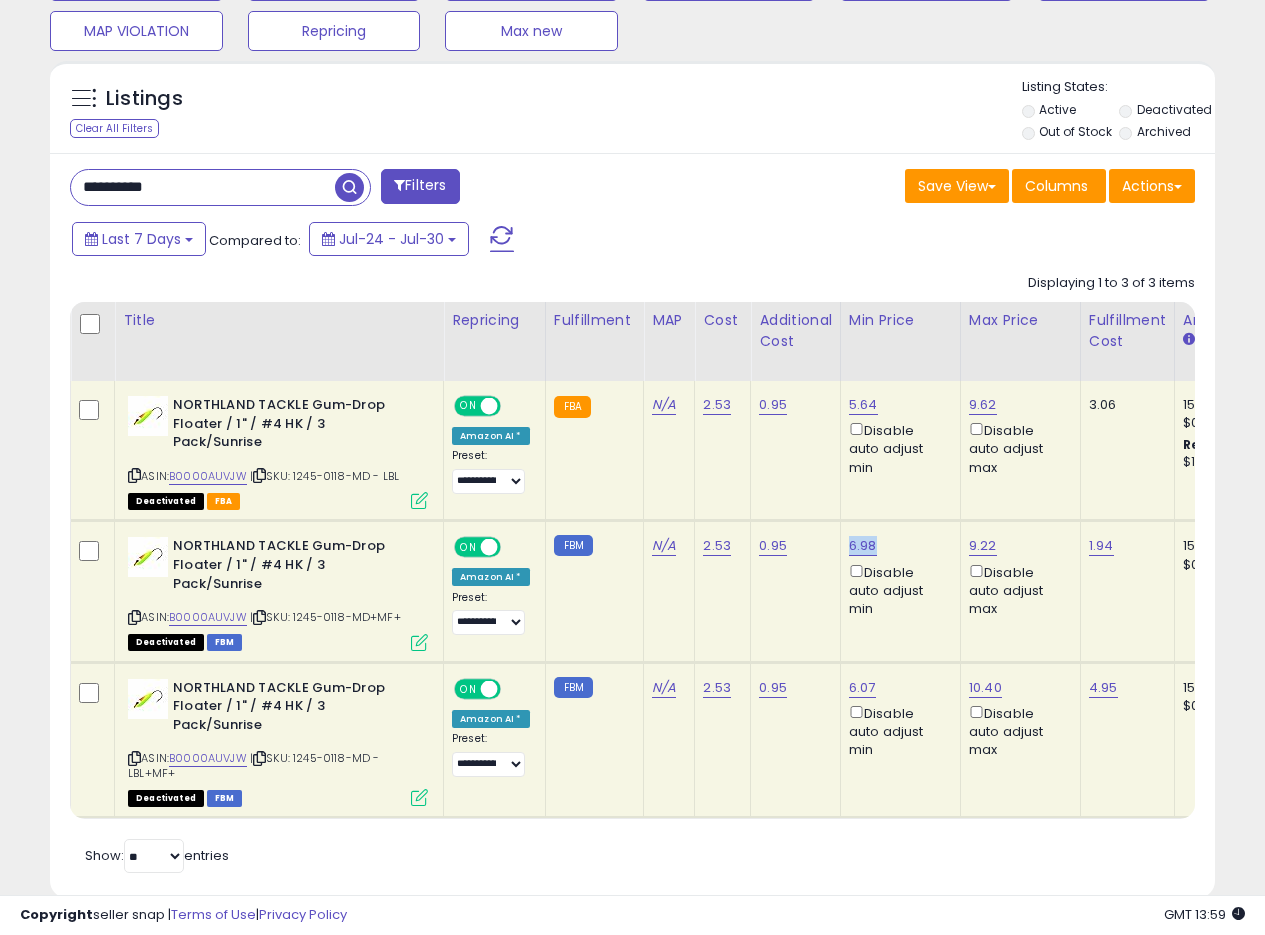 copy on "6.98" 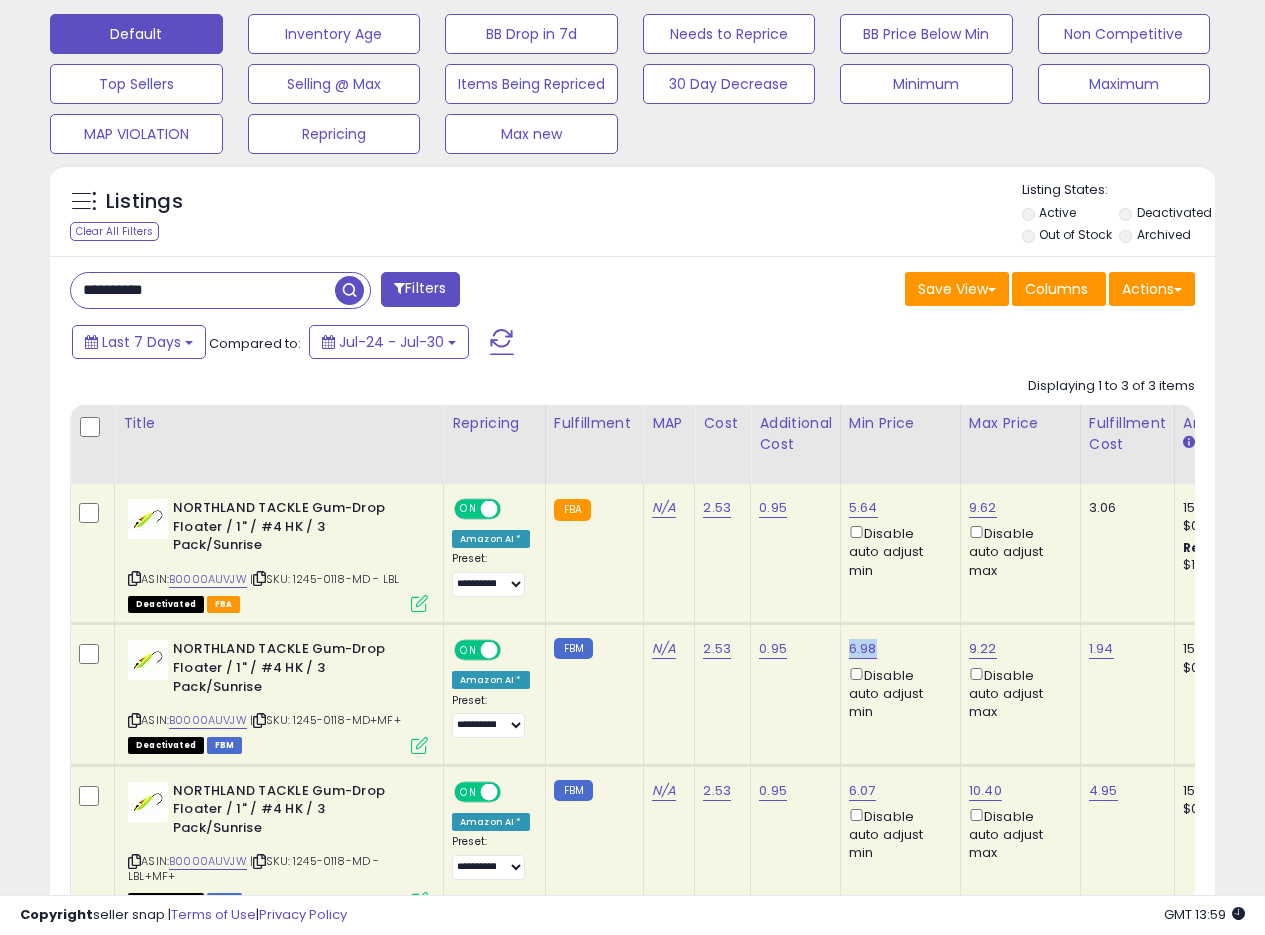 scroll, scrollTop: 519, scrollLeft: 0, axis: vertical 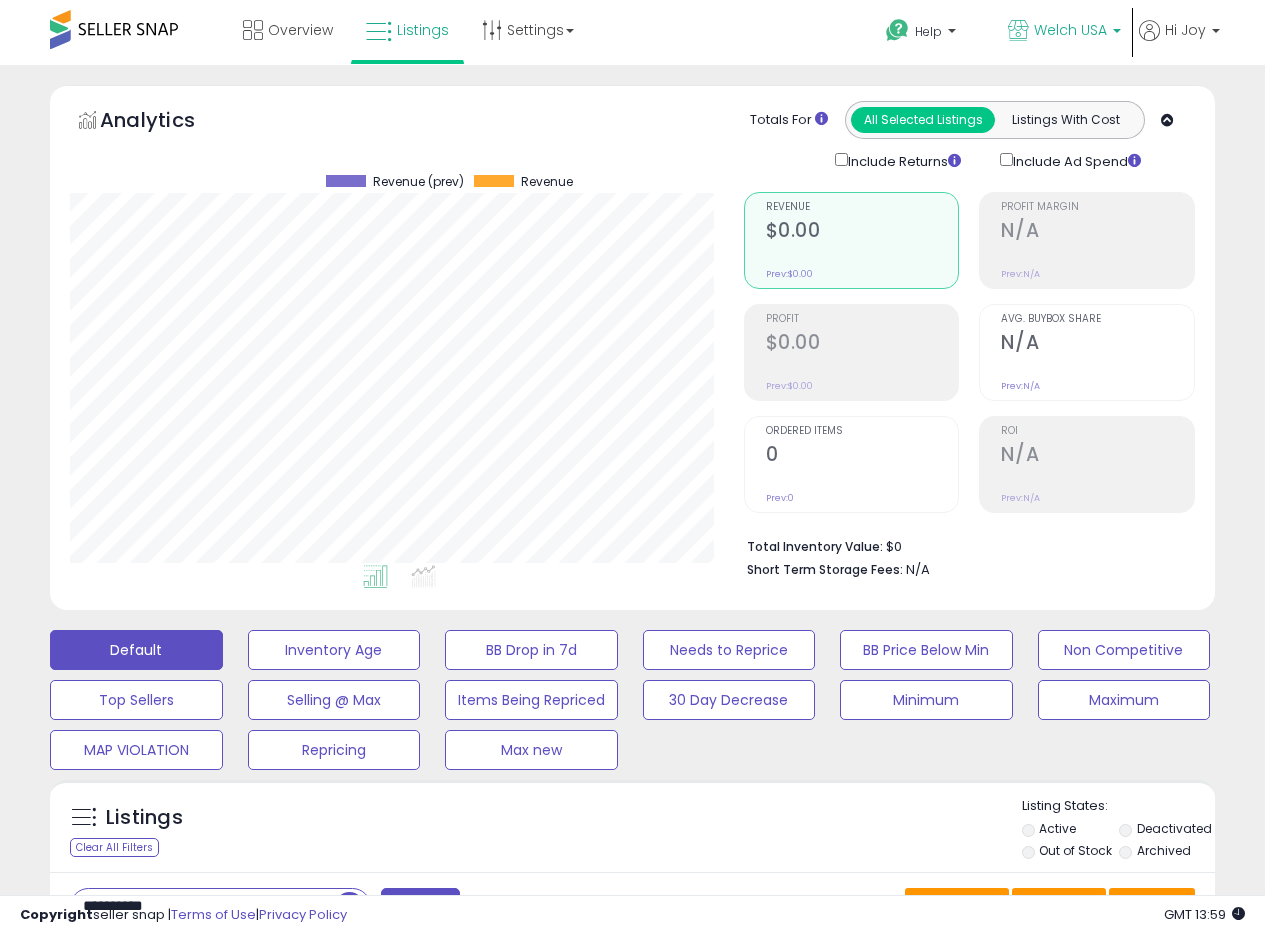 click on "Welch USA" at bounding box center (1064, 32) 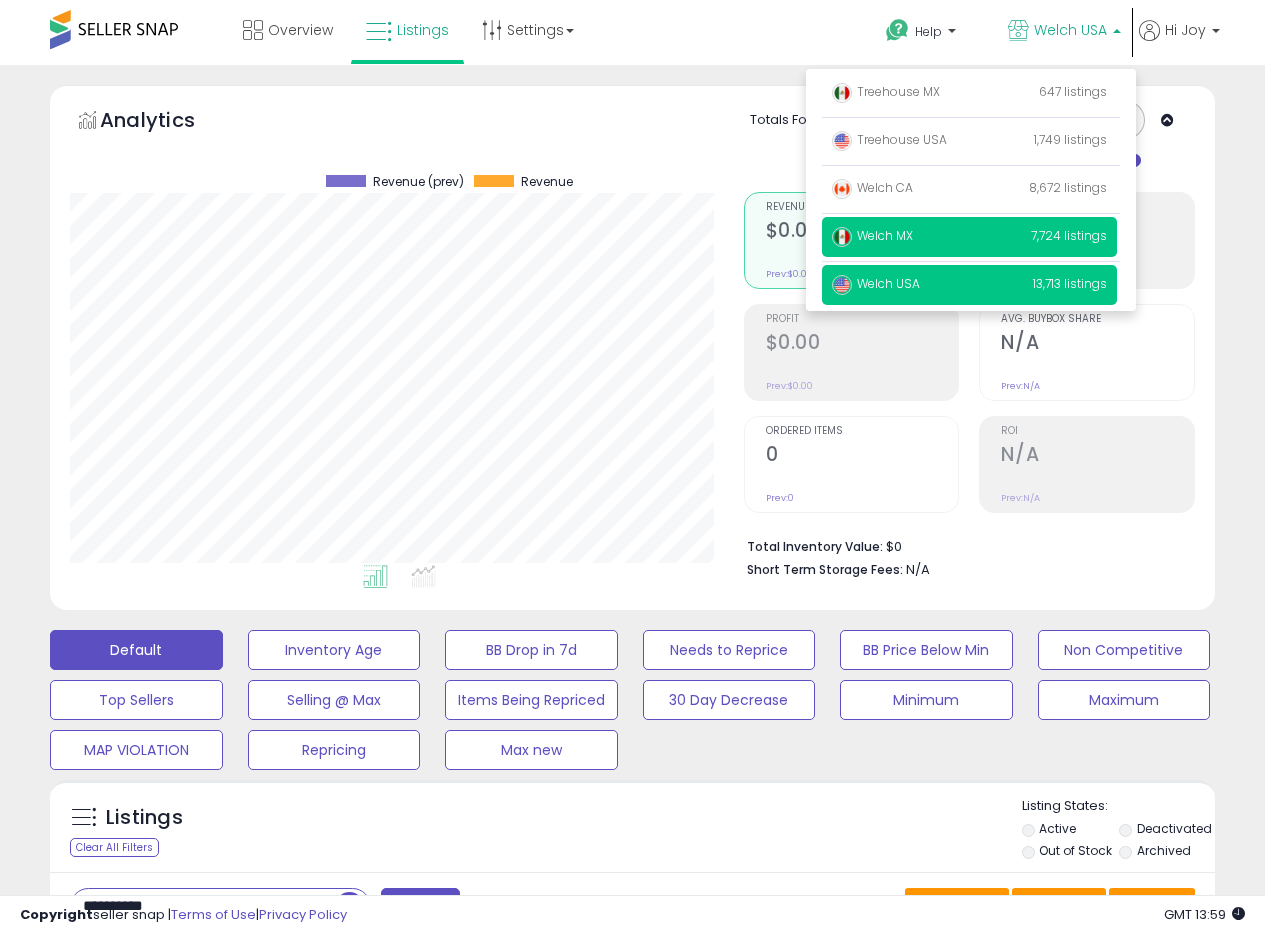 click on "Welch MX" at bounding box center (872, 235) 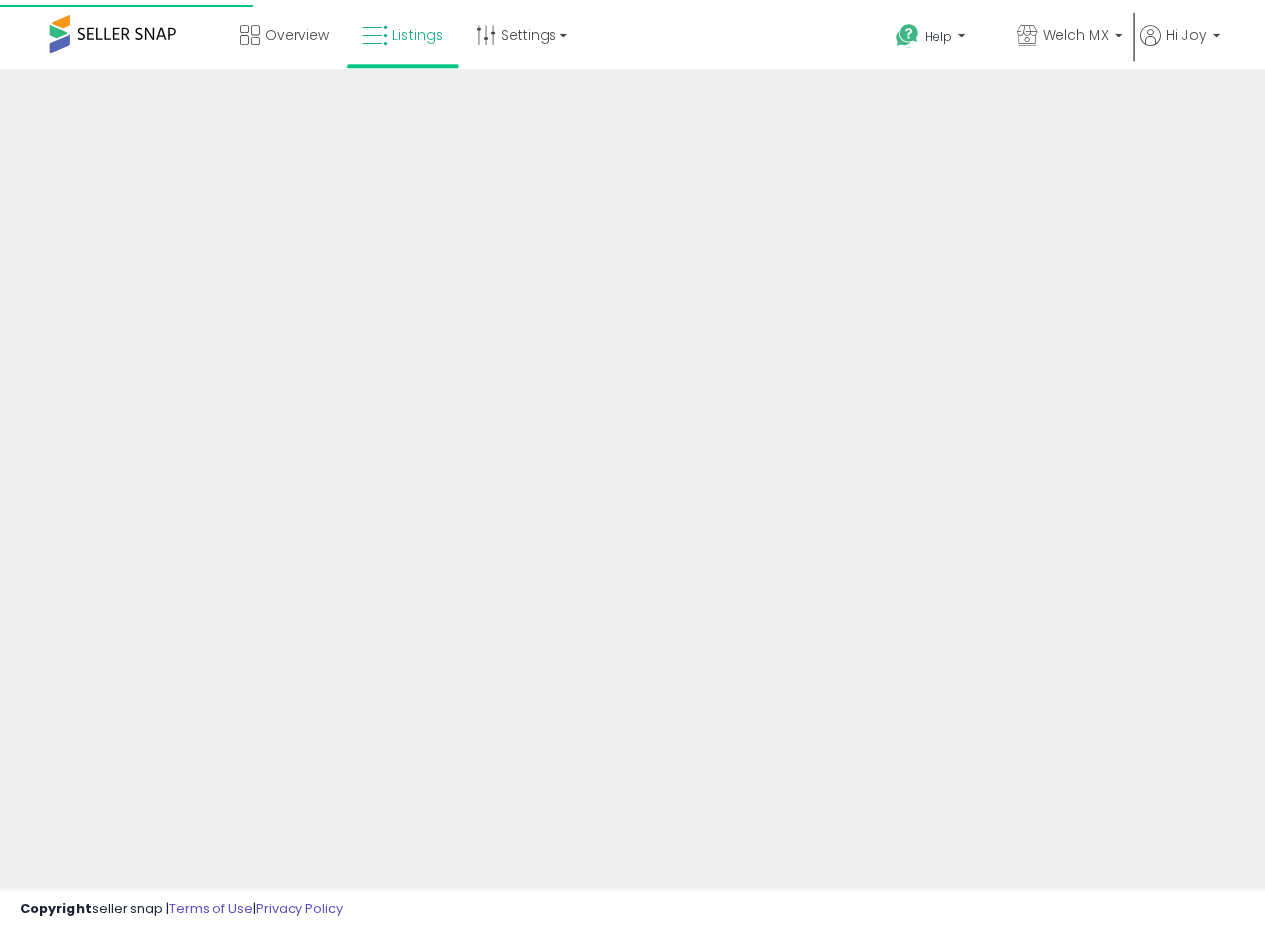 scroll, scrollTop: 0, scrollLeft: 0, axis: both 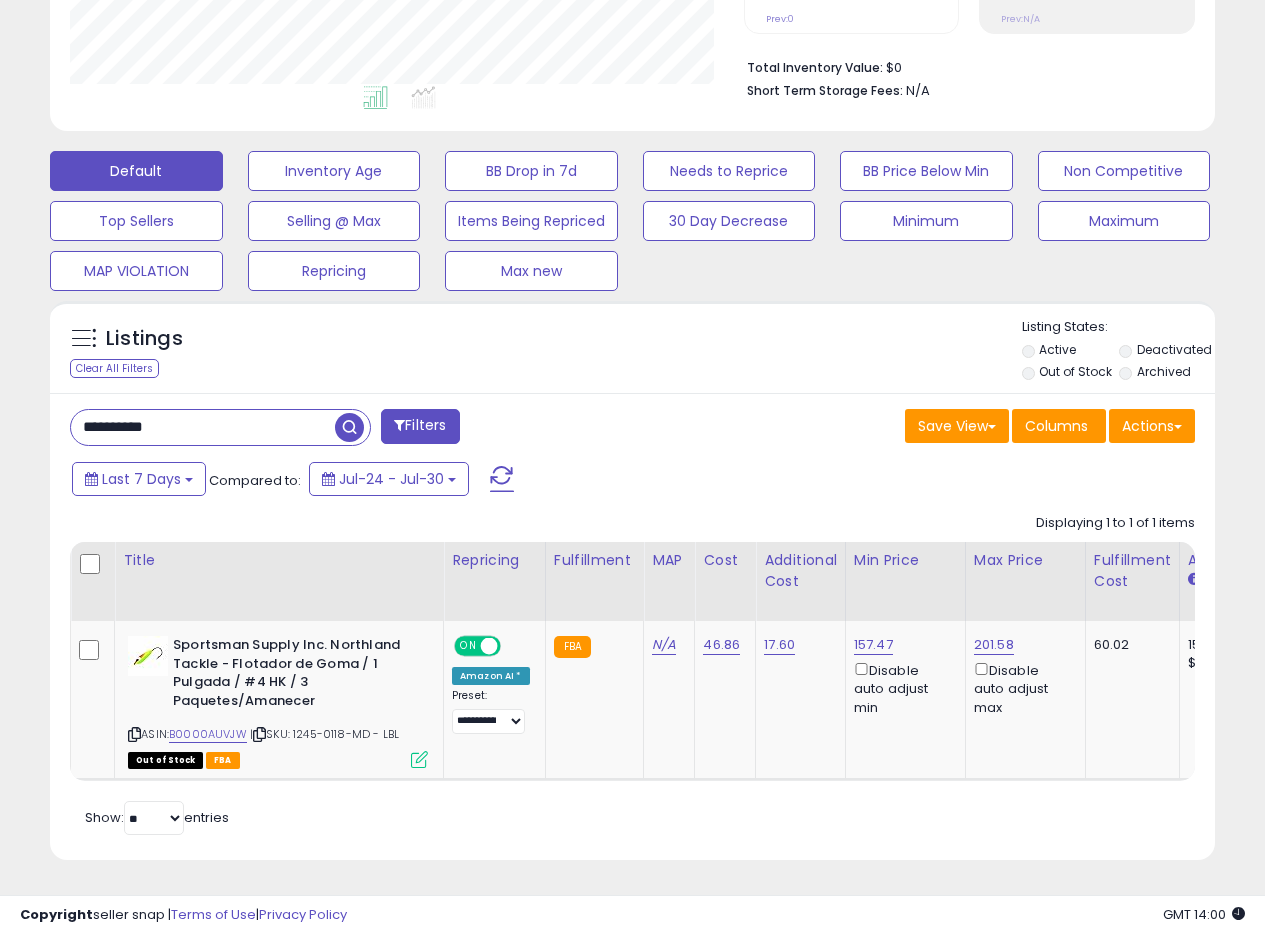 drag, startPoint x: 184, startPoint y: 411, endPoint x: 0, endPoint y: 380, distance: 186.59314 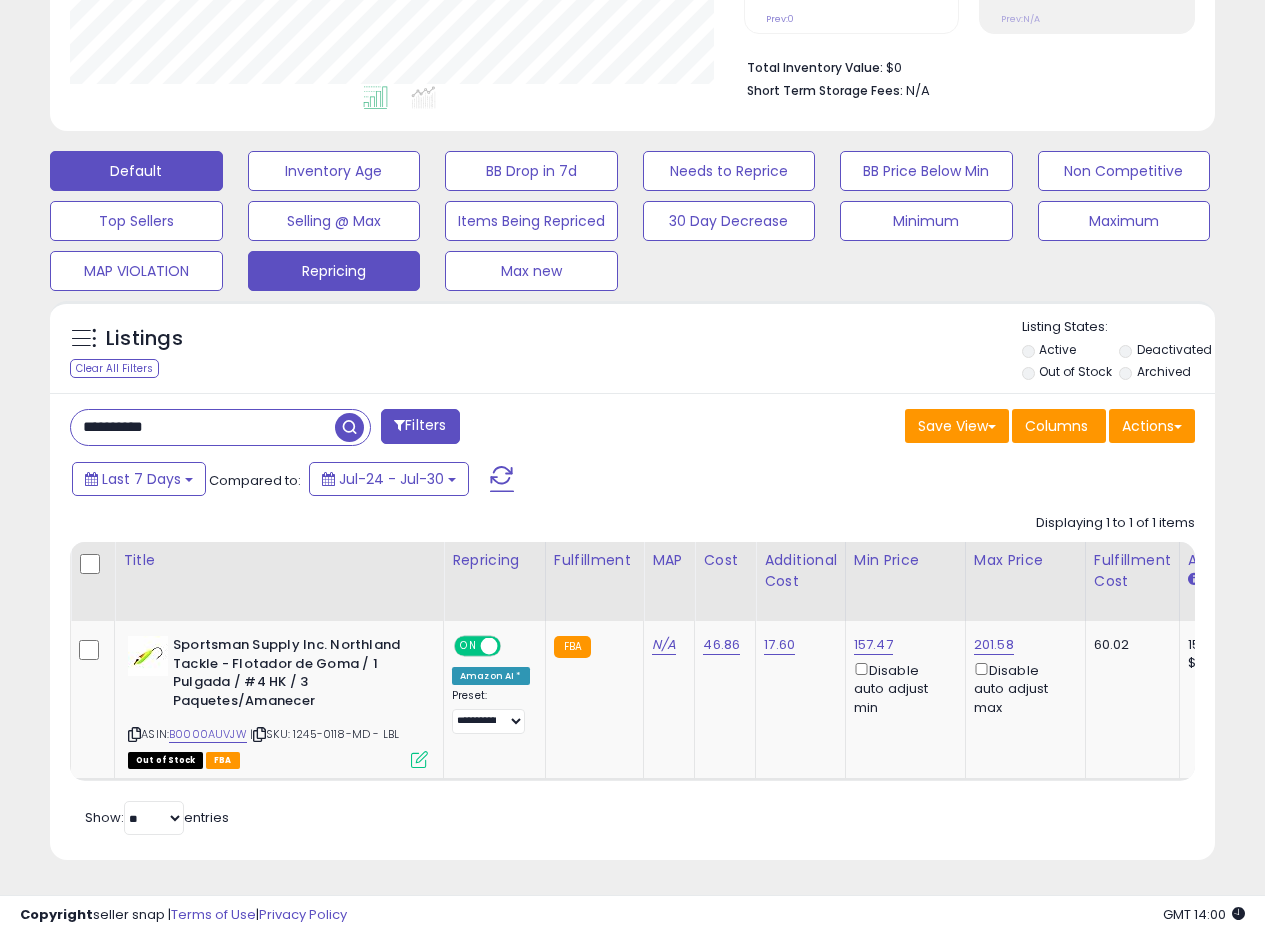 scroll, scrollTop: 999590, scrollLeft: 999317, axis: both 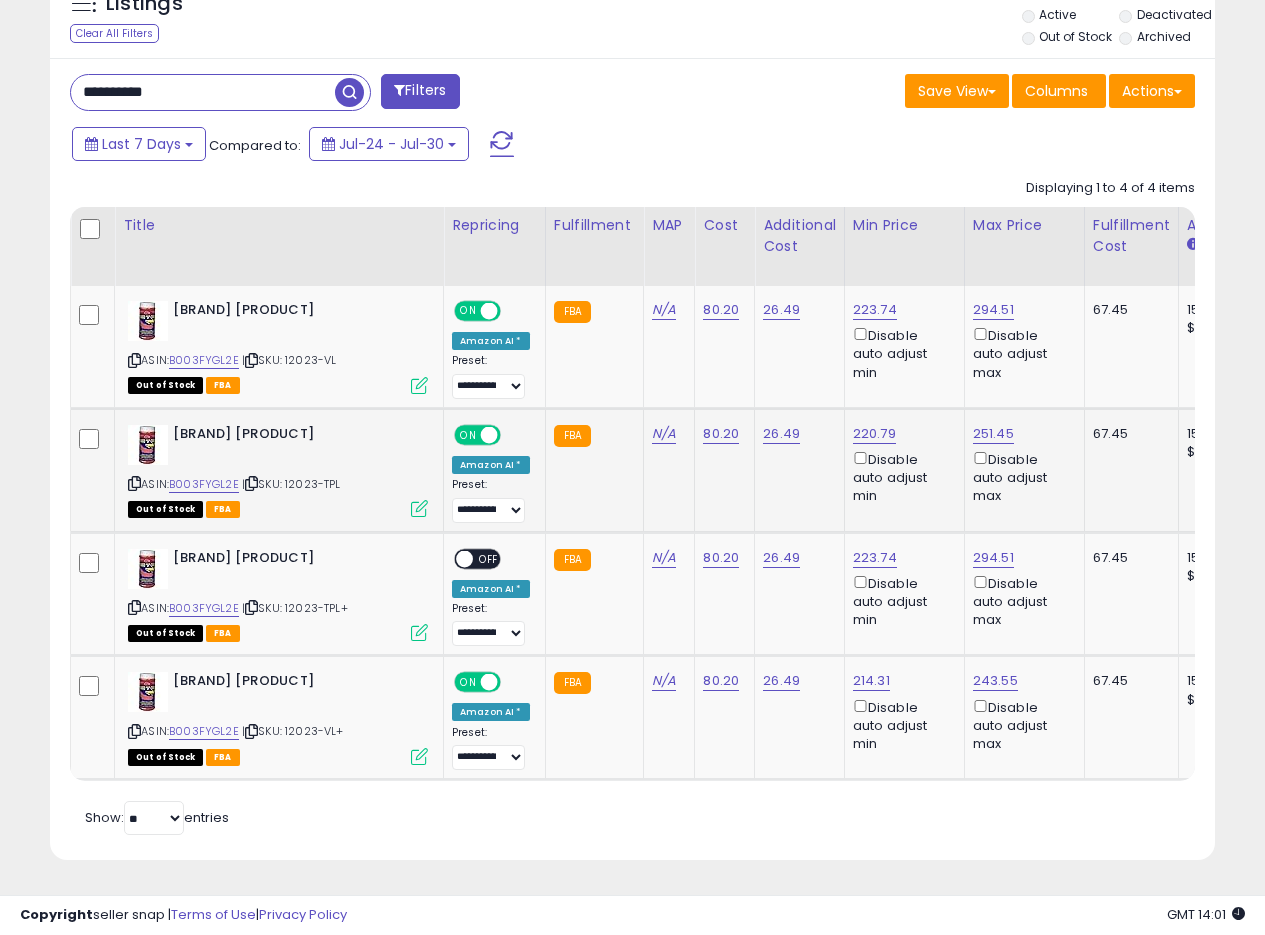 type 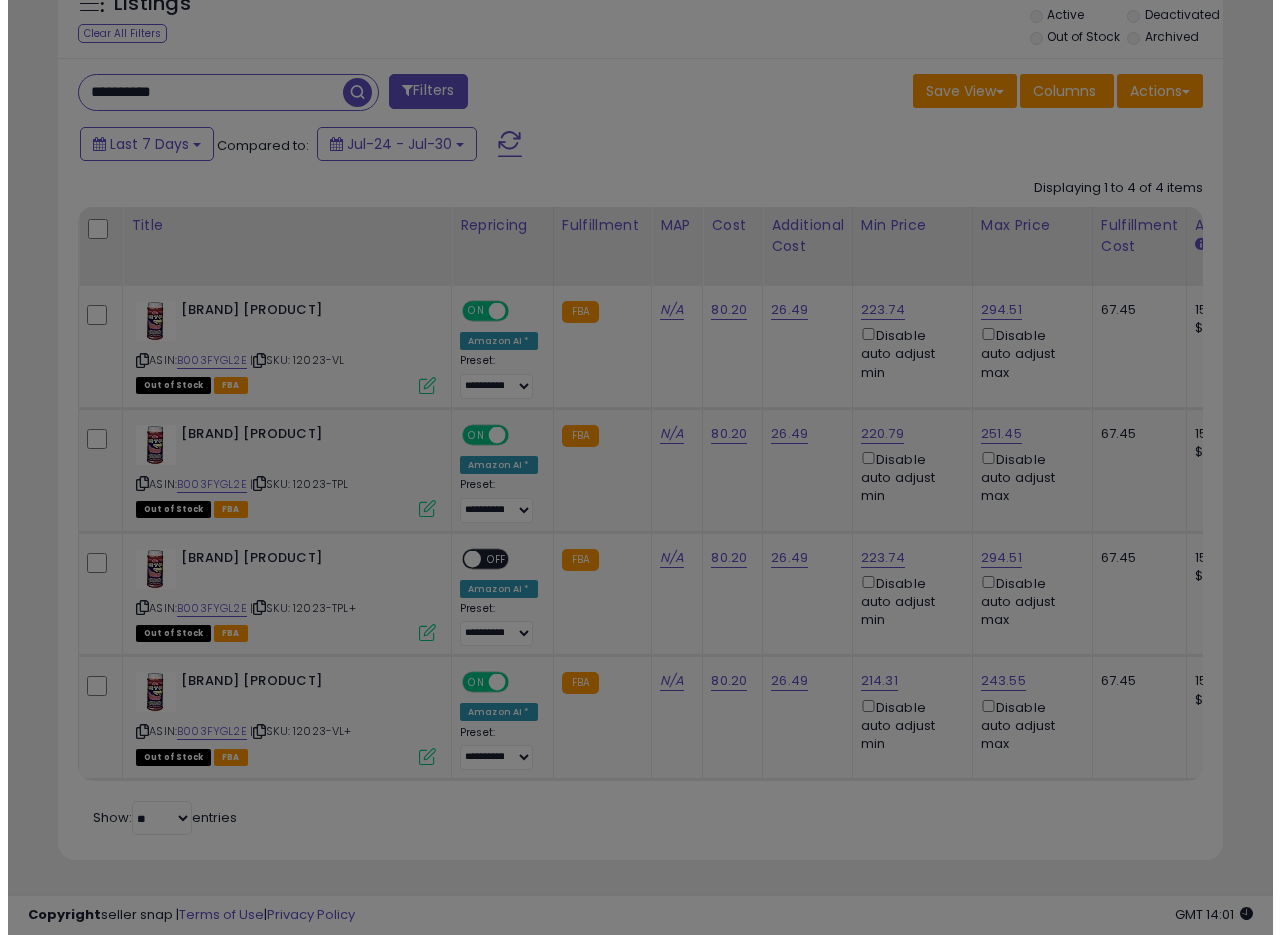 scroll, scrollTop: 999590, scrollLeft: 999317, axis: both 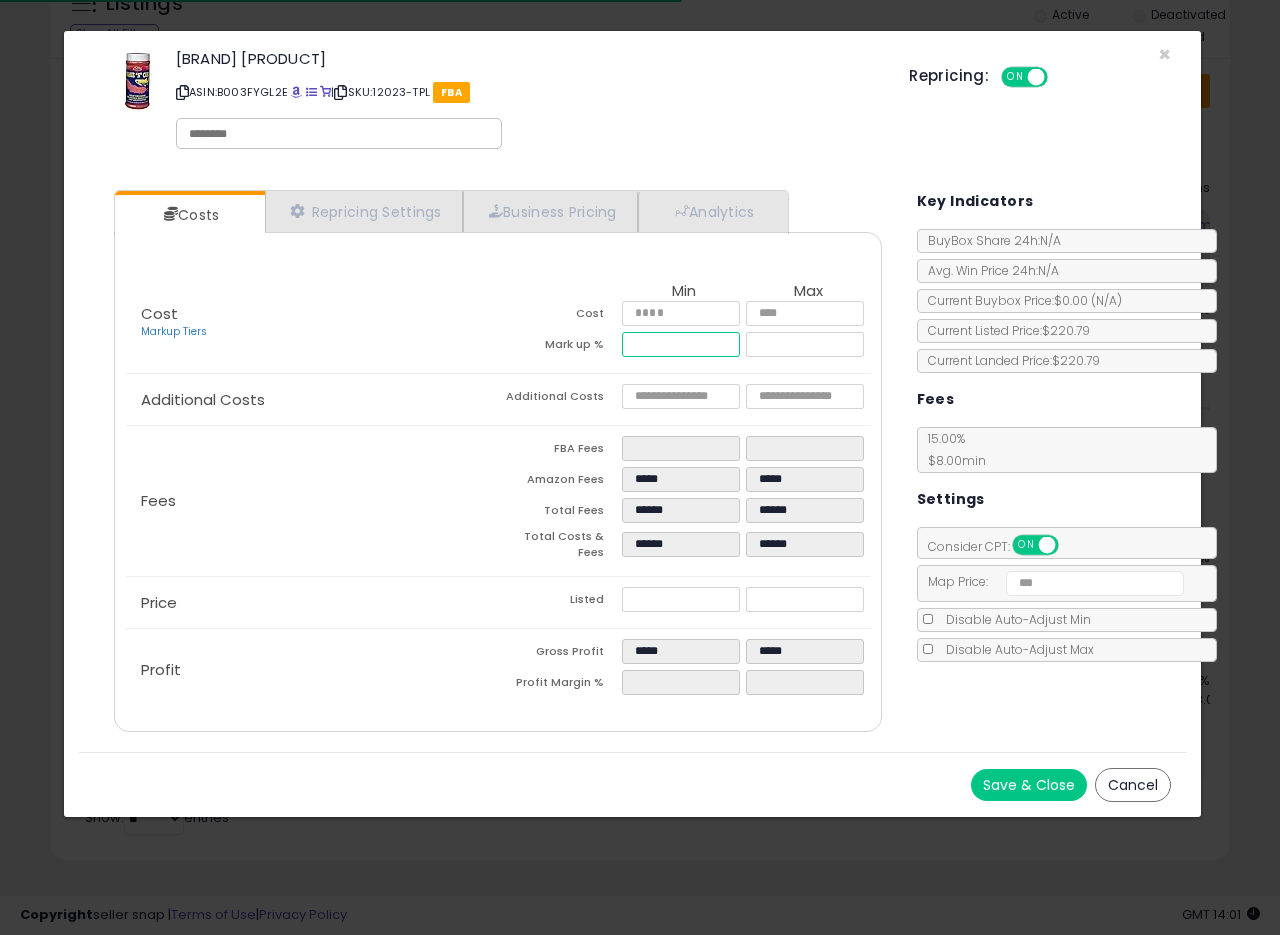drag, startPoint x: 670, startPoint y: 348, endPoint x: 579, endPoint y: 343, distance: 91.13726 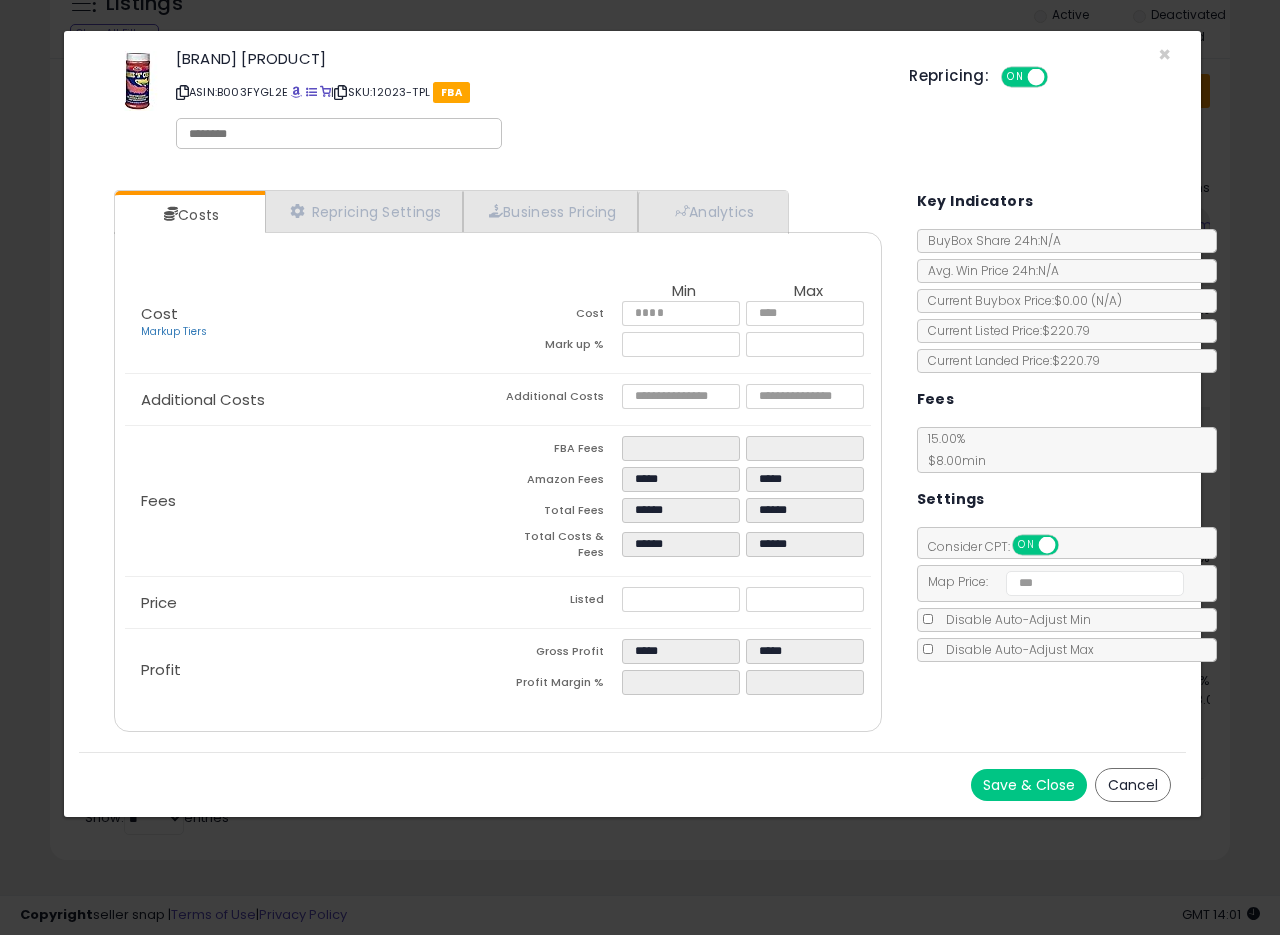 type on "*****" 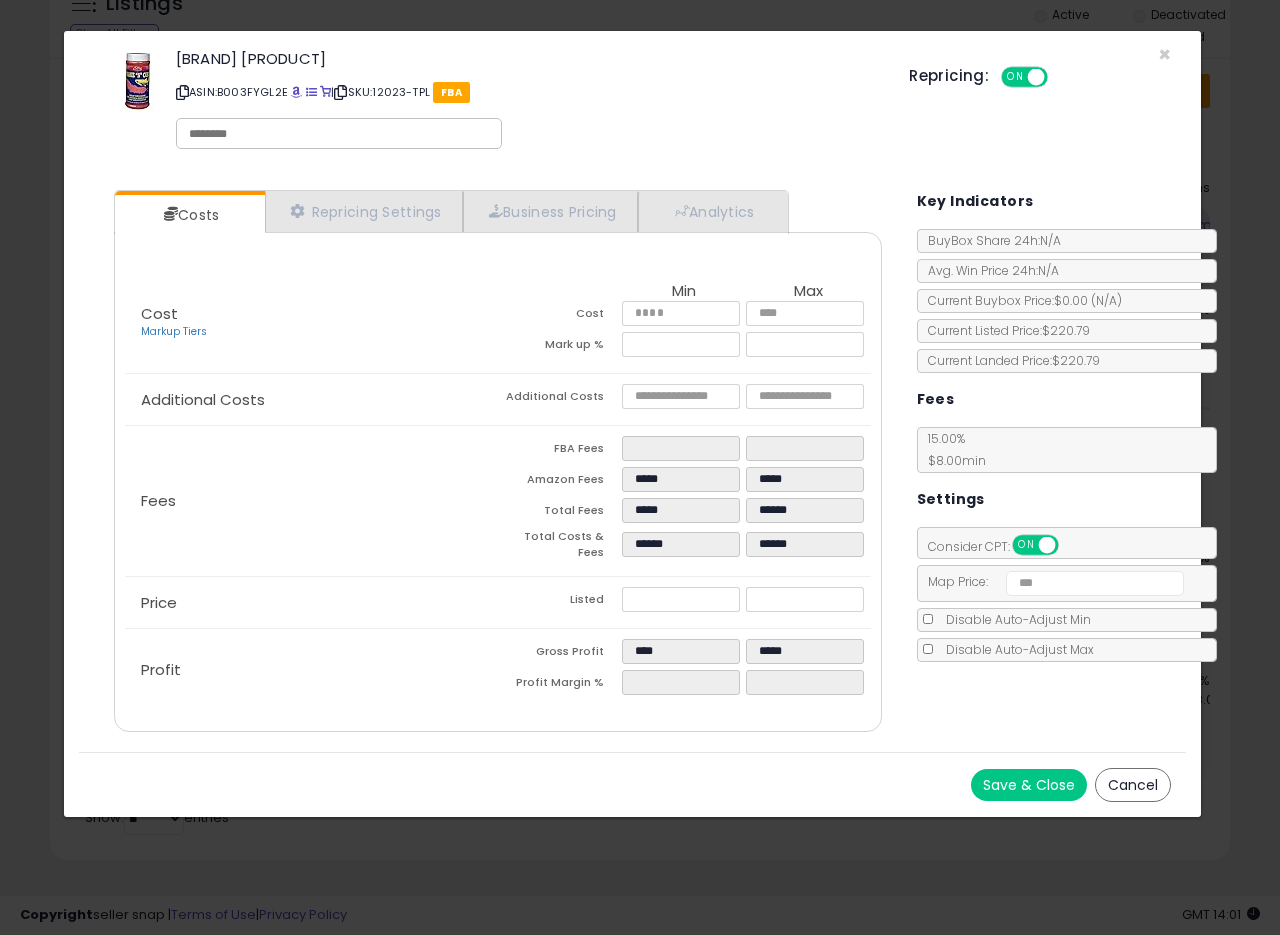 click on "Additional Costs" at bounding box center [560, 399] 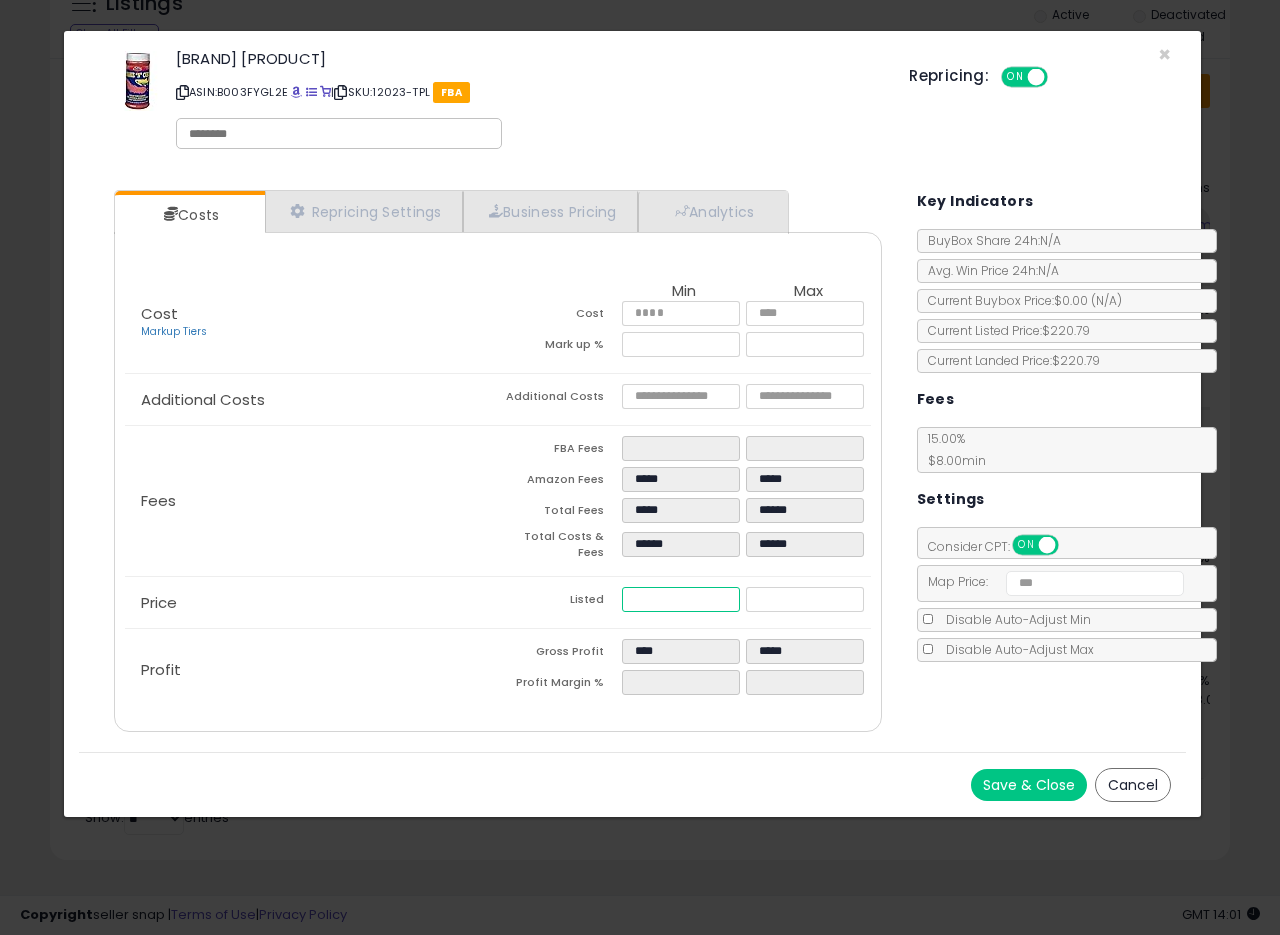 drag, startPoint x: 685, startPoint y: 590, endPoint x: 566, endPoint y: 578, distance: 119.60351 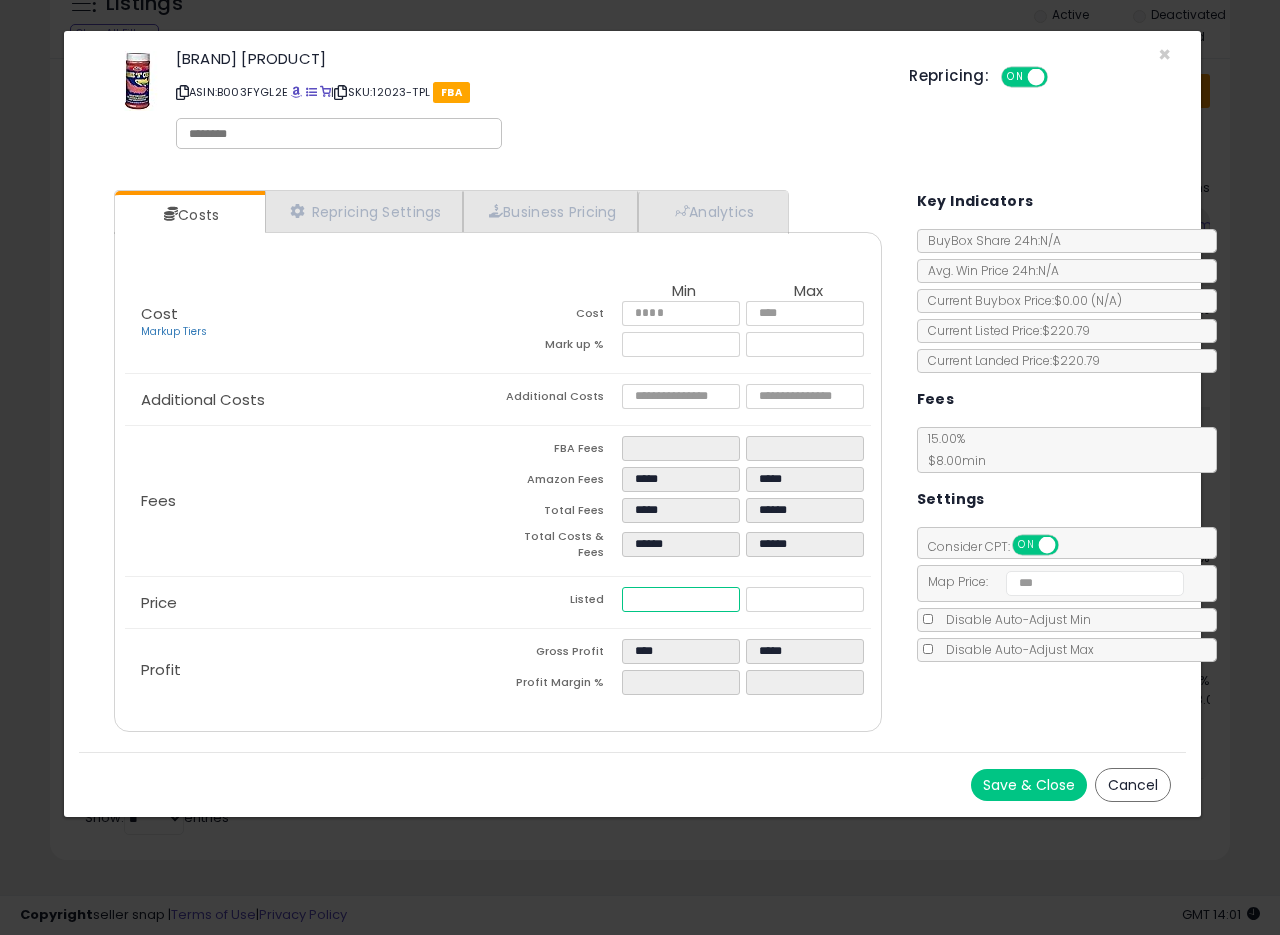 click on "Price
Listed
******
******" 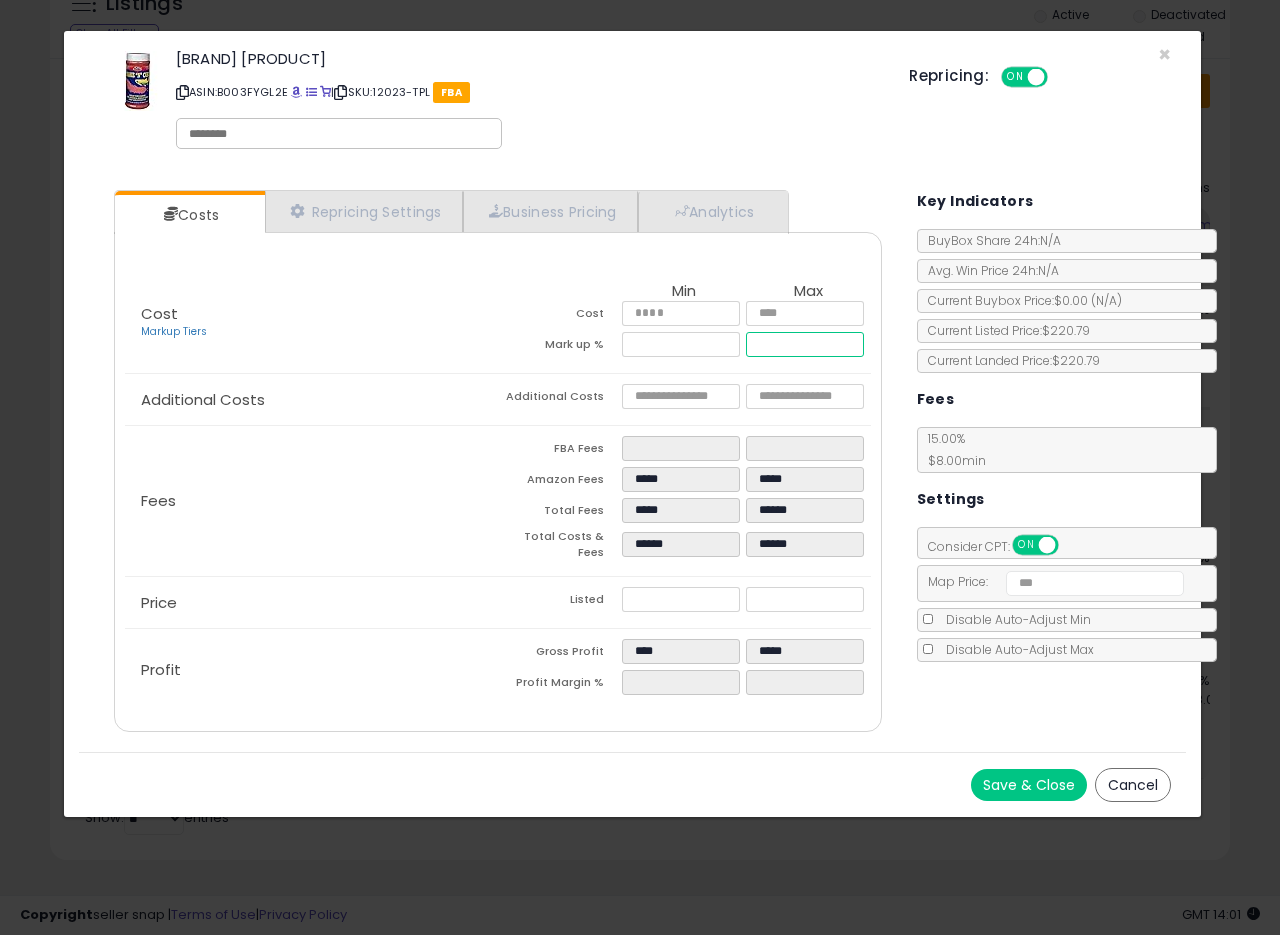 drag, startPoint x: 806, startPoint y: 341, endPoint x: 766, endPoint y: 344, distance: 40.112343 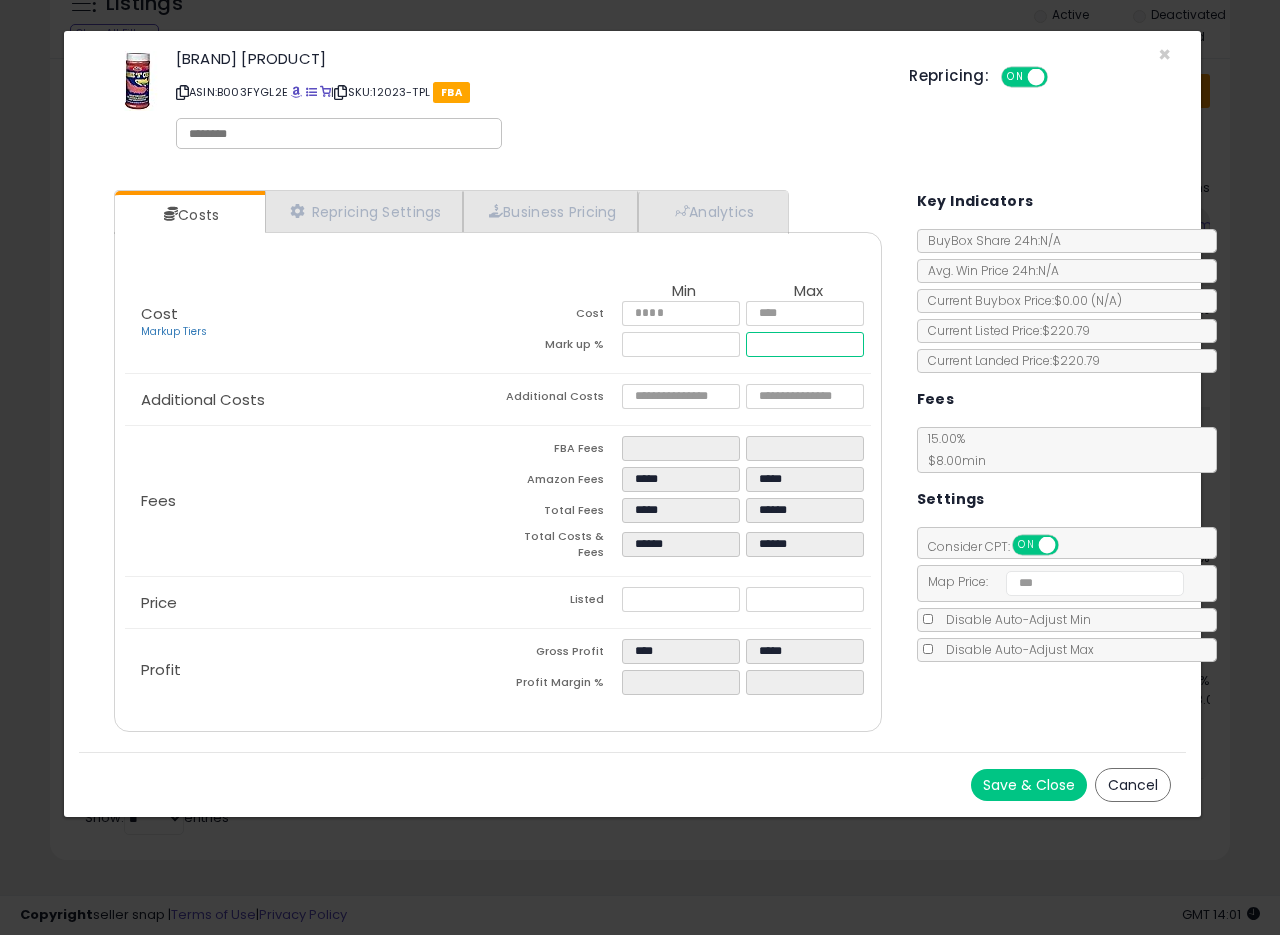 click on "*****" at bounding box center [805, 344] 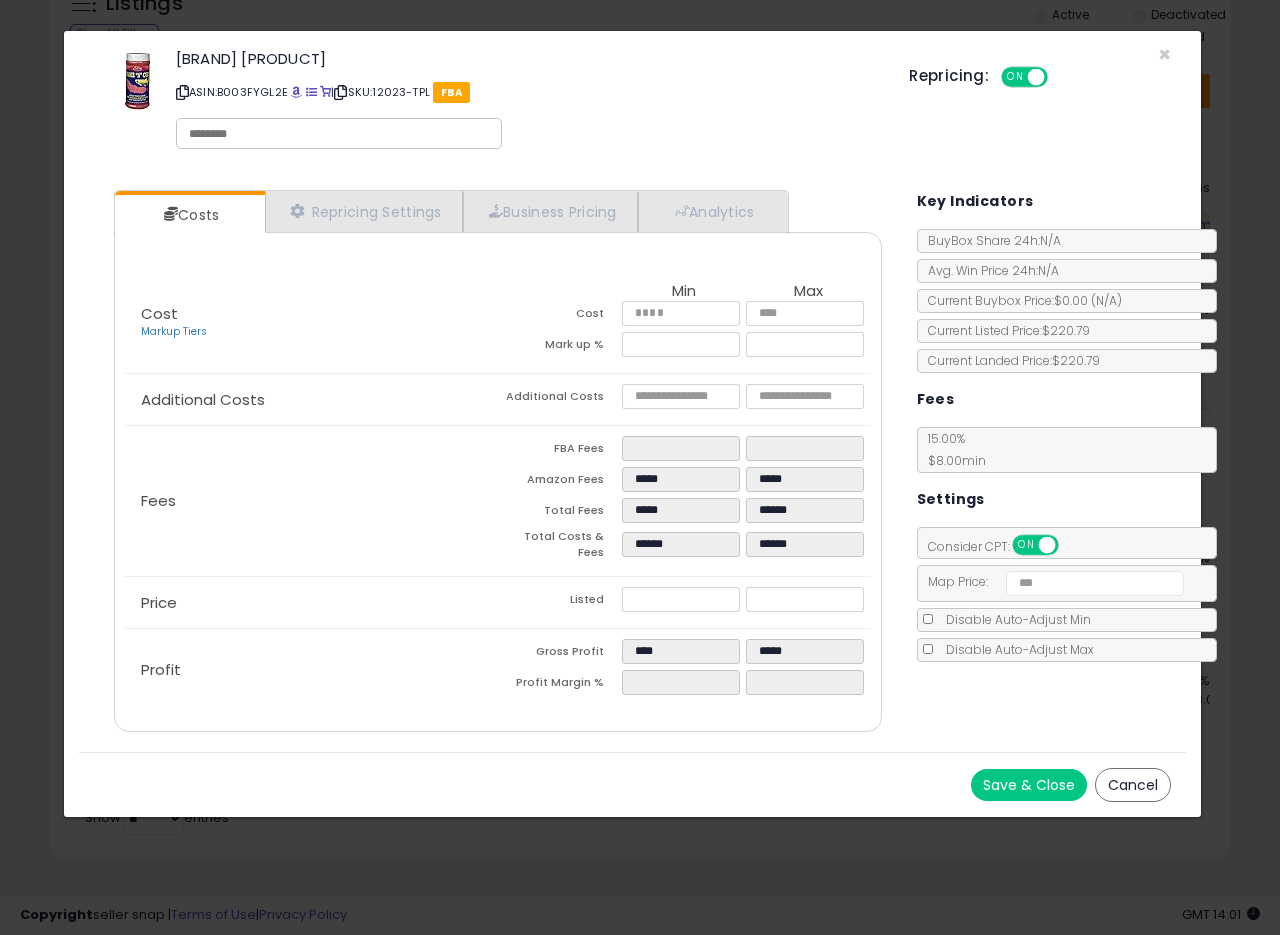 type on "*****" 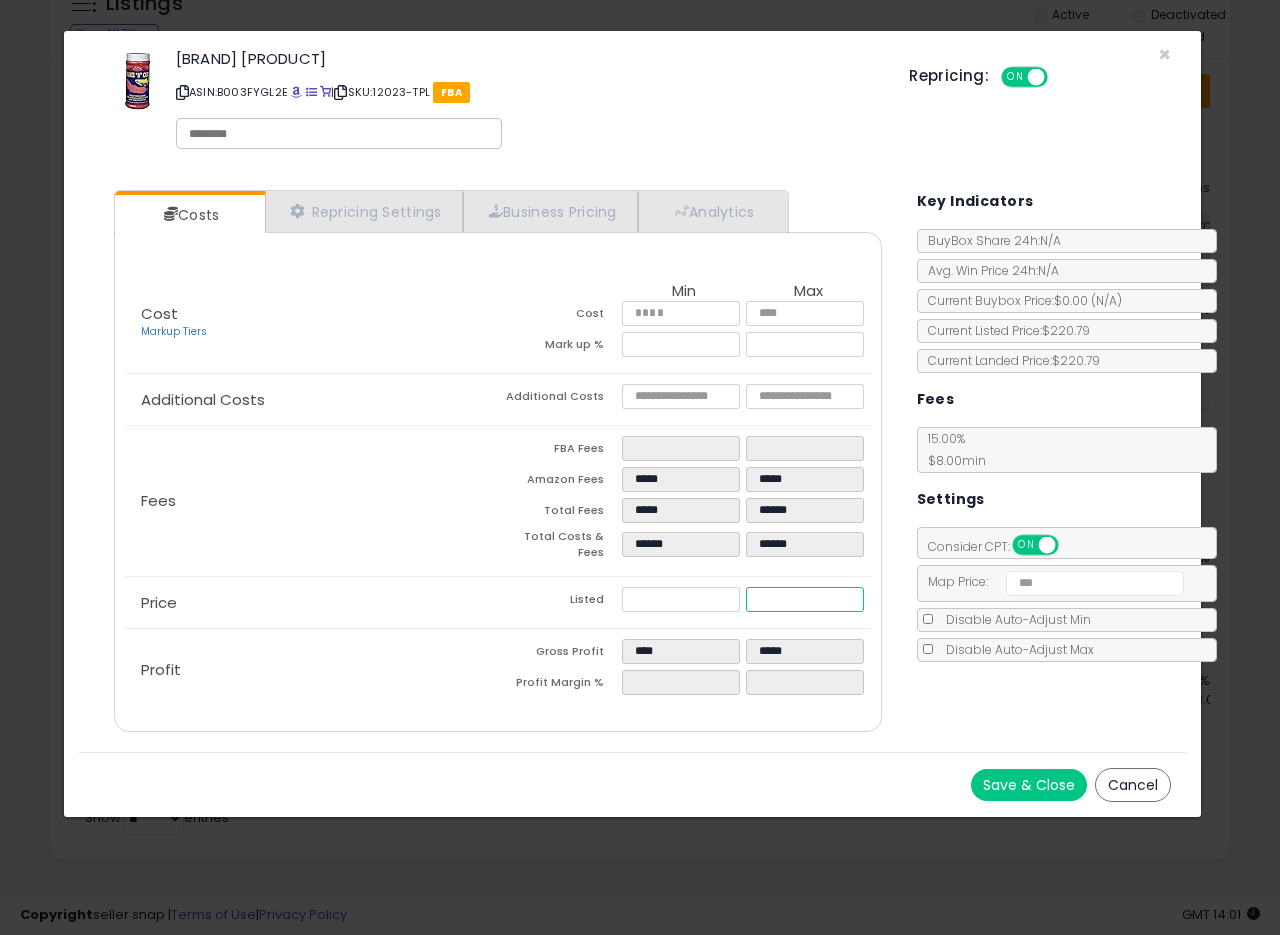 click on "Cost
Markup Tiers
Min
Max
Cost
*****
*****
Mark up %
*****
*****
Additional Costs
Additional Costs
*****
*****" at bounding box center (497, 492) 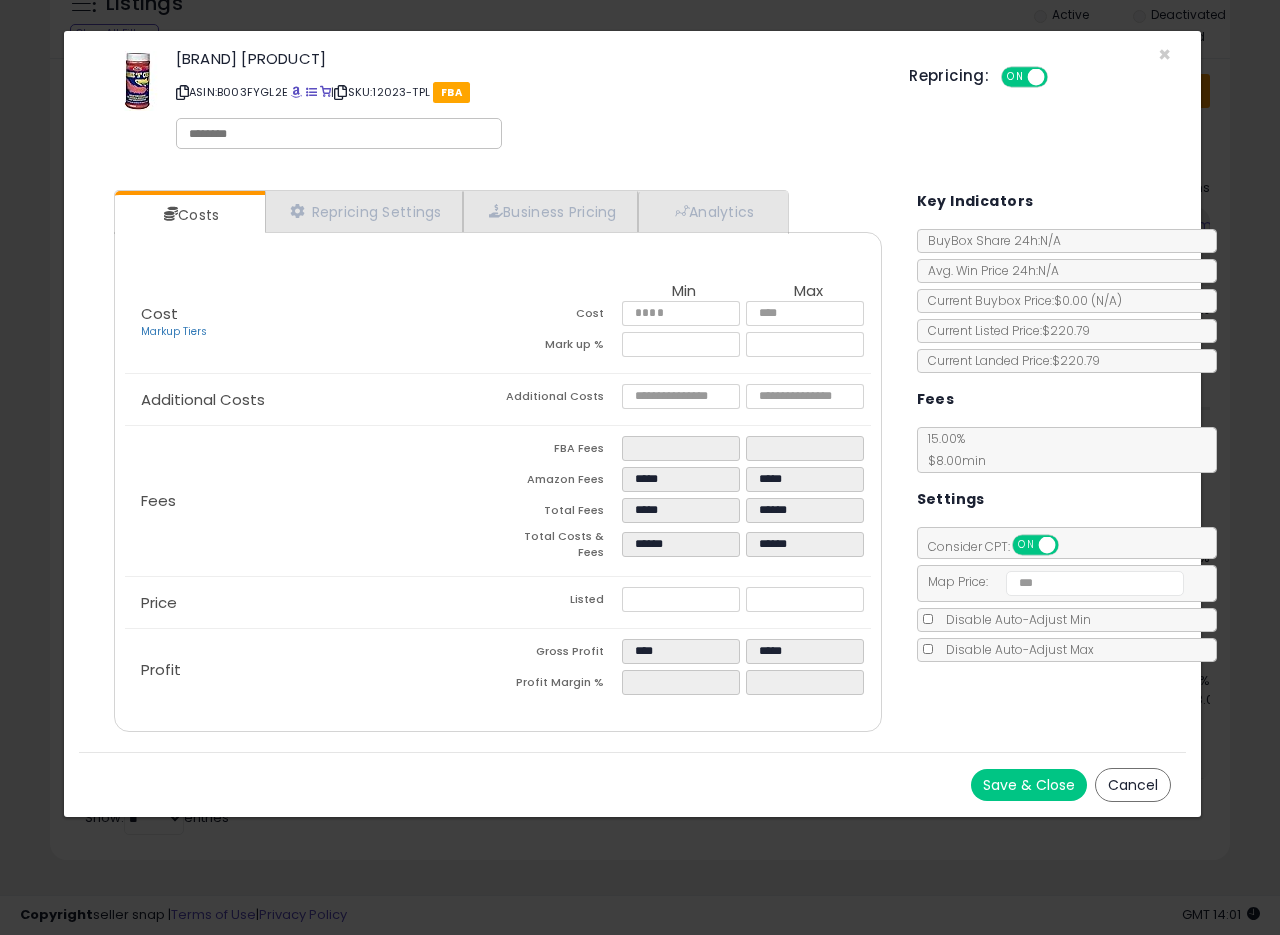 click on "Save & Close" at bounding box center [1029, 785] 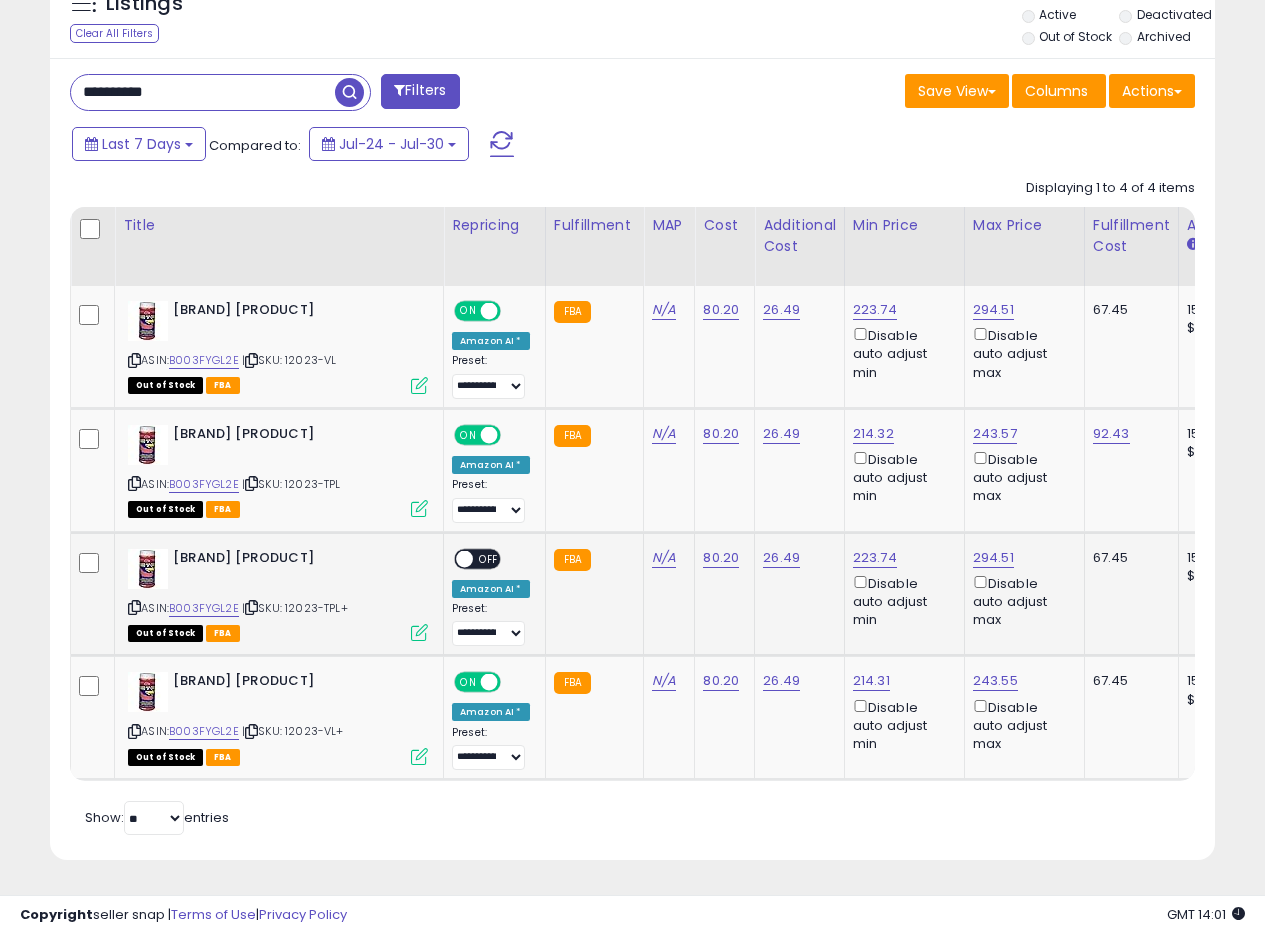 scroll, scrollTop: 410, scrollLeft: 674, axis: both 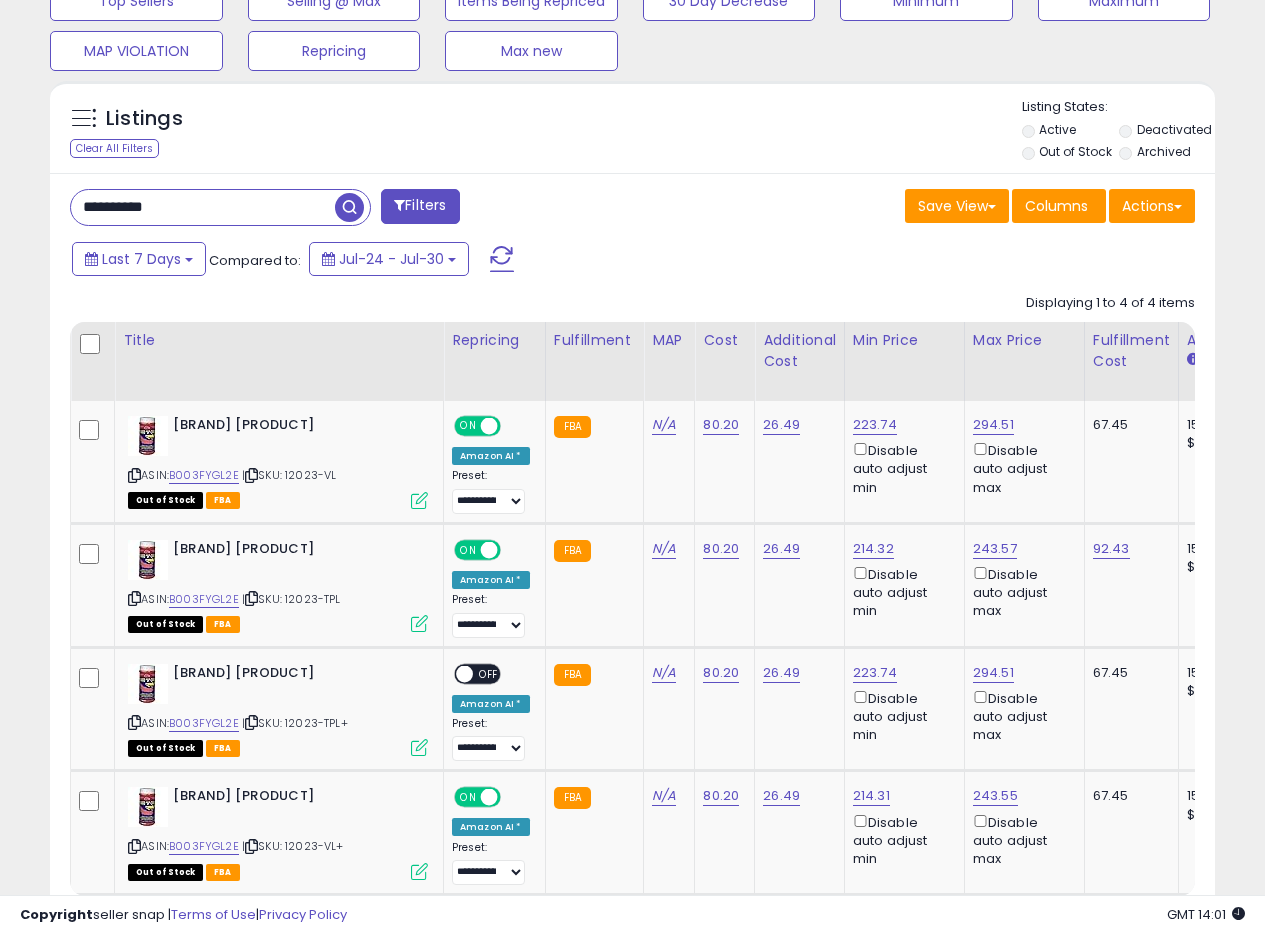 drag, startPoint x: 204, startPoint y: 211, endPoint x: 0, endPoint y: 182, distance: 206.05096 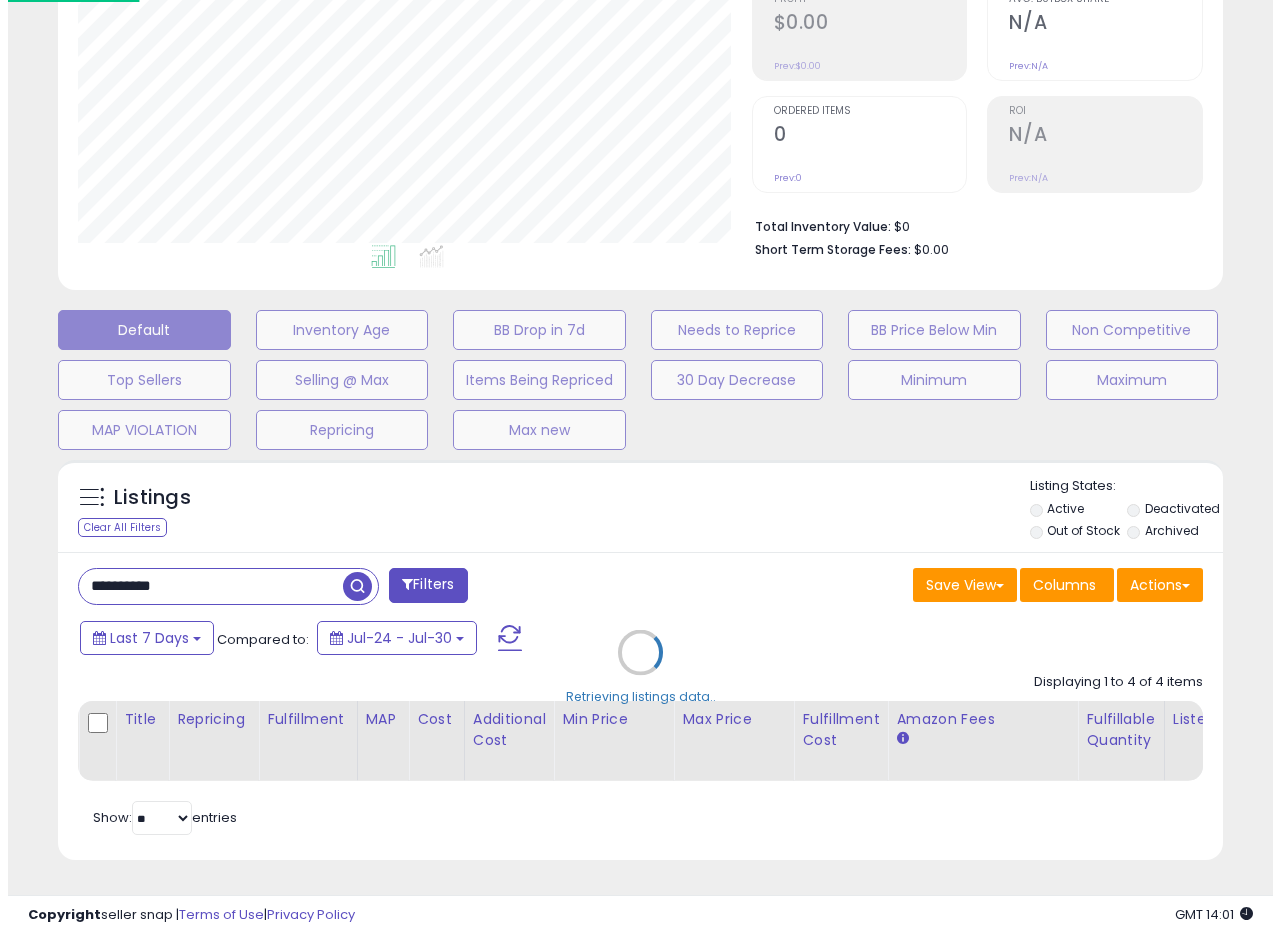 scroll, scrollTop: 335, scrollLeft: 0, axis: vertical 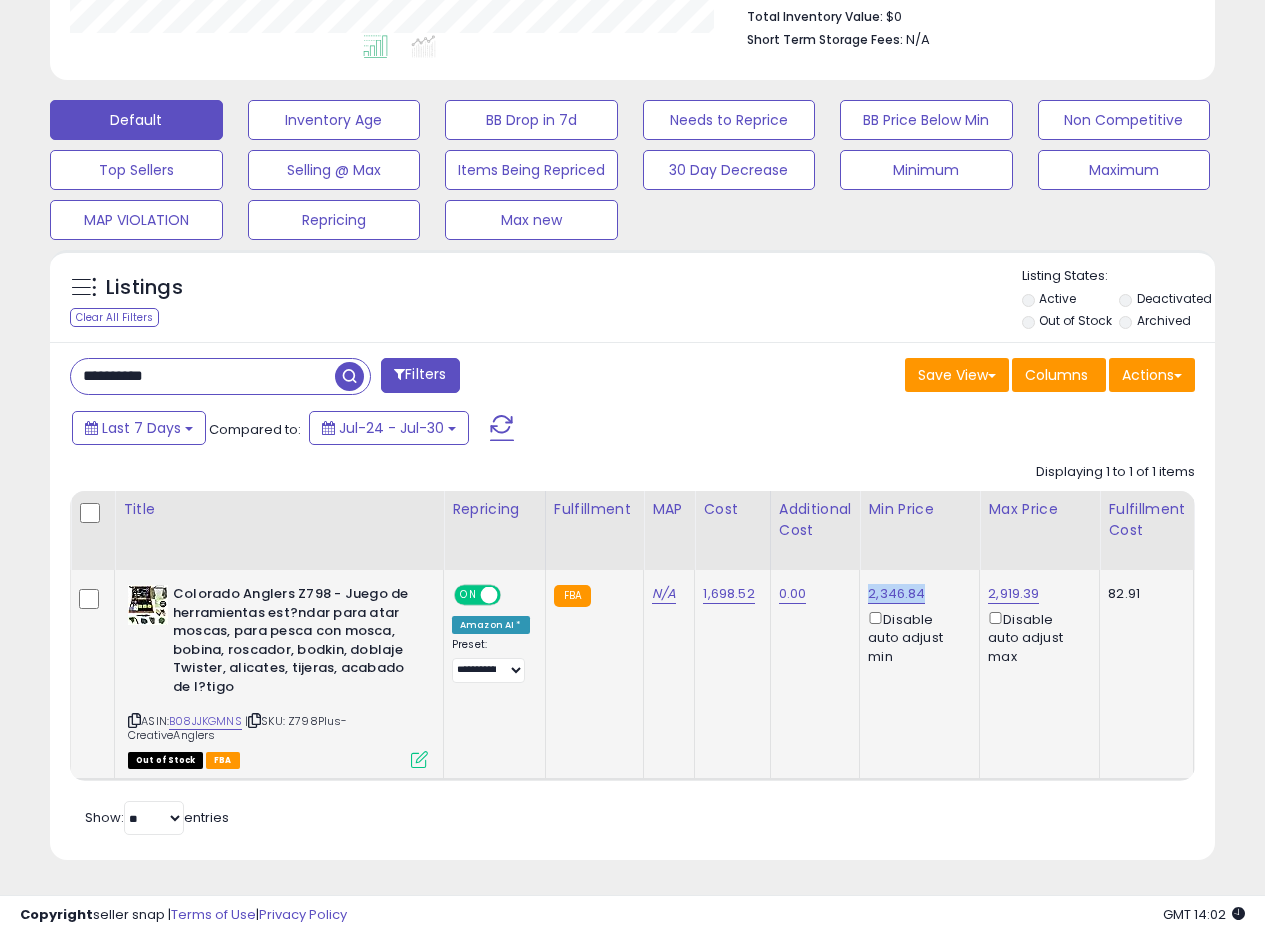 drag, startPoint x: 922, startPoint y: 585, endPoint x: 865, endPoint y: 588, distance: 57.07889 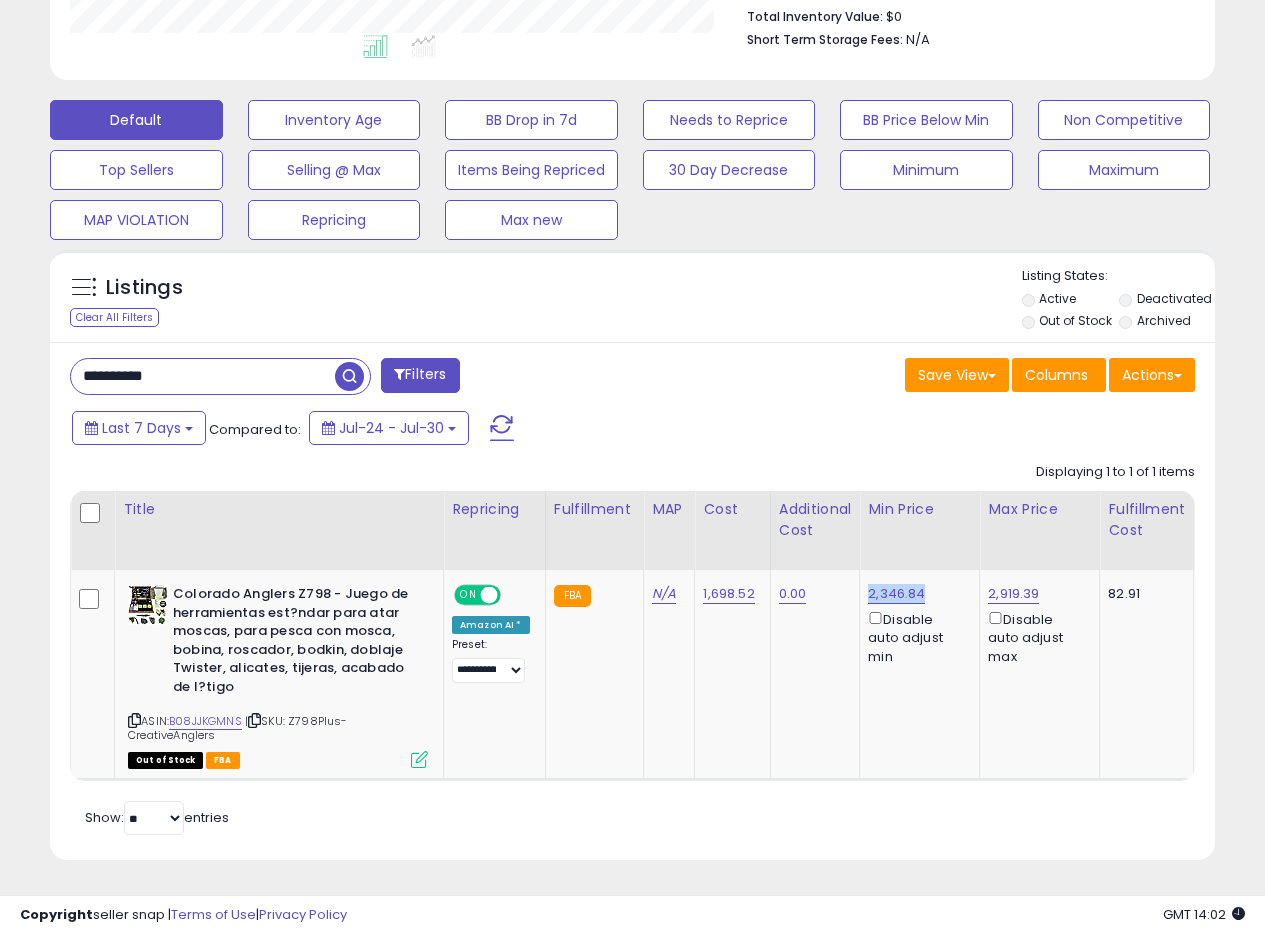 copy on "2,346.84" 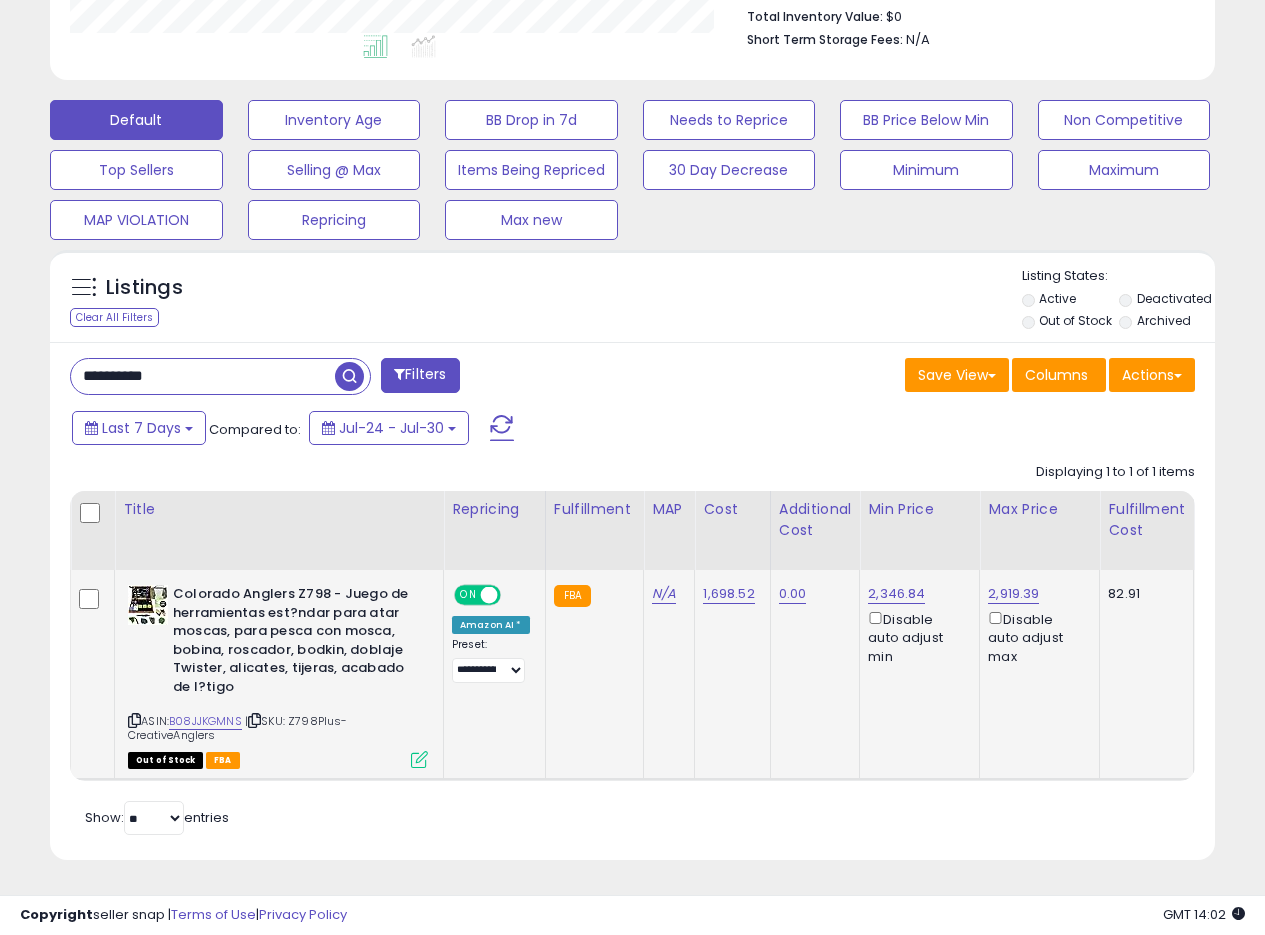 click at bounding box center [419, 759] 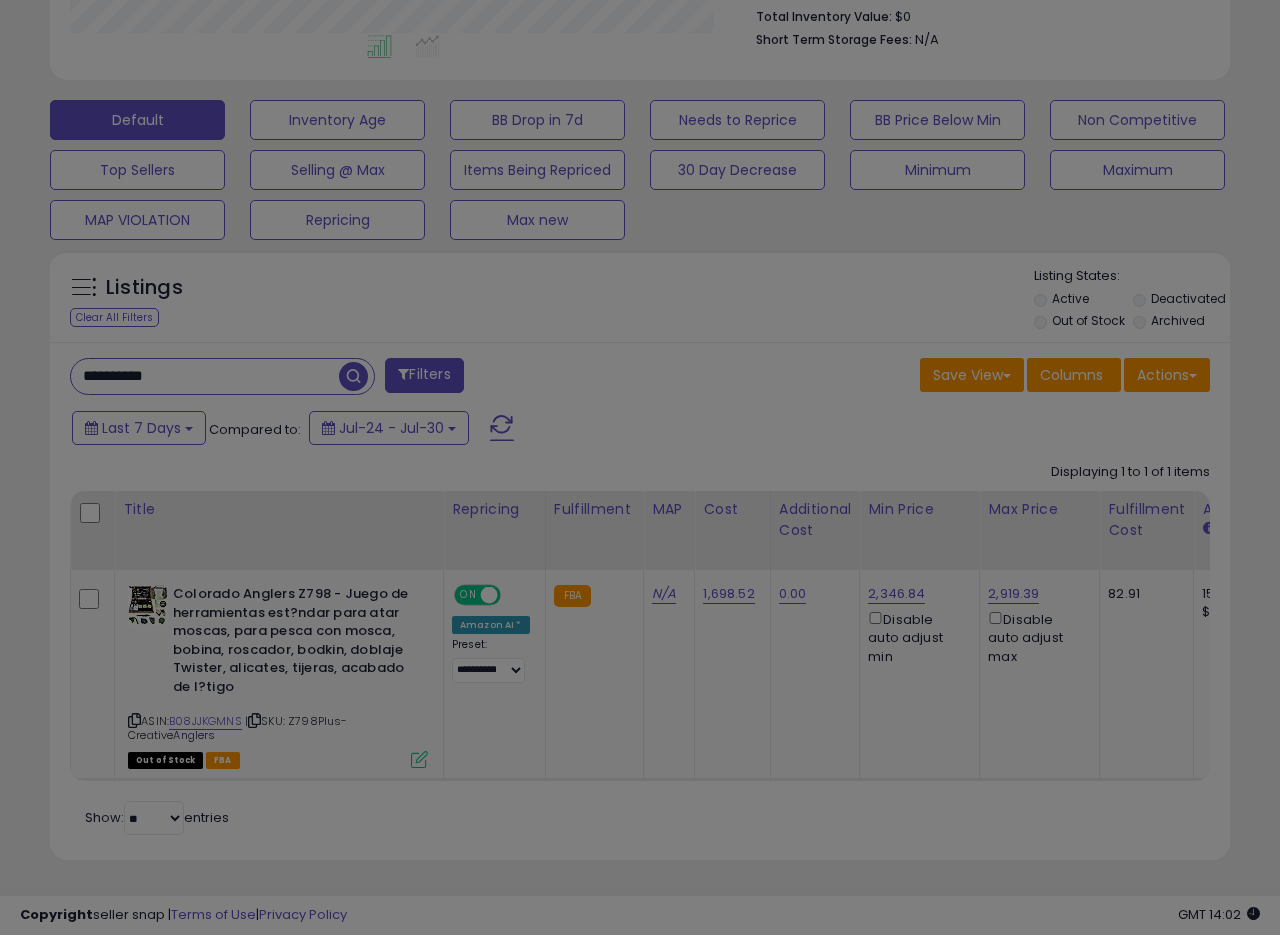 scroll, scrollTop: 999590, scrollLeft: 999317, axis: both 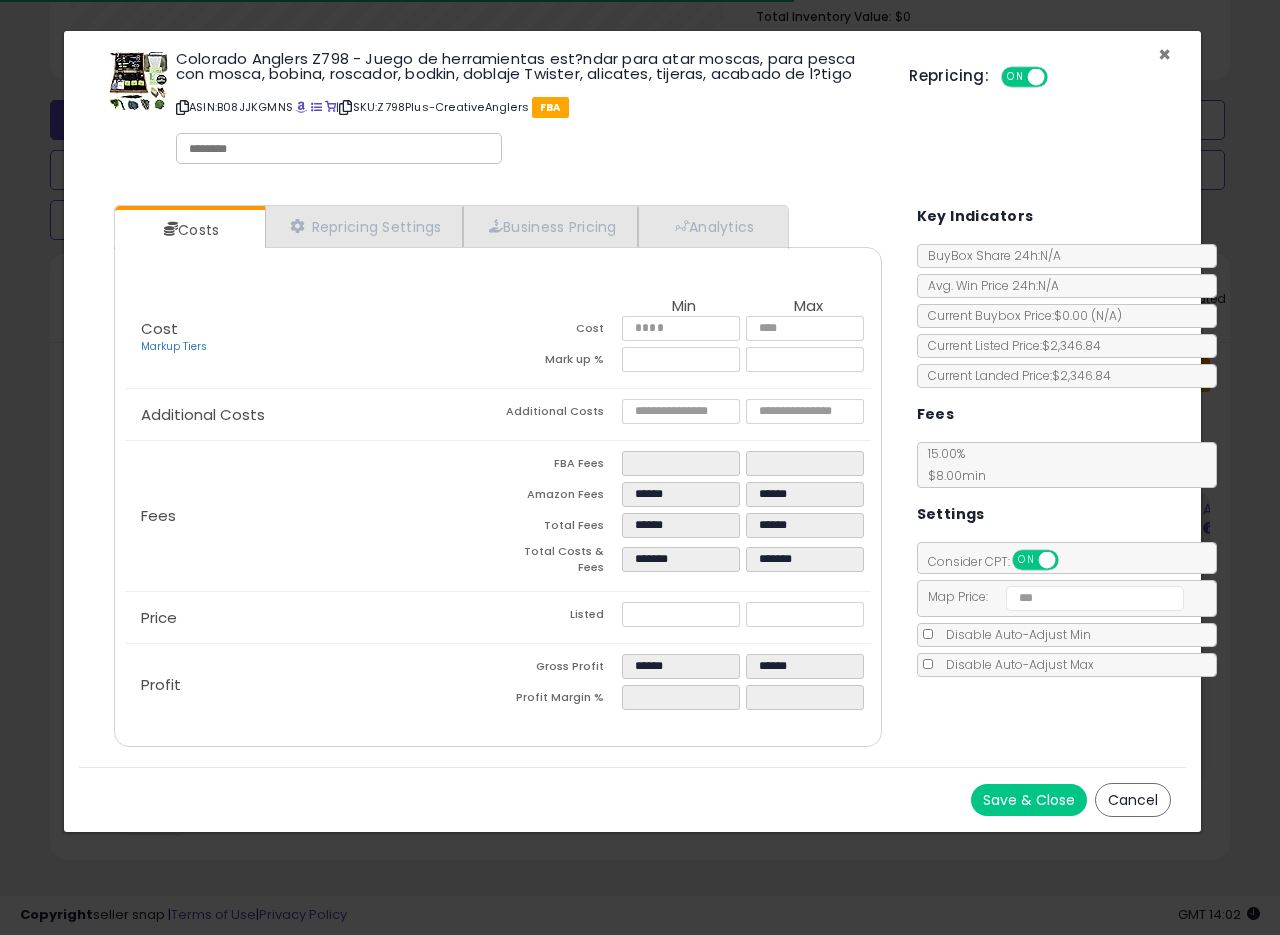 click on "×" at bounding box center [1164, 54] 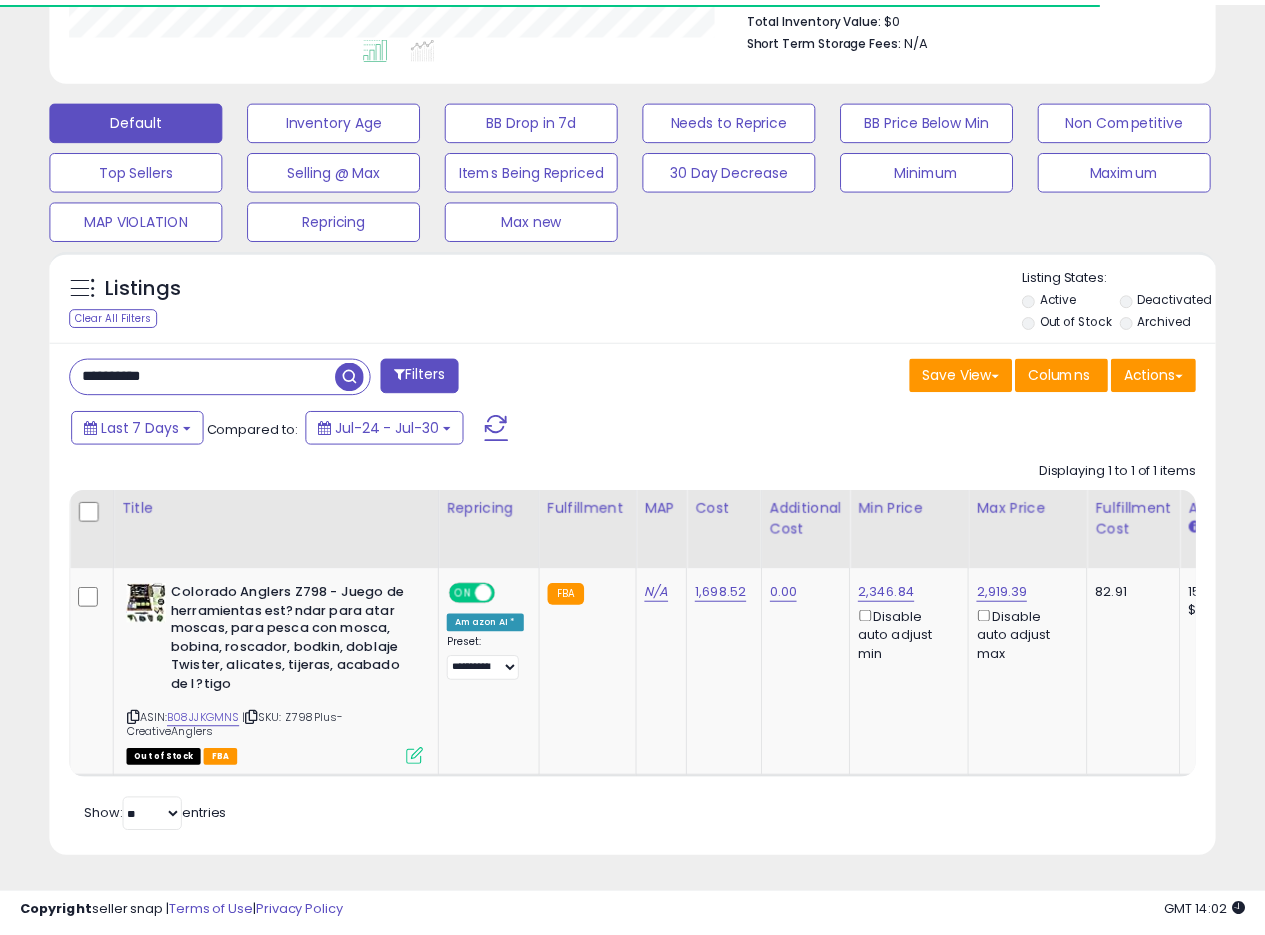 scroll, scrollTop: 410, scrollLeft: 674, axis: both 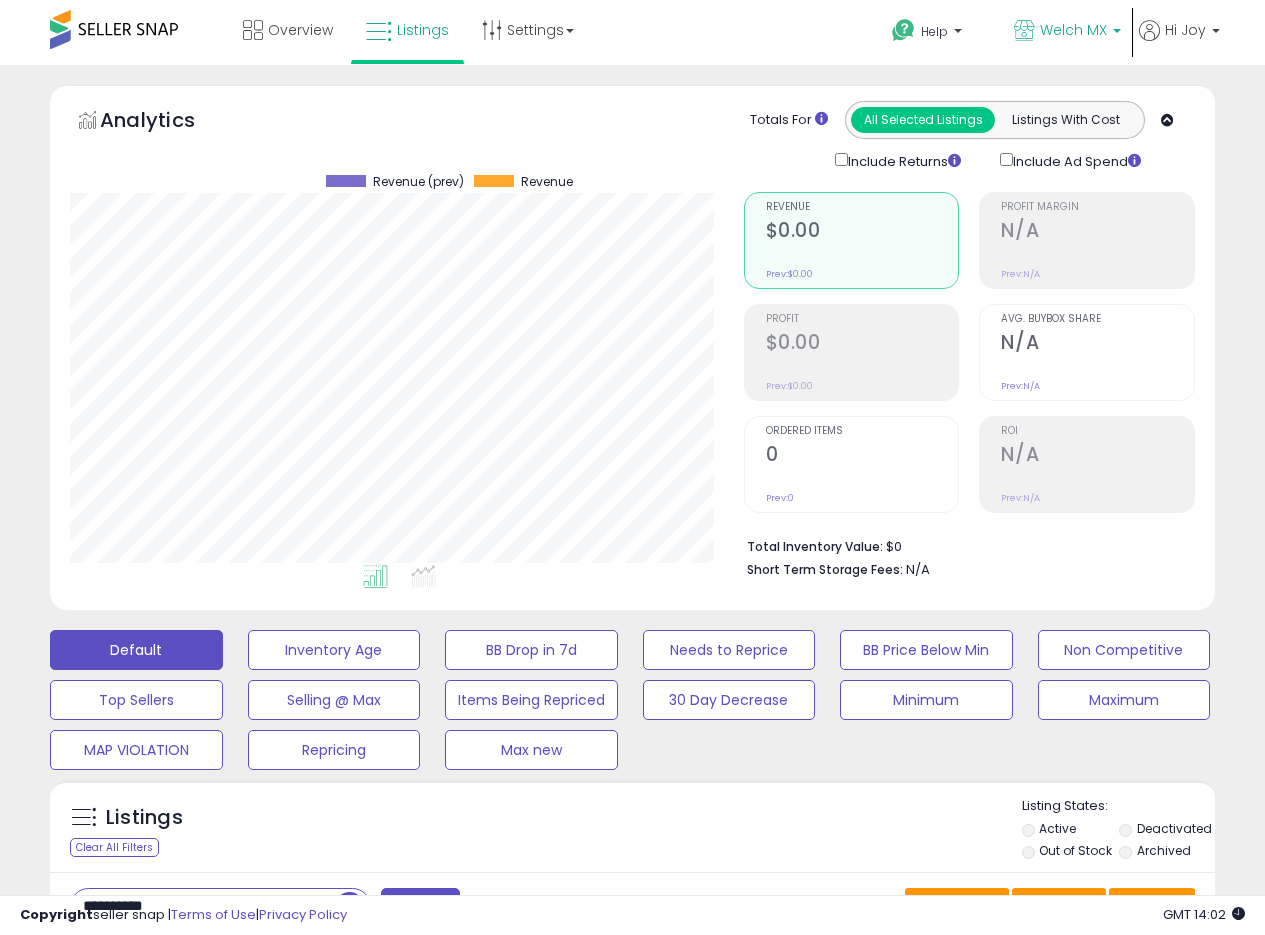 click on "Welch MX" at bounding box center [1073, 30] 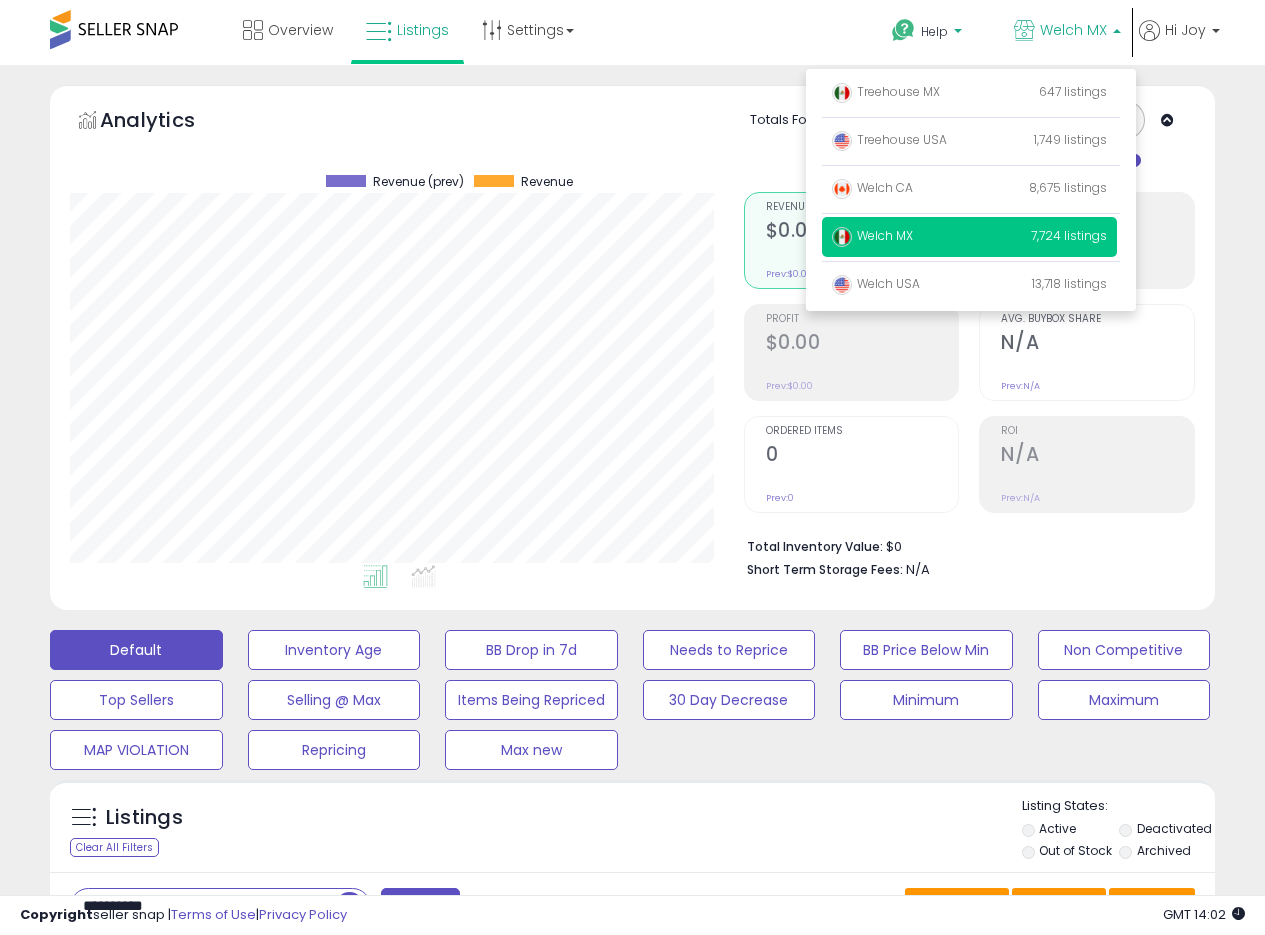 drag, startPoint x: 895, startPoint y: 189, endPoint x: 992, endPoint y: 15, distance: 199.21094 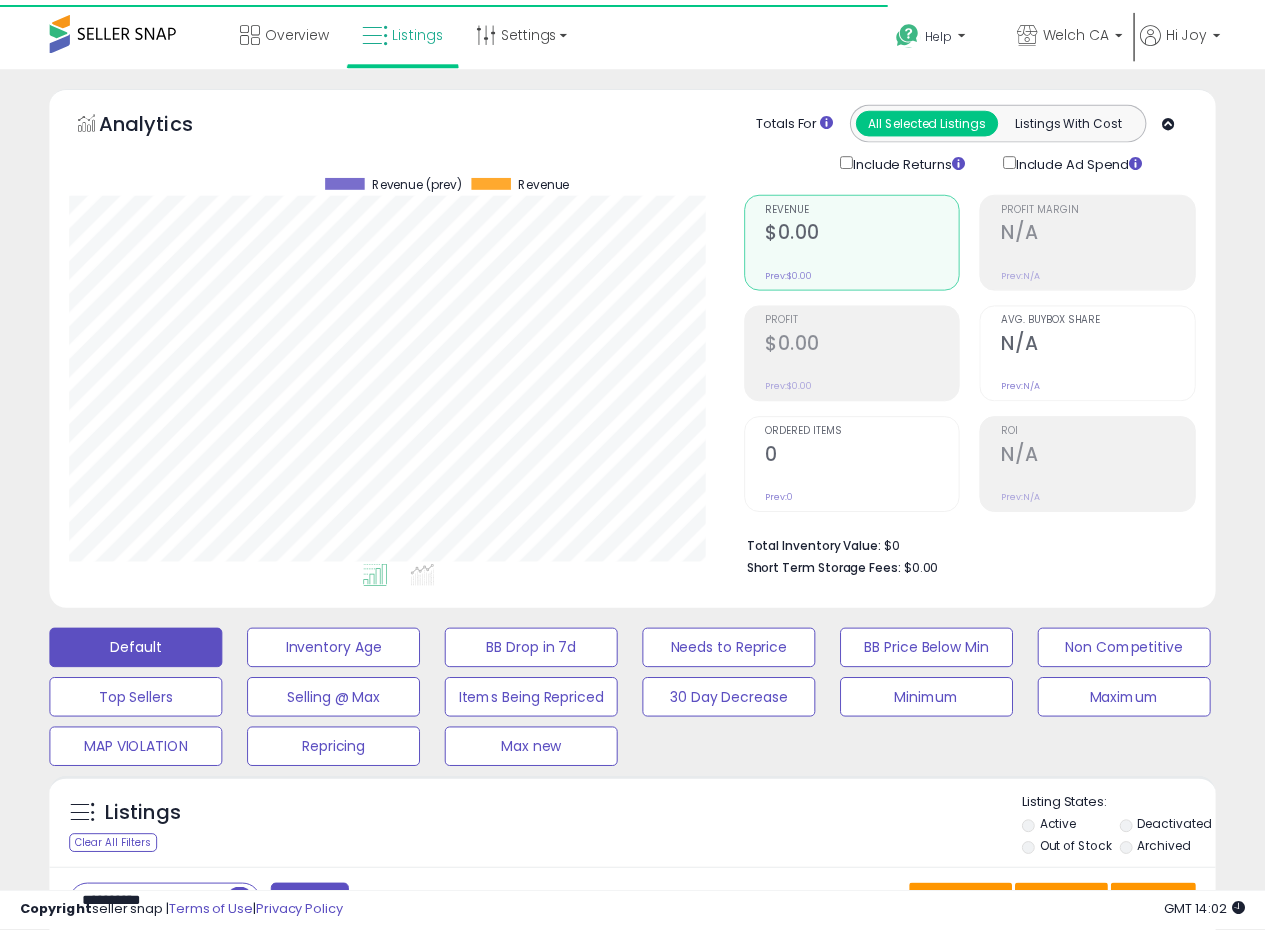 scroll, scrollTop: 0, scrollLeft: 0, axis: both 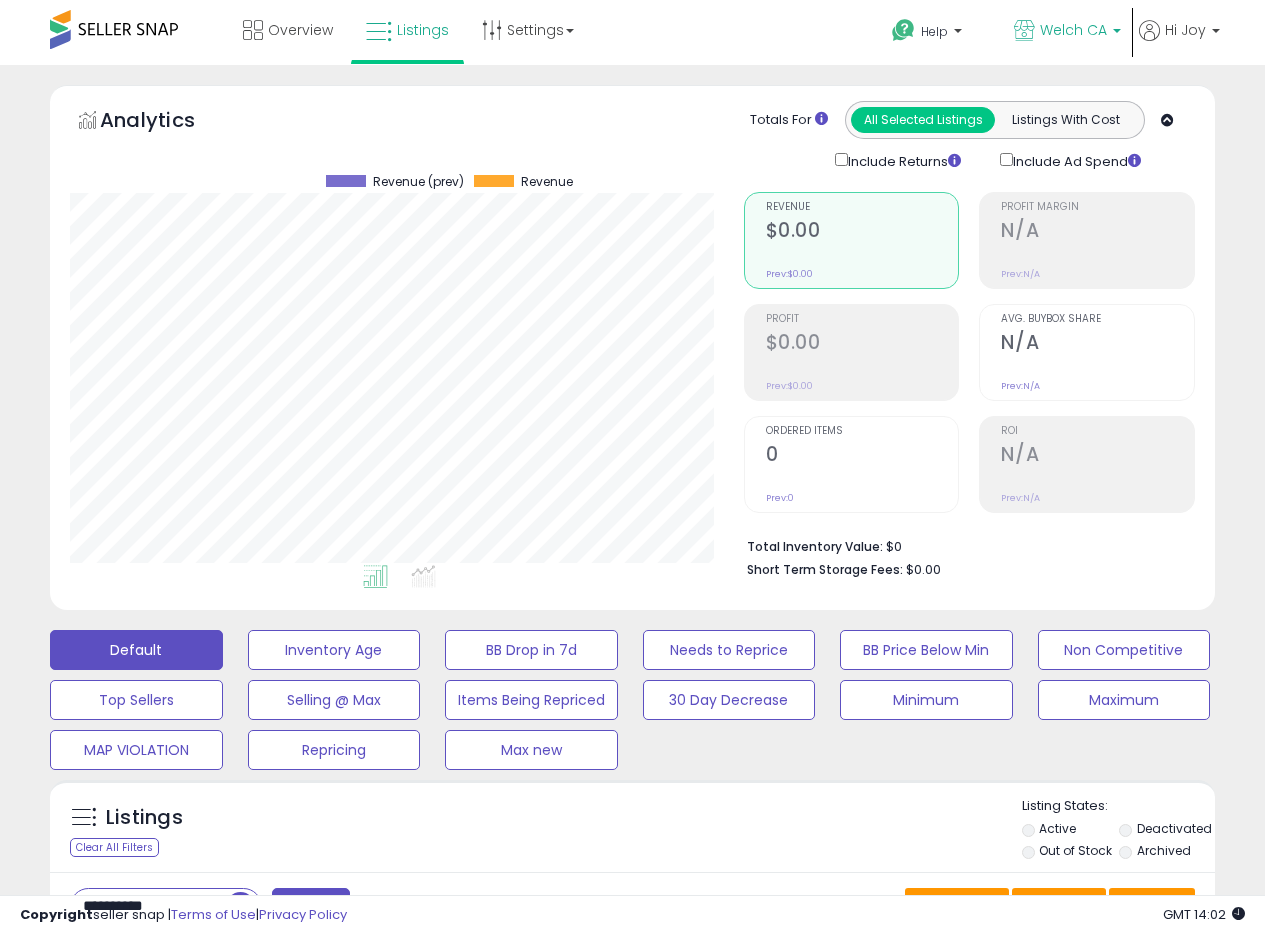 click on "Welch CA" at bounding box center [1073, 30] 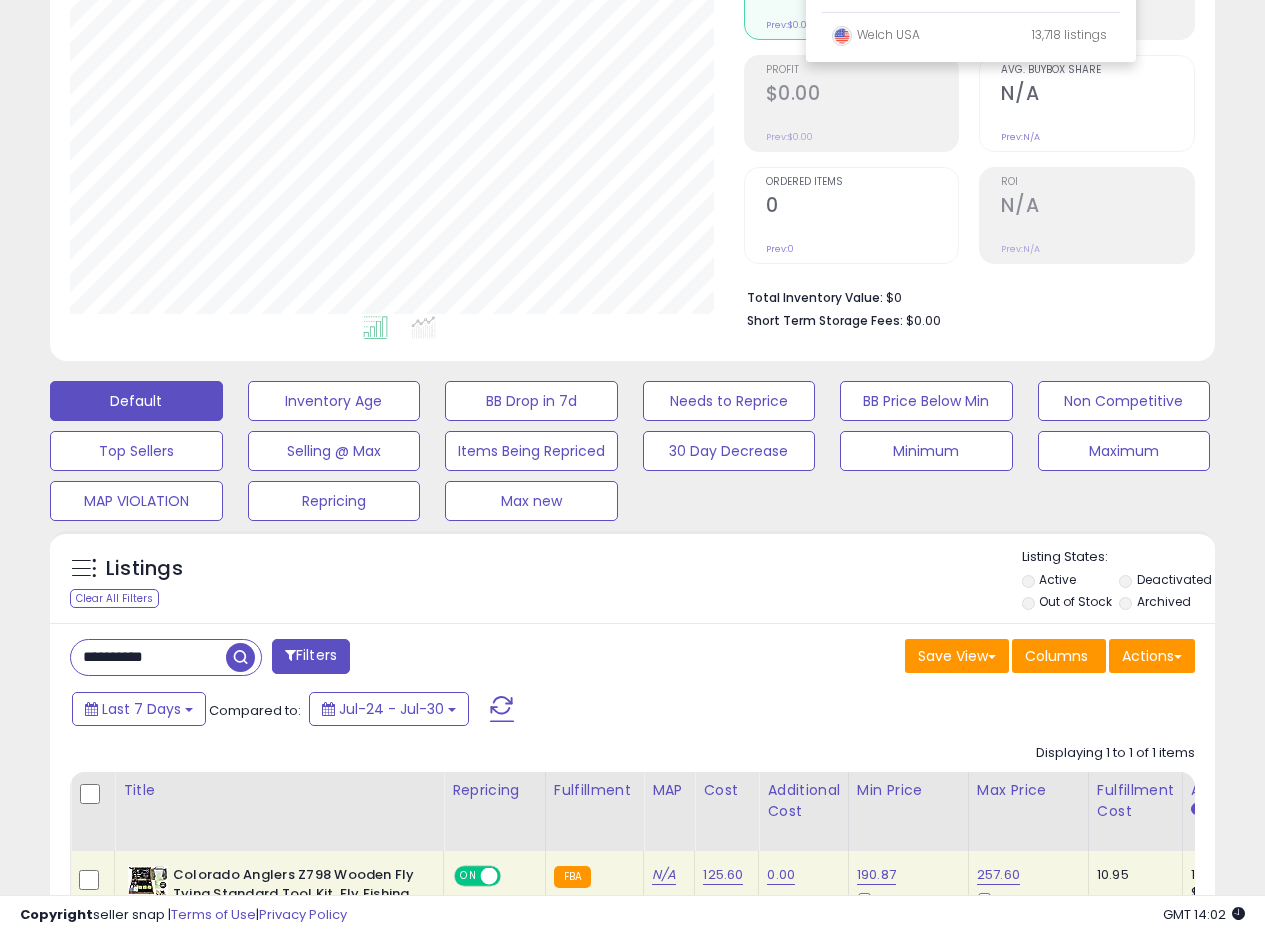 scroll, scrollTop: 275, scrollLeft: 0, axis: vertical 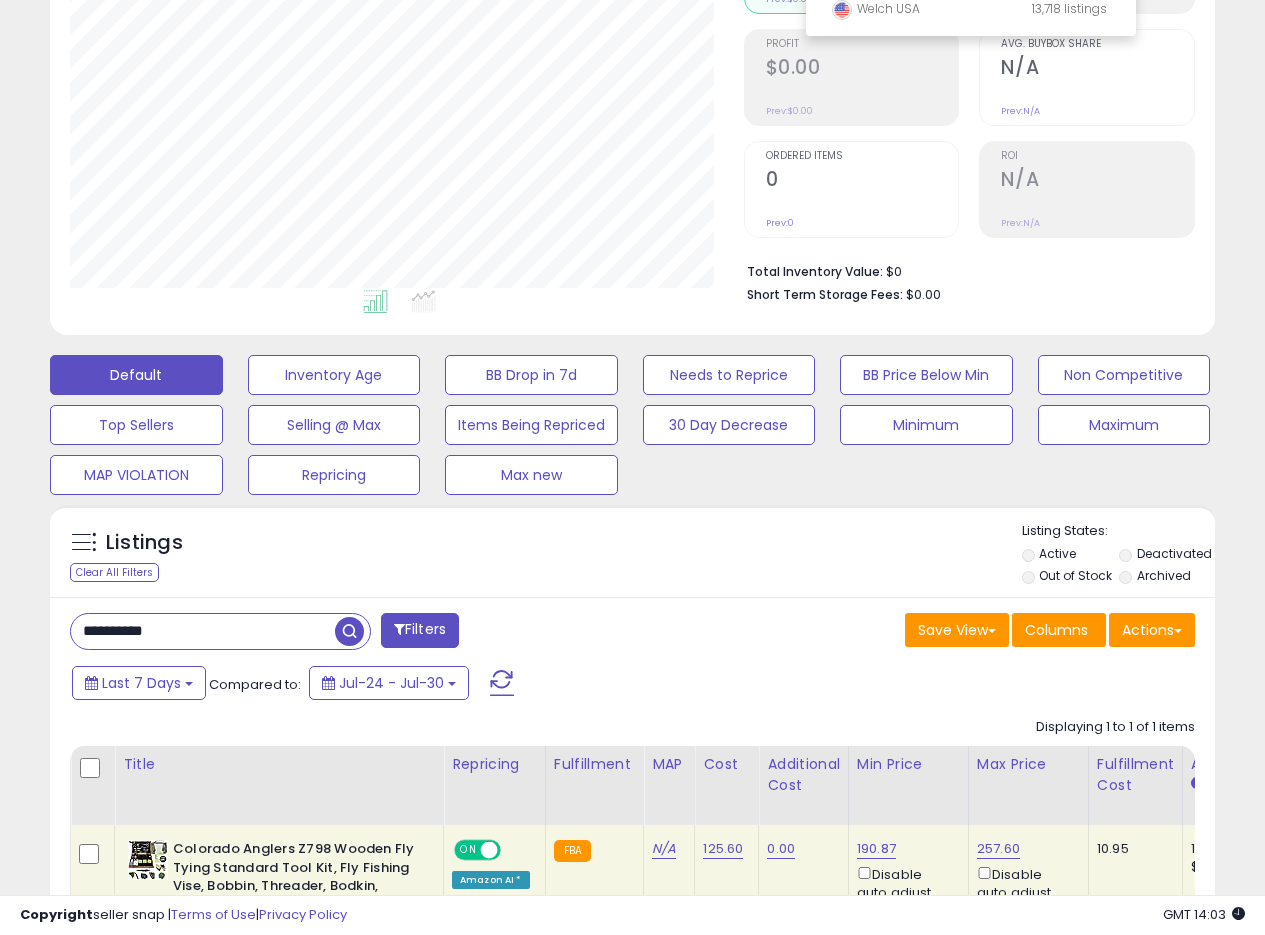 drag, startPoint x: 187, startPoint y: 636, endPoint x: 0, endPoint y: 608, distance: 189.08464 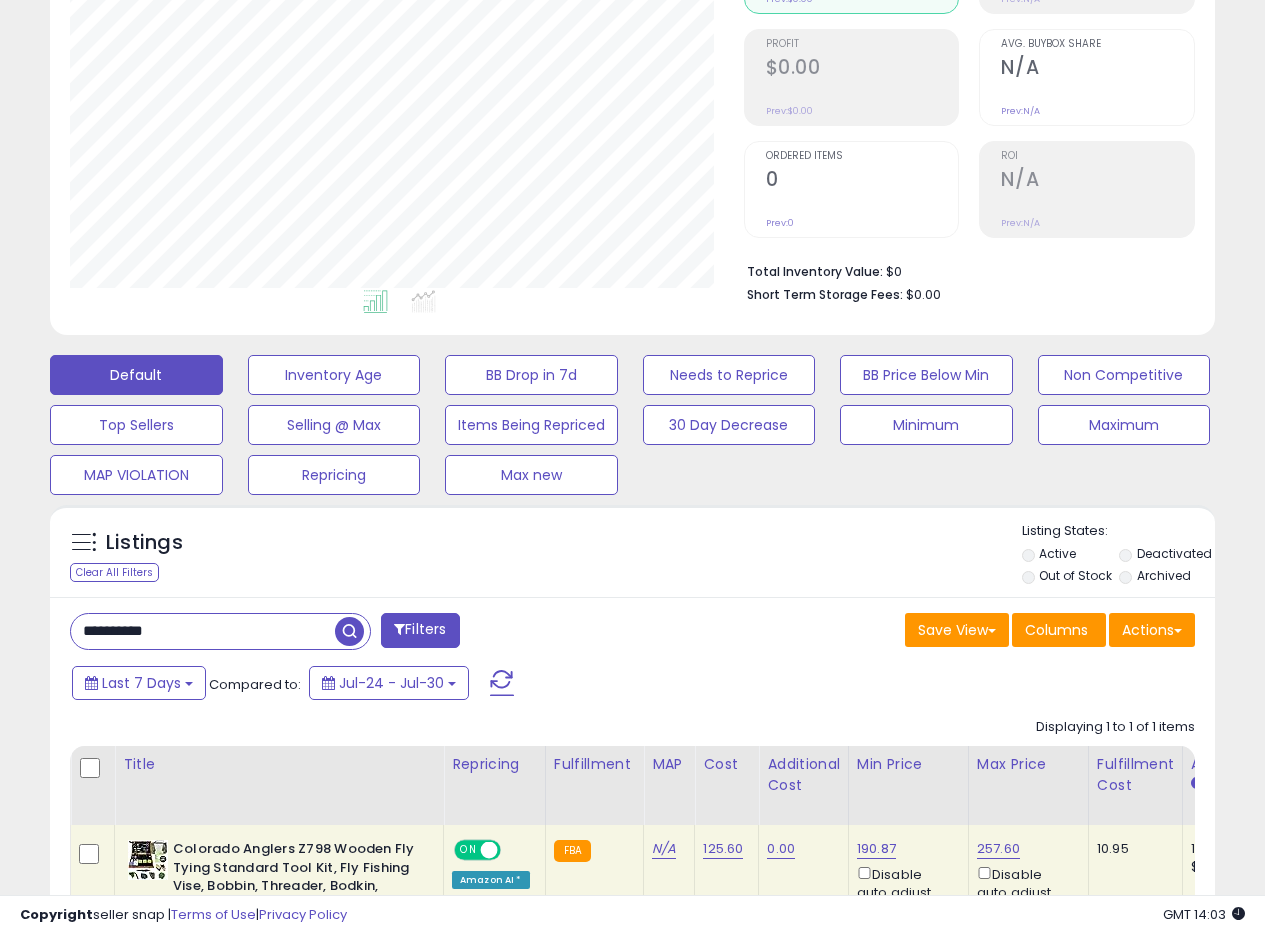 paste 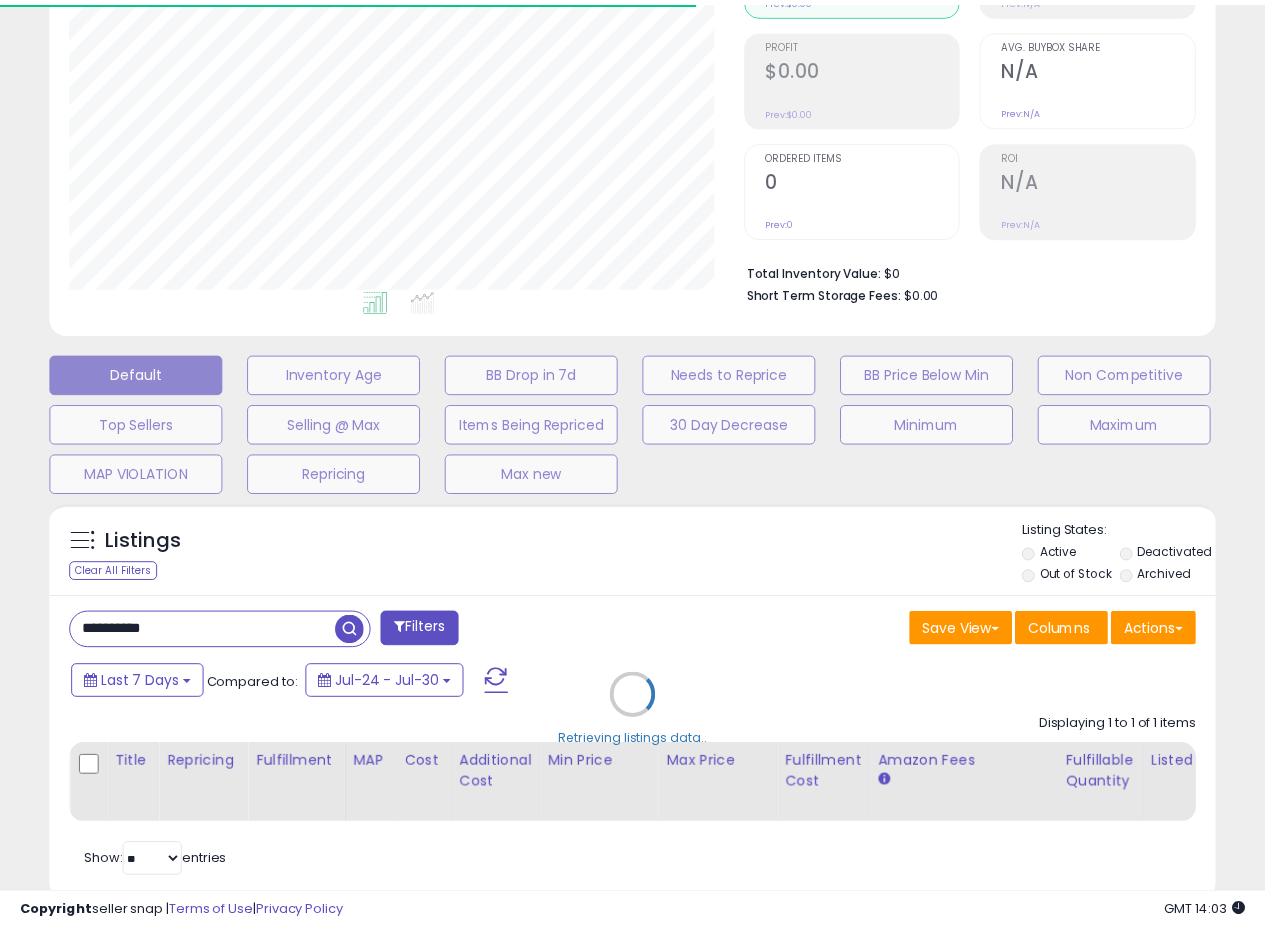 scroll, scrollTop: 410, scrollLeft: 674, axis: both 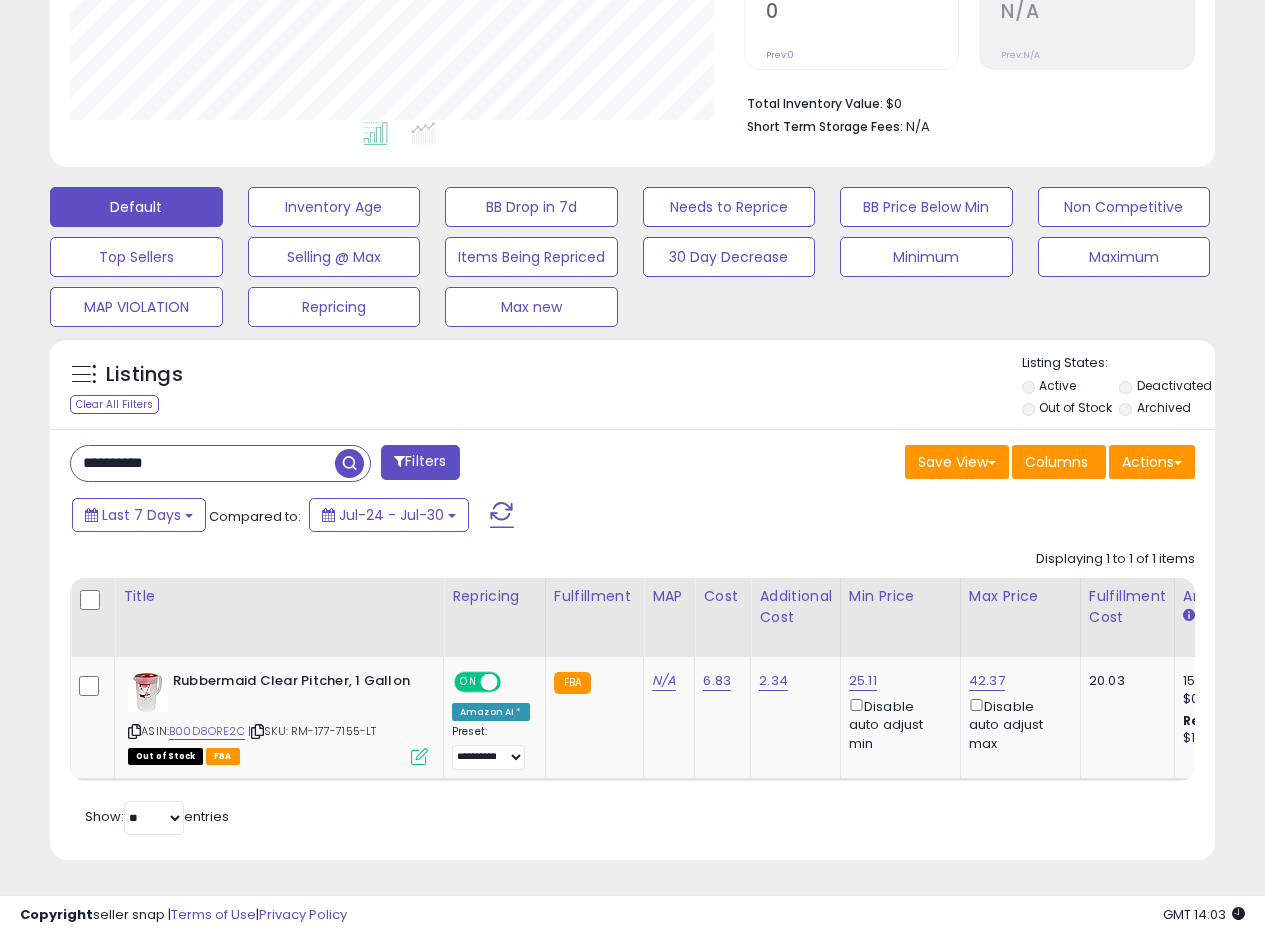 type 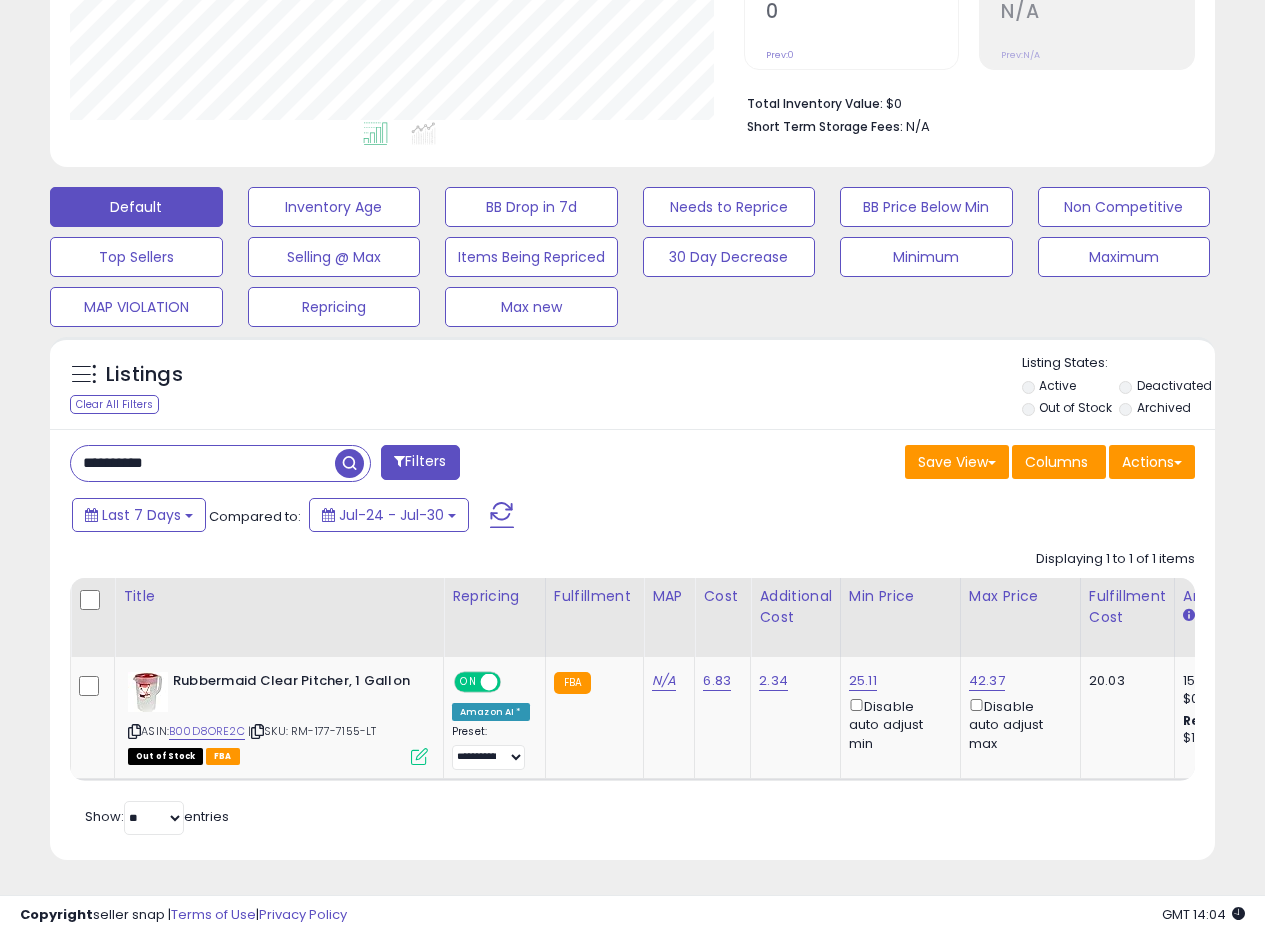 click on "**********" at bounding box center (203, 463) 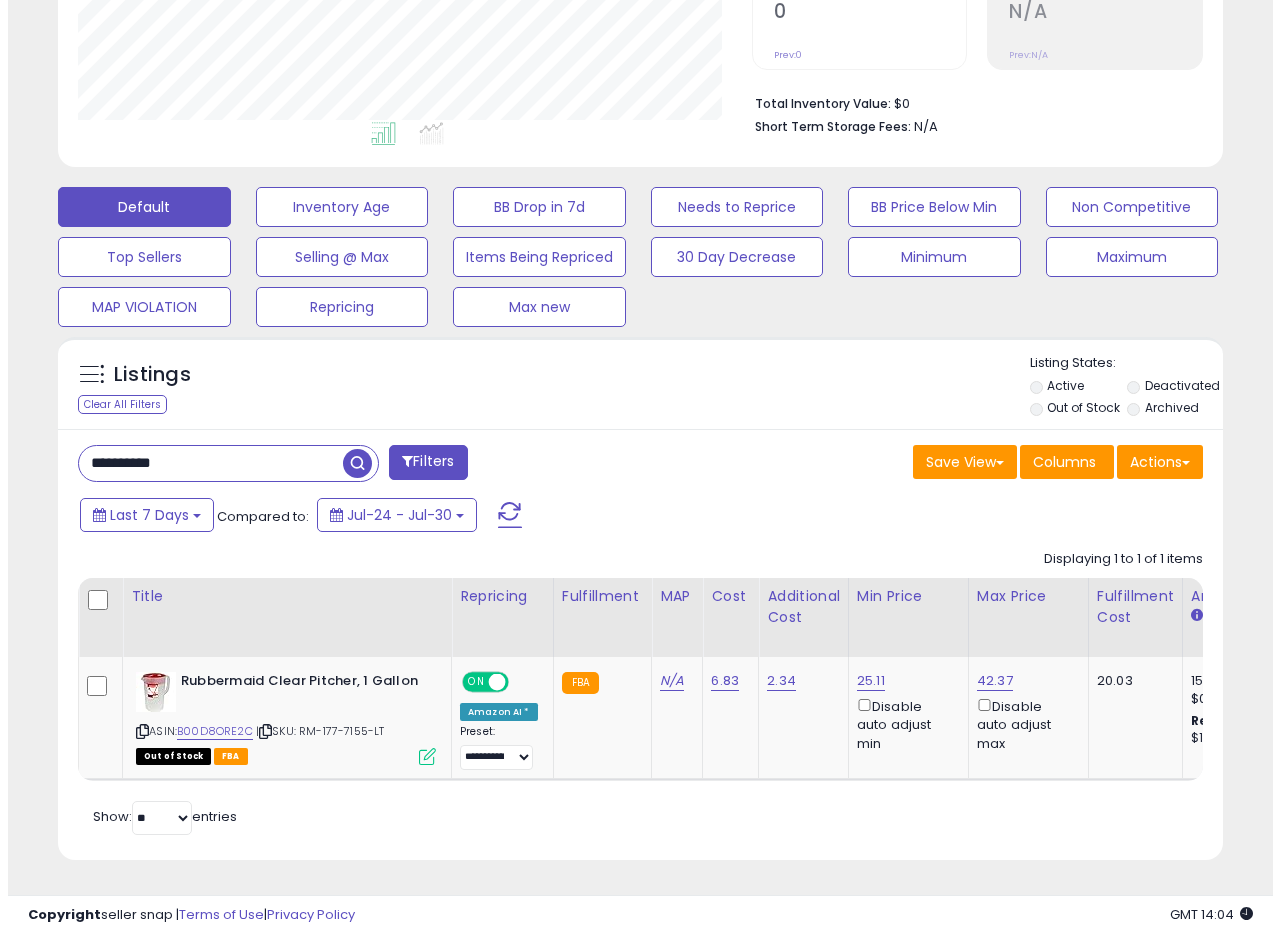 scroll, scrollTop: 335, scrollLeft: 0, axis: vertical 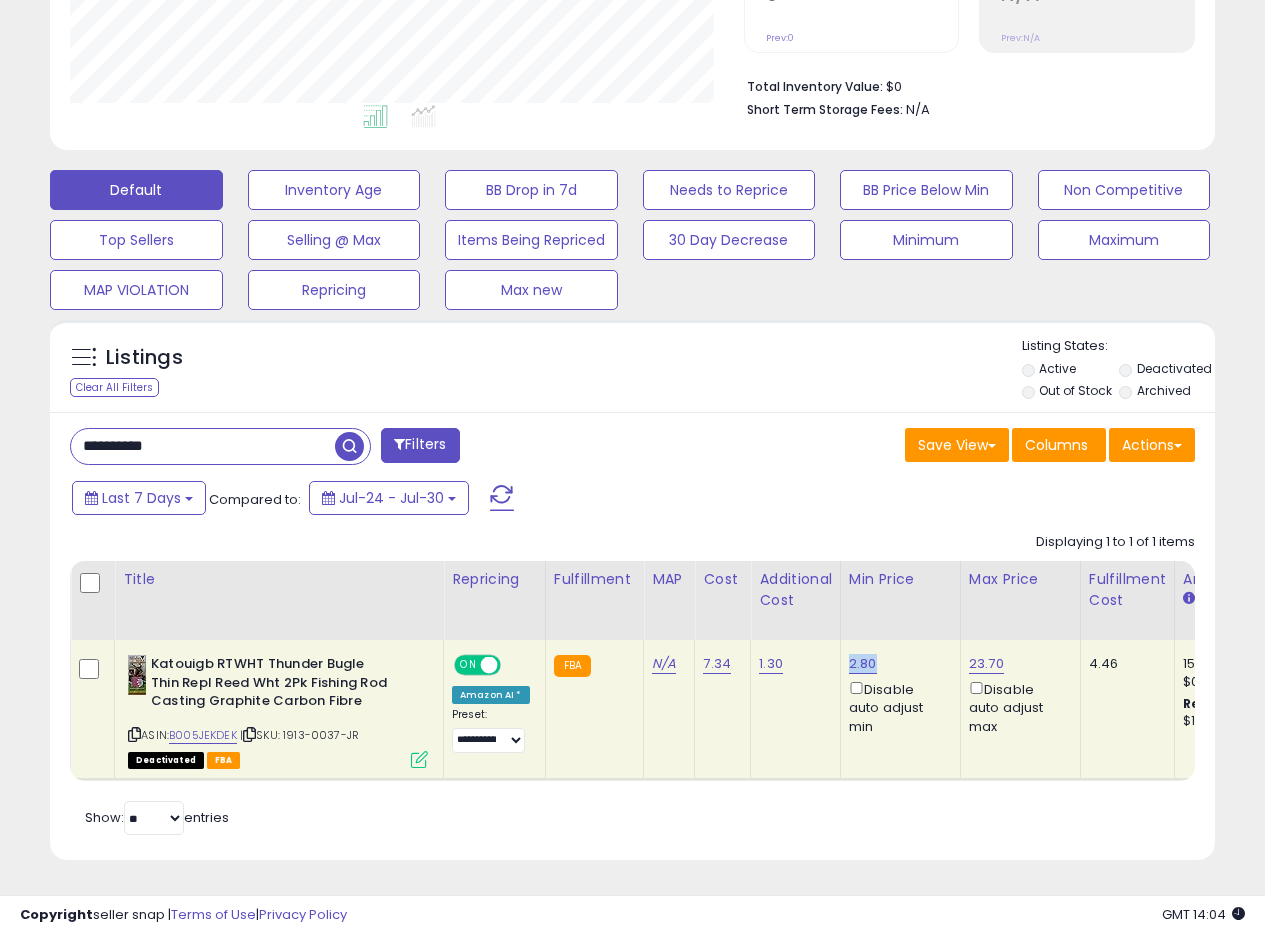 drag, startPoint x: 872, startPoint y: 652, endPoint x: 842, endPoint y: 654, distance: 30.066593 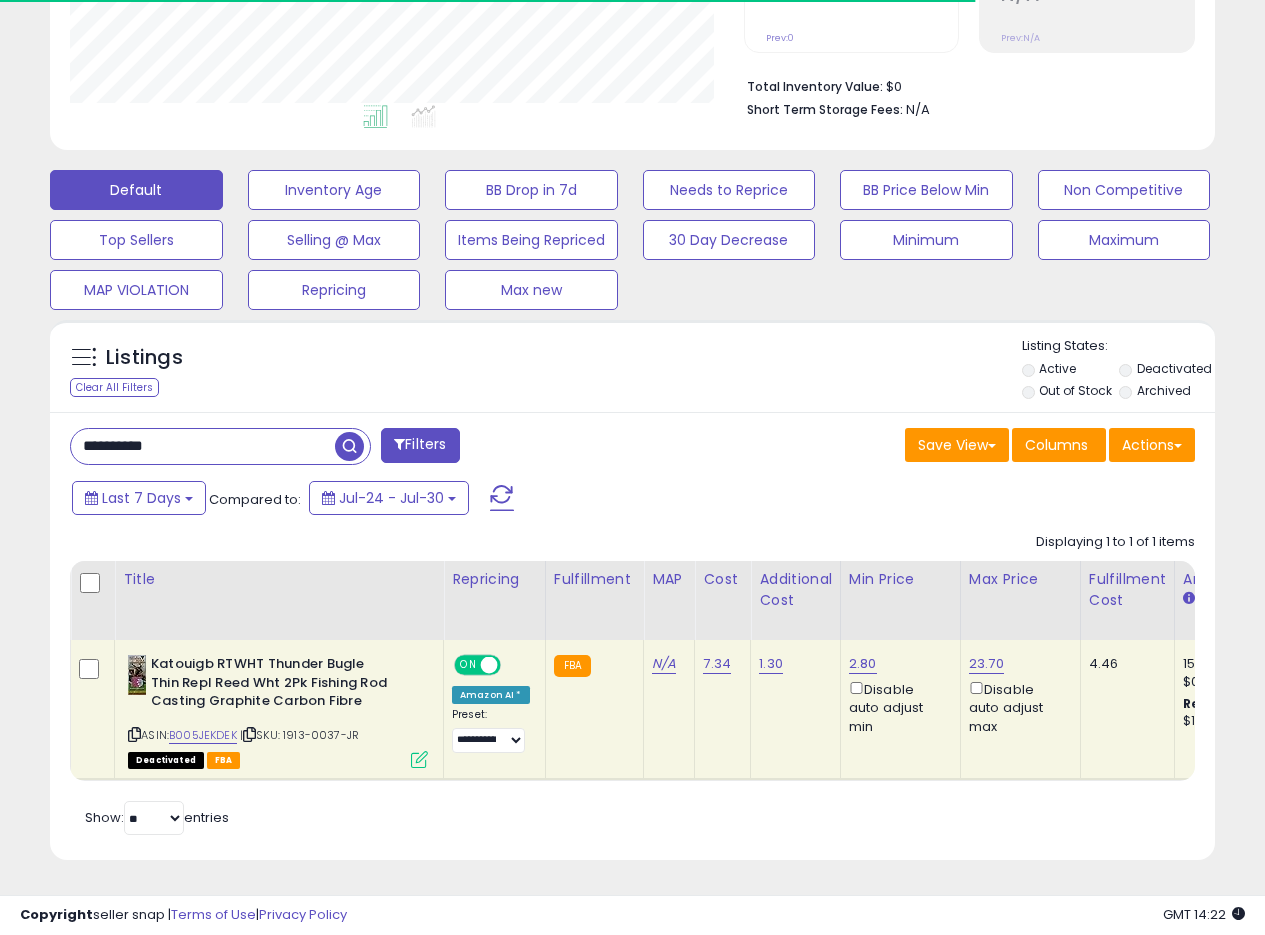 click on "Listings
Clear All Filters" at bounding box center [632, 366] 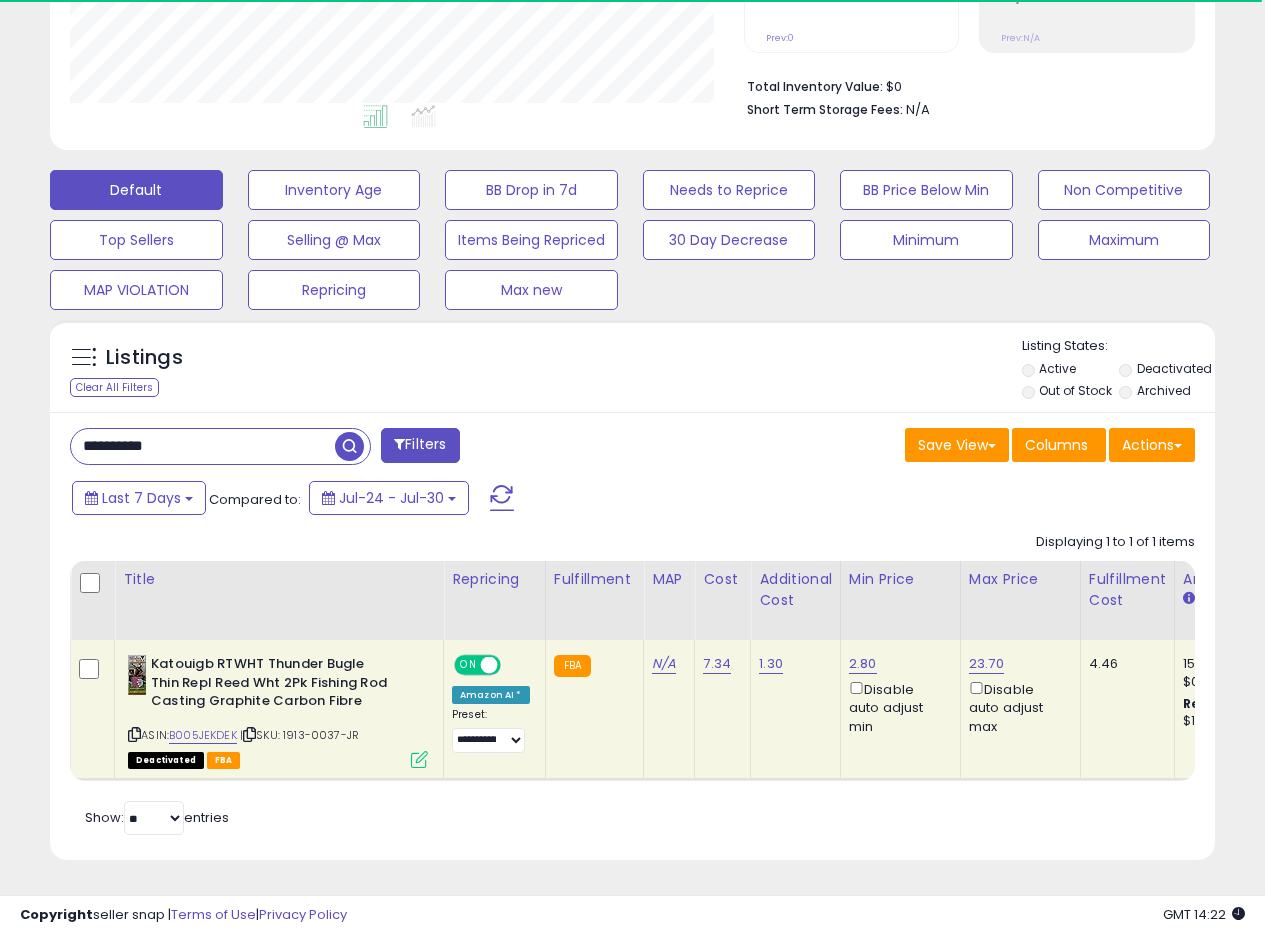 click on "Retrieving listings data..
Displaying 1 to 1 of 1 items
Title
Repricing" at bounding box center (632, 682) 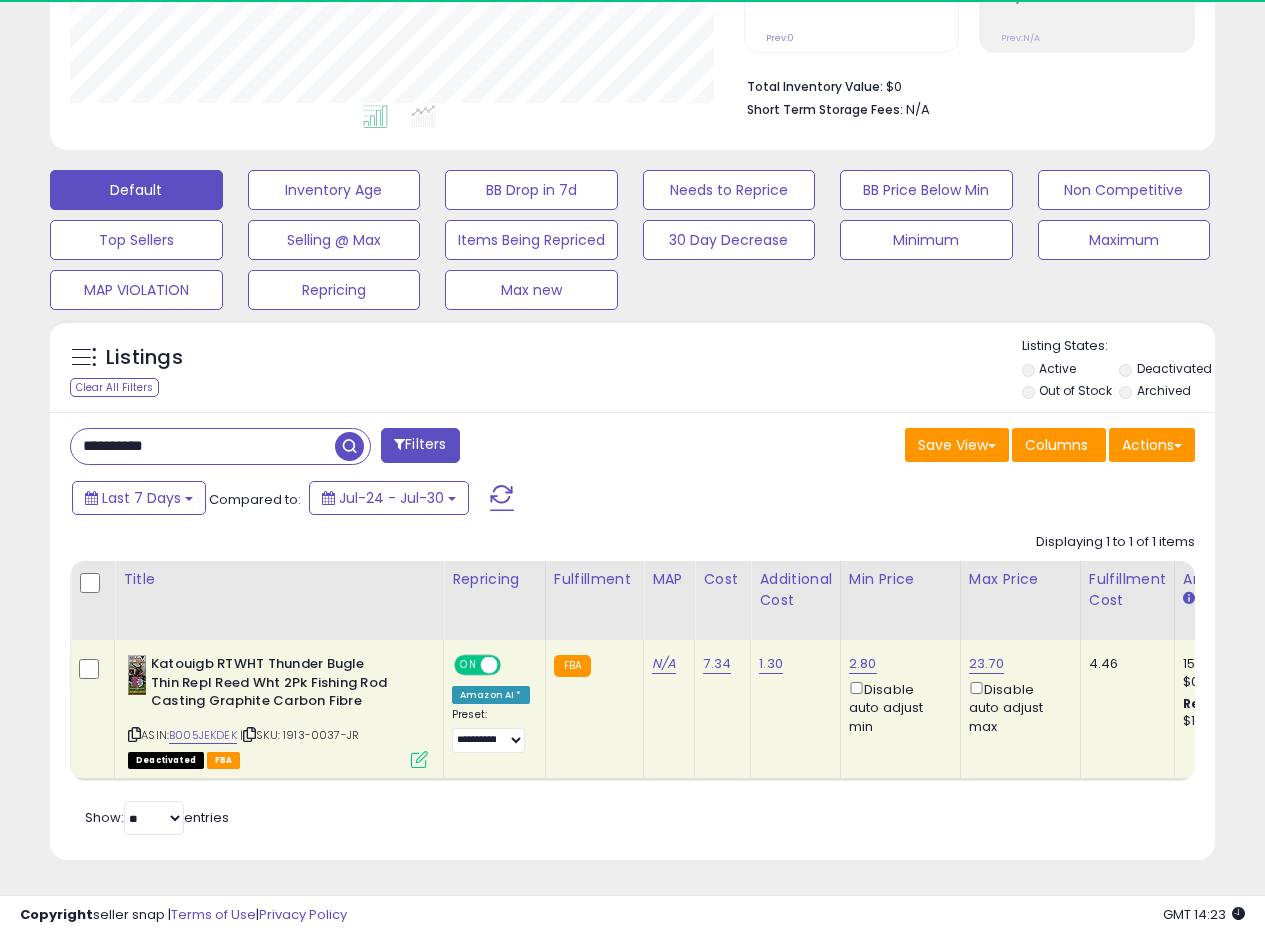click on "Listings
Clear All Filters
Listing States:" at bounding box center (632, 371) 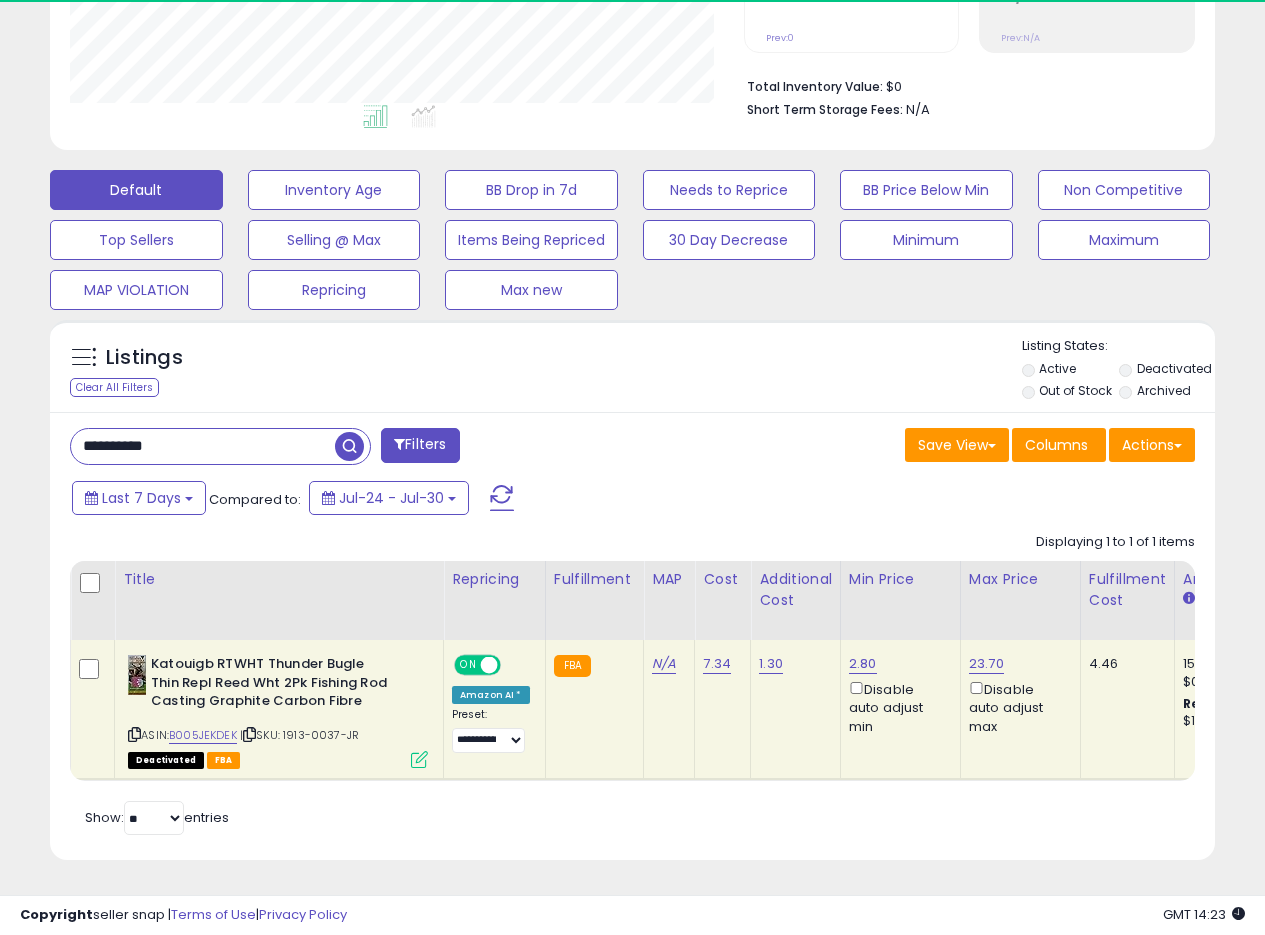 scroll, scrollTop: 166, scrollLeft: 0, axis: vertical 